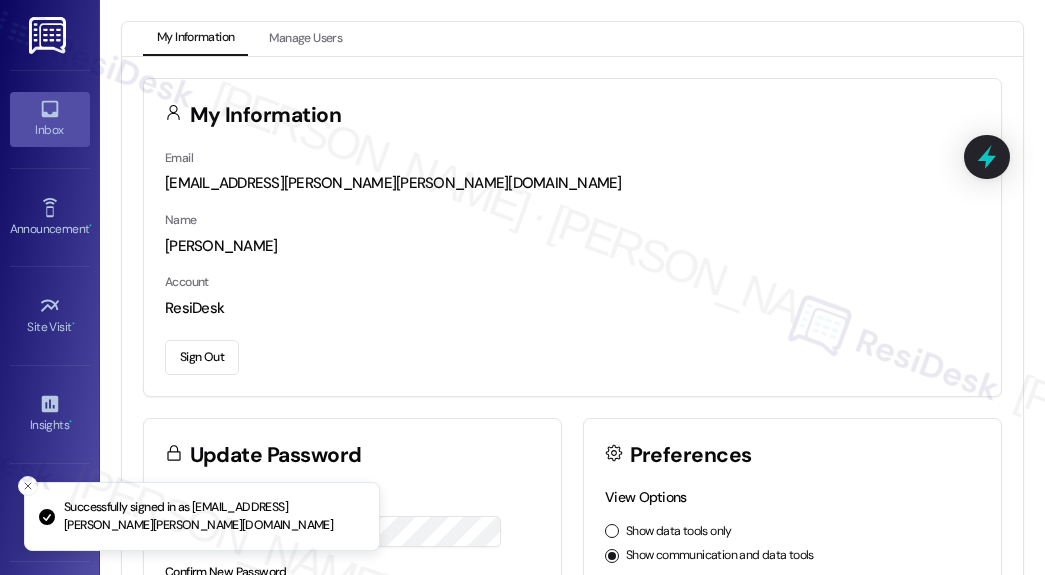 scroll, scrollTop: 0, scrollLeft: 0, axis: both 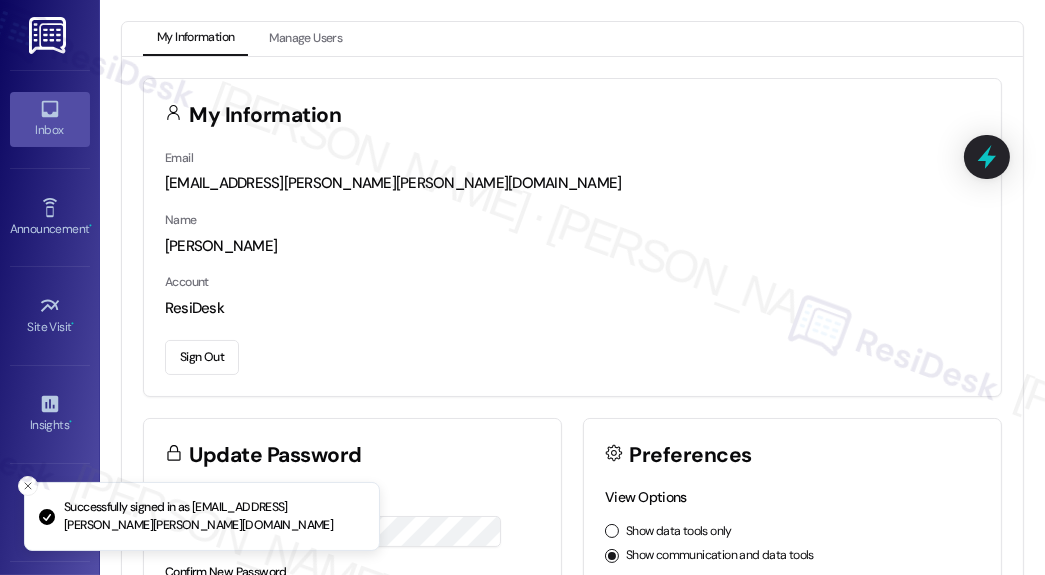 click on "Inbox" at bounding box center (50, 119) 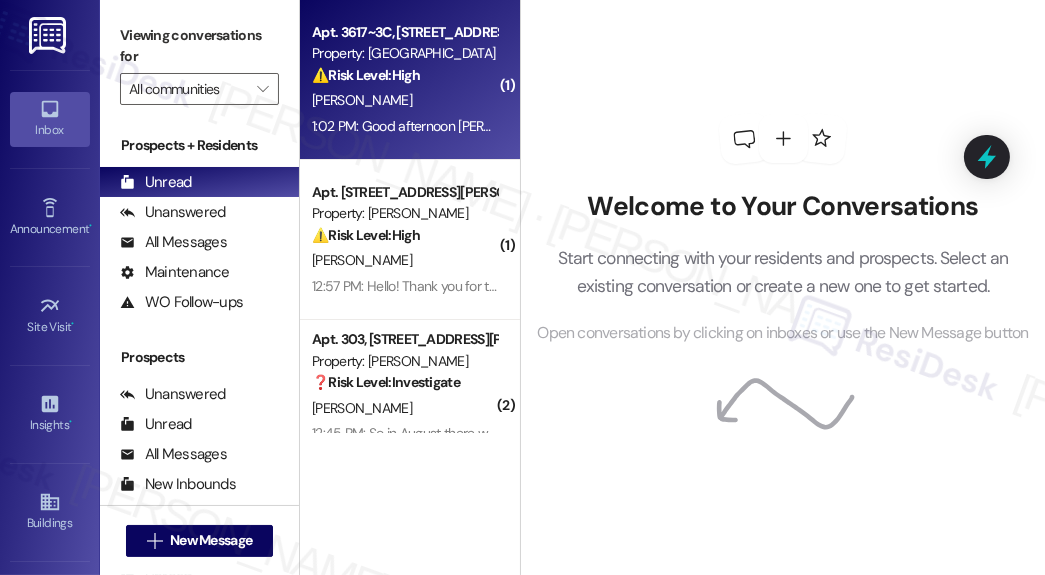 click on "[PERSON_NAME]" at bounding box center [404, 100] 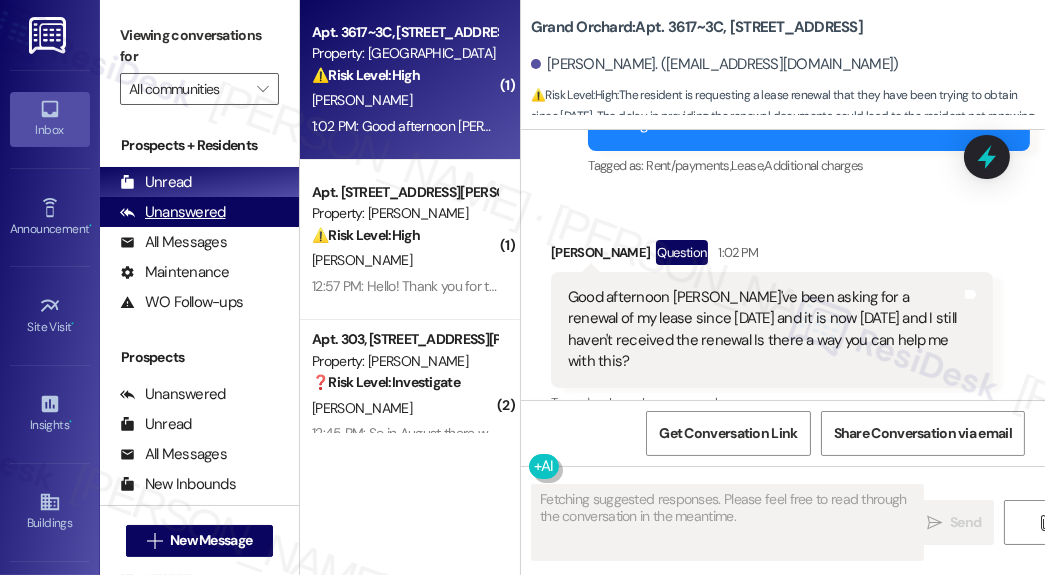 scroll, scrollTop: 7775, scrollLeft: 0, axis: vertical 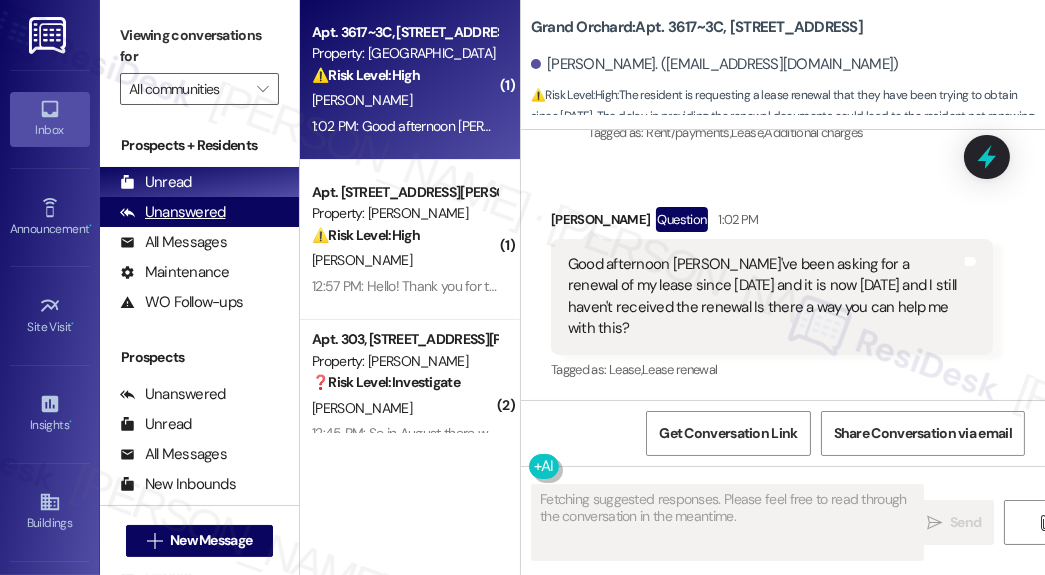 click on "Unanswered (0)" at bounding box center (199, 212) 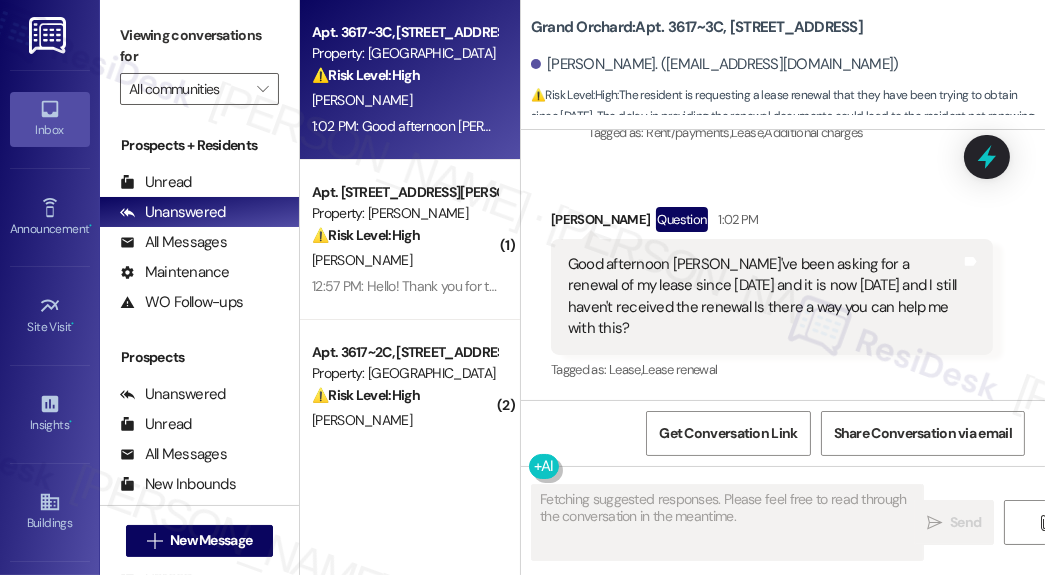 click on "1:02 PM: Good afternoon [PERSON_NAME]'ve been asking for a renewal of my lease since [DATE] and it is now [DATE] and I still haven't received the renewal Is there a way you can help me with this? 1:02 PM: Good afternoon [PERSON_NAME]'ve been asking for a renewal of my lease since [DATE] and it is now [DATE] and I still haven't received the renewal Is there a way you can help me with this?" at bounding box center [881, 126] 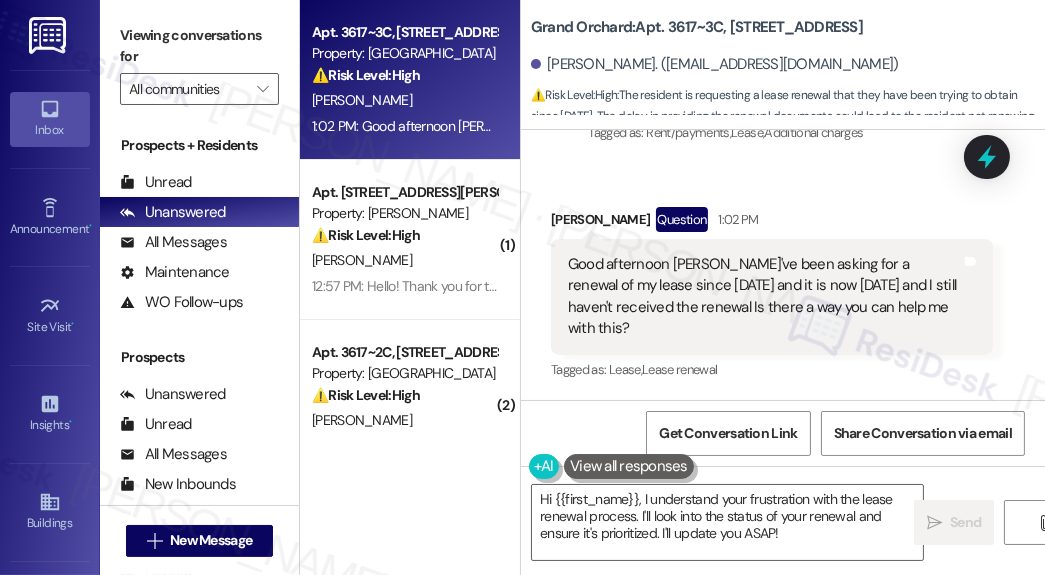click on "Good afternoon [PERSON_NAME]'ve been asking for a renewal of my lease since [DATE] and it is now [DATE] and I still haven't received the renewal Is there a way you can help me with this?" at bounding box center [764, 297] 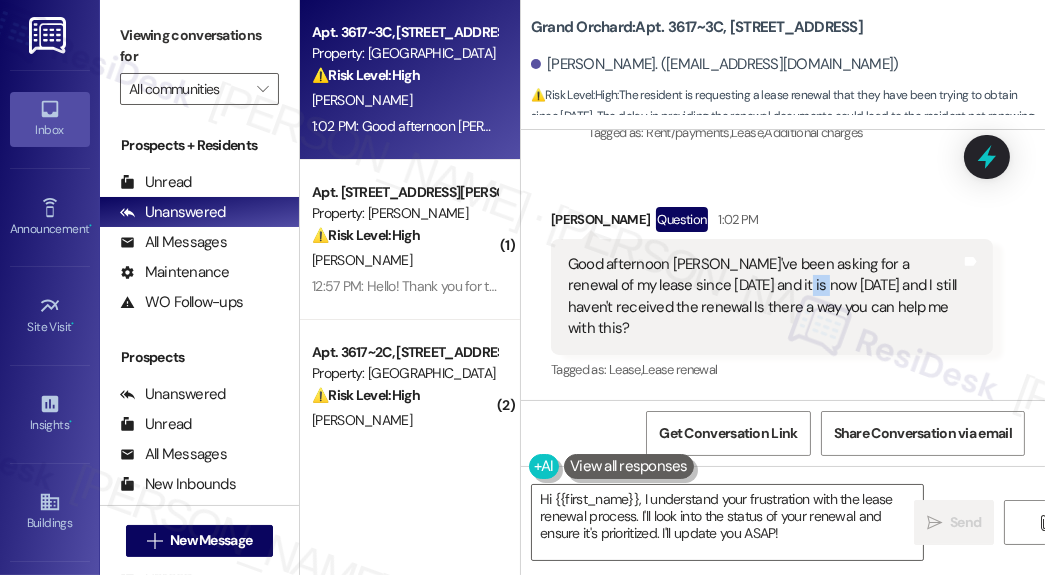 click on "Good afternoon [PERSON_NAME]'ve been asking for a renewal of my lease since [DATE] and it is now [DATE] and I still haven't received the renewal Is there a way you can help me with this?" at bounding box center (764, 297) 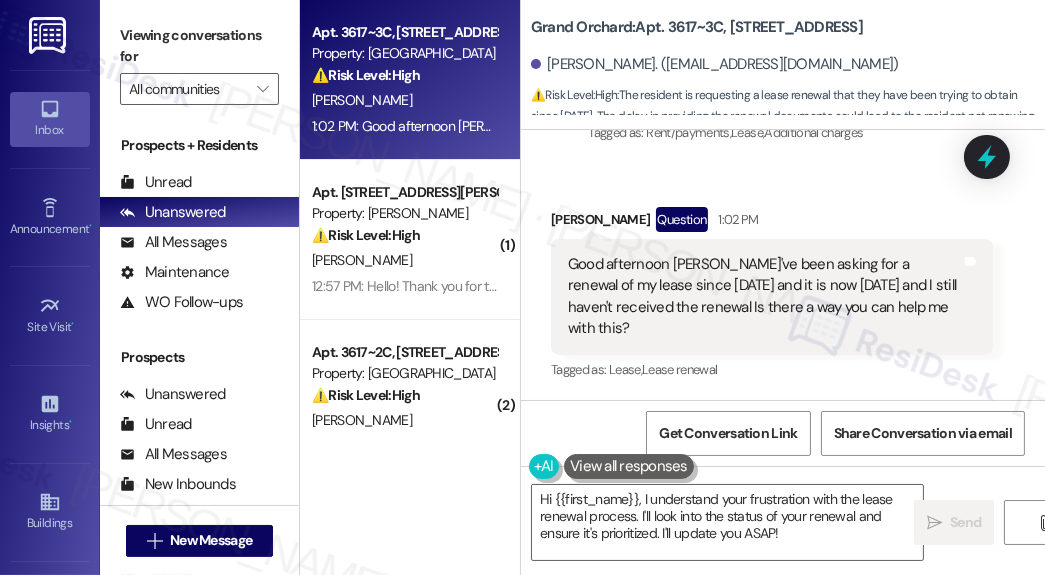 click on "[PERSON_NAME] Question 1:02 PM" at bounding box center (772, 223) 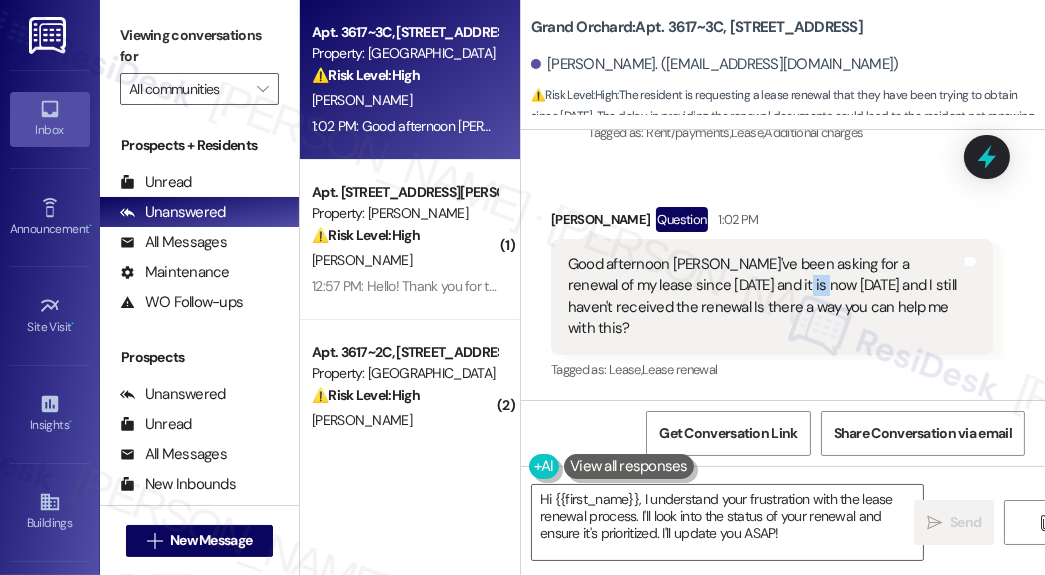 click on "Good afternoon [PERSON_NAME]'ve been asking for a renewal of my lease since [DATE] and it is now [DATE] and I still haven't received the renewal Is there a way you can help me with this?" at bounding box center (764, 297) 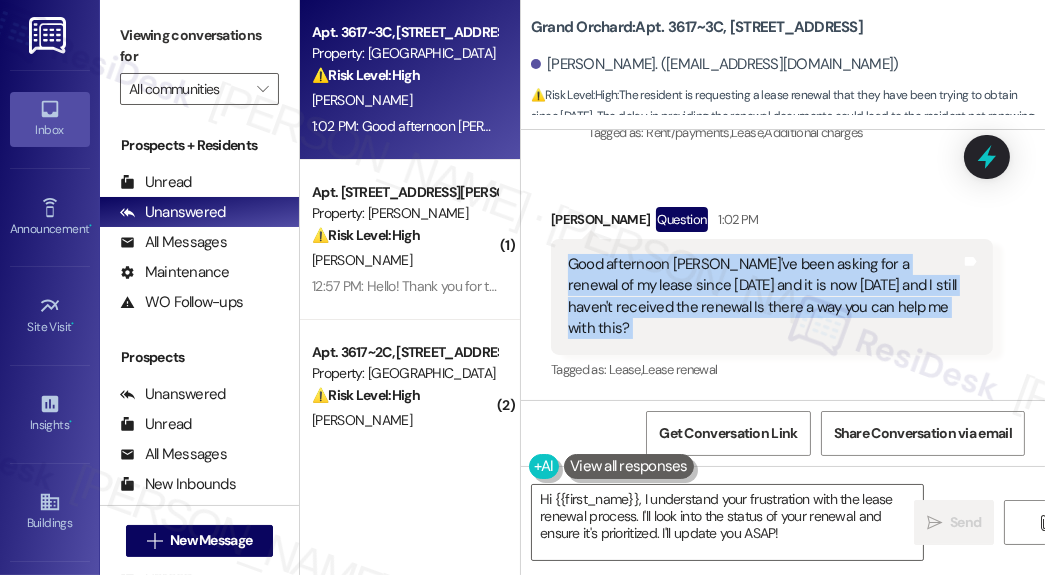 click on "Good afternoon [PERSON_NAME]'ve been asking for a renewal of my lease since [DATE] and it is now [DATE] and I still haven't received the renewal Is there a way you can help me with this?" at bounding box center (764, 297) 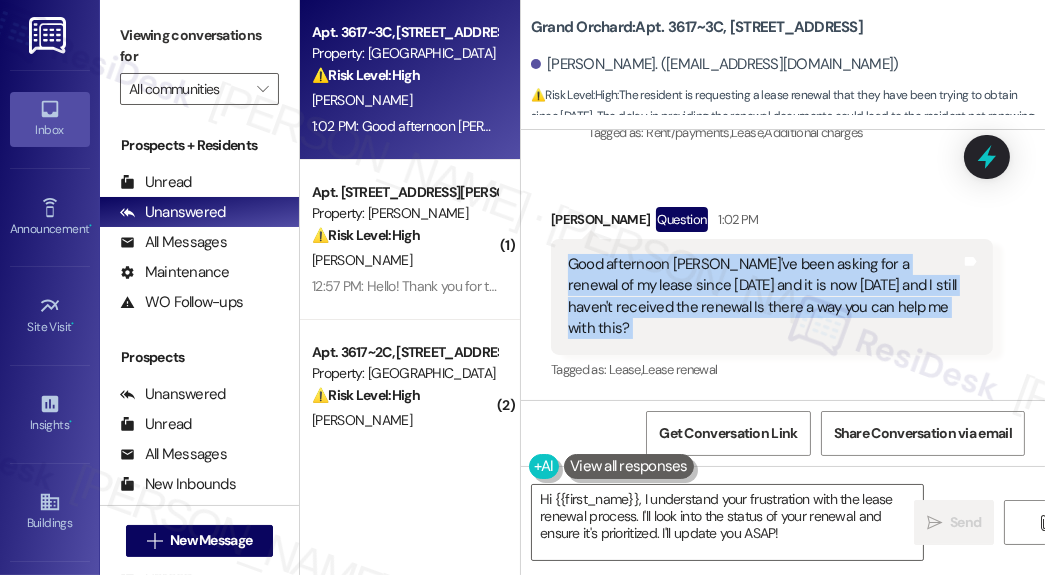 click on "Good afternoon [PERSON_NAME]'ve been asking for a renewal of my lease since [DATE] and it is now [DATE] and I still haven't received the renewal Is there a way you can help me with this?" at bounding box center (764, 297) 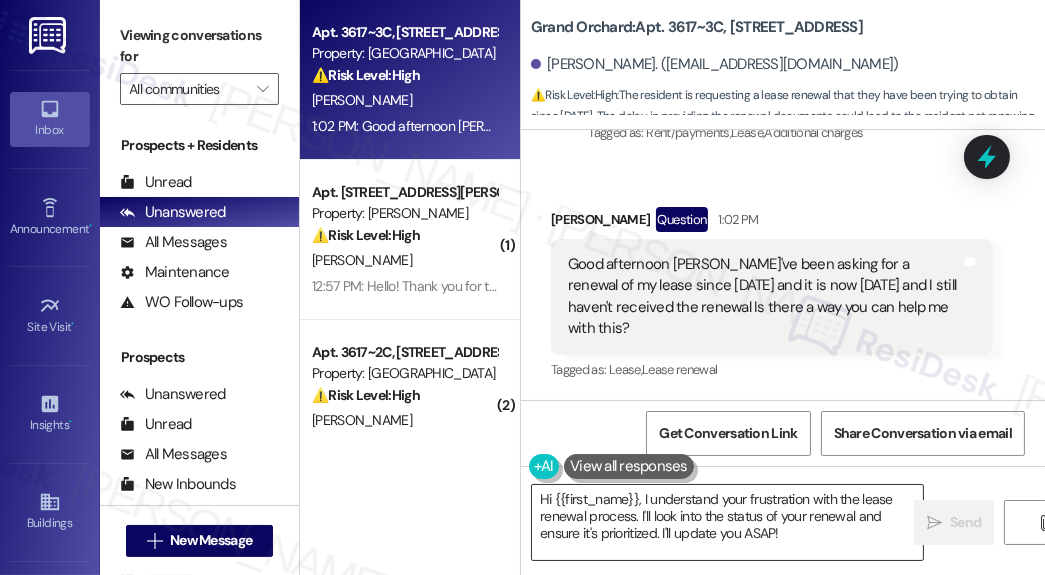 click on "Hi {{first_name}}, I understand your frustration with the lease renewal process. I'll look into the status of your renewal and ensure it's prioritized. I'll update you ASAP!" at bounding box center (727, 522) 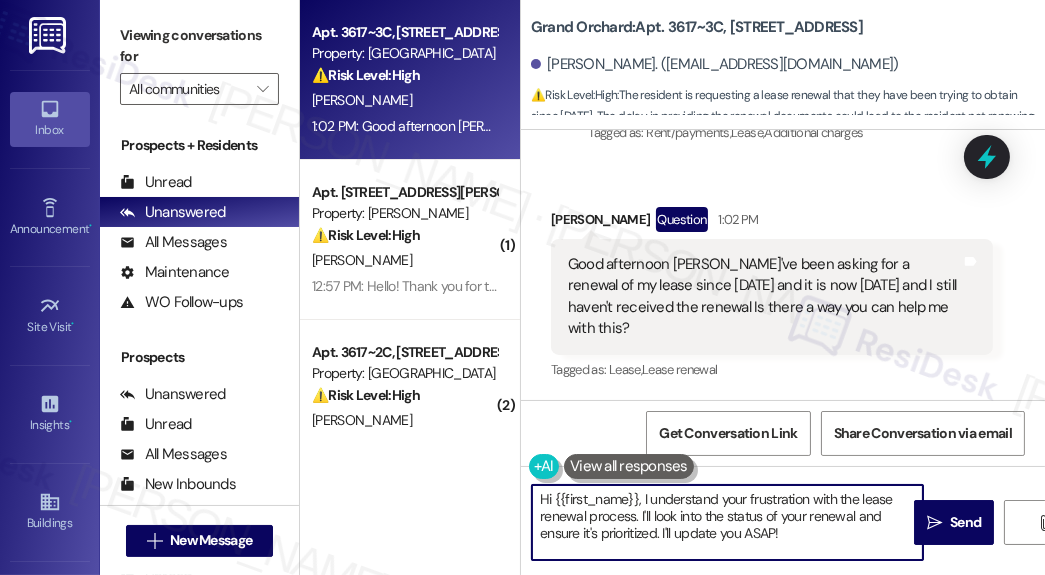 click on "Hi {{first_name}}, I understand your frustration with the lease renewal process. I'll look into the status of your renewal and ensure it's prioritized. I'll update you ASAP!" at bounding box center [727, 522] 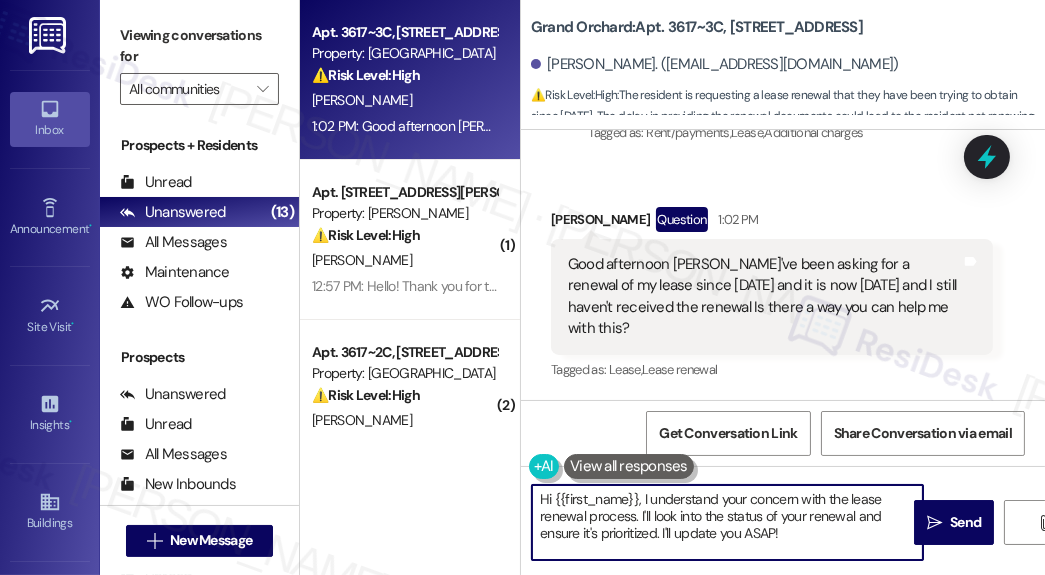 click on "Hi {{first_name}}, I understand your concern with the lease renewal process. I'll look into the status of your renewal and ensure it's prioritized. I'll update you ASAP!" at bounding box center (727, 522) 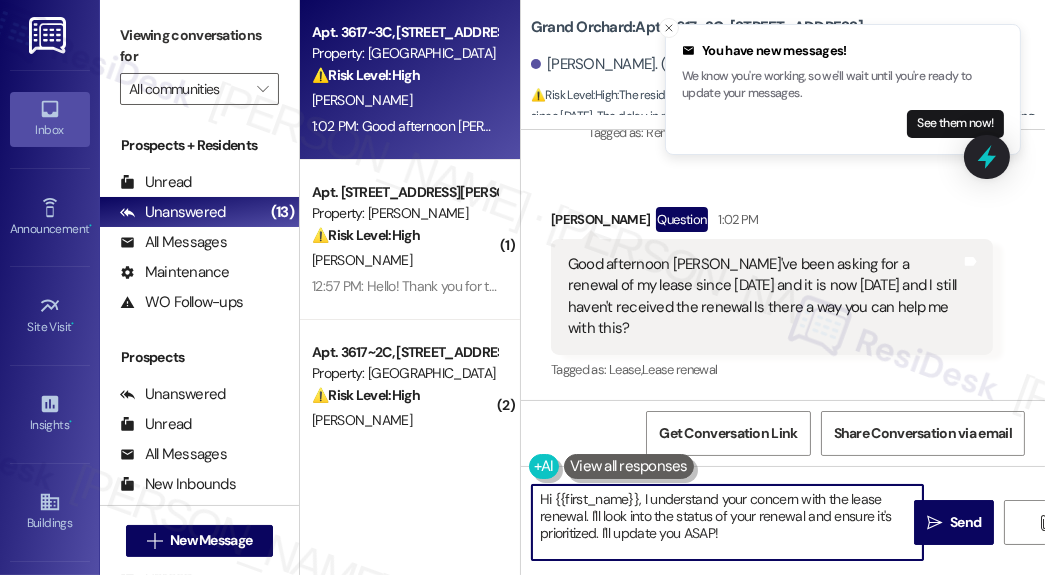 drag, startPoint x: 600, startPoint y: 512, endPoint x: 807, endPoint y: 514, distance: 207.00966 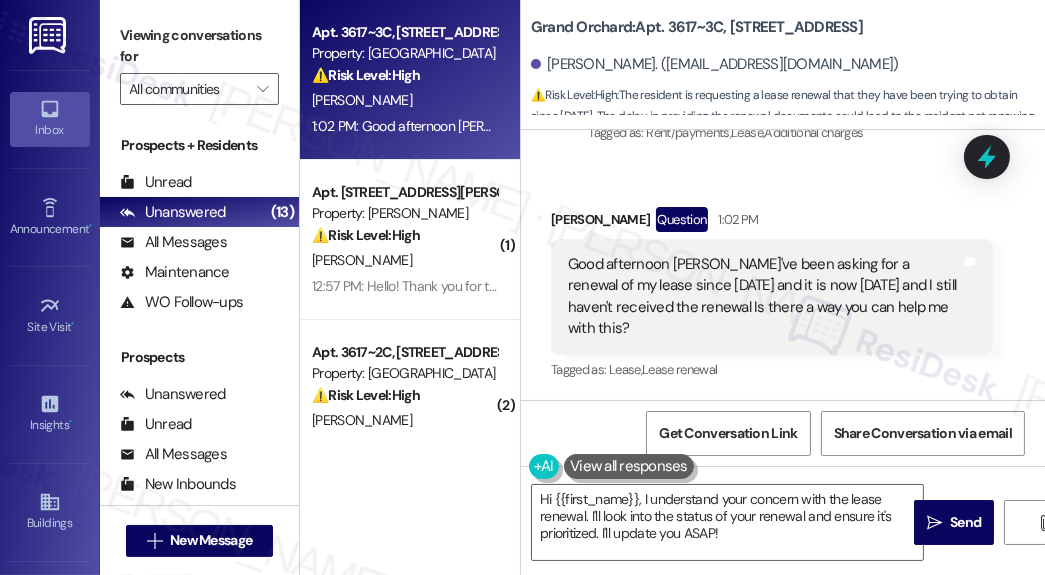 click on "Received via SMS [PERSON_NAME] Question 1:02 PM Good afternoon [PERSON_NAME]'ve been asking for a renewal of my lease since [DATE] and it is now [DATE] and I still haven't received the renewal Is there a way you can help me with this? Tags and notes Tagged as:   Lease ,  Click to highlight conversations about Lease Lease renewal Click to highlight conversations about Lease renewal" at bounding box center (772, 295) 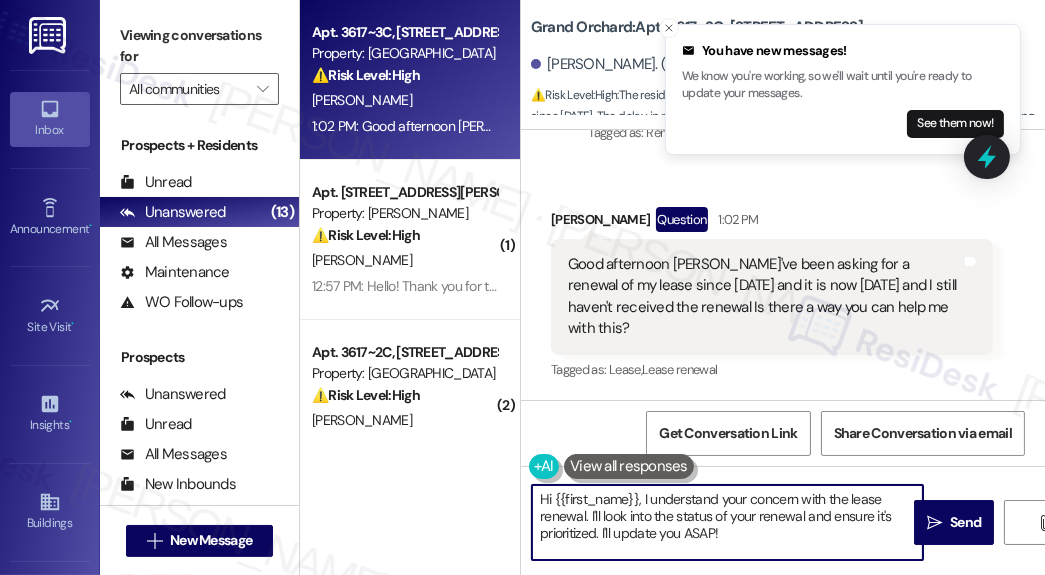 drag, startPoint x: 737, startPoint y: 539, endPoint x: 588, endPoint y: 512, distance: 151.42654 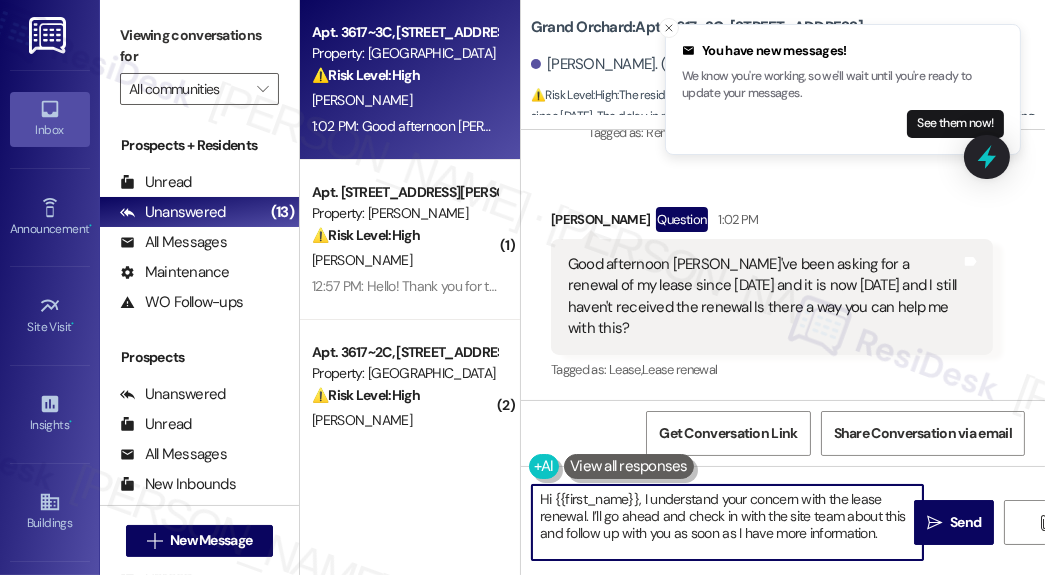click on "Hi {{first_name}}, I understand your concern with the lease renewal. I’ll go ahead and check in with the site team about this and follow up with you as soon as I have more information." at bounding box center [727, 522] 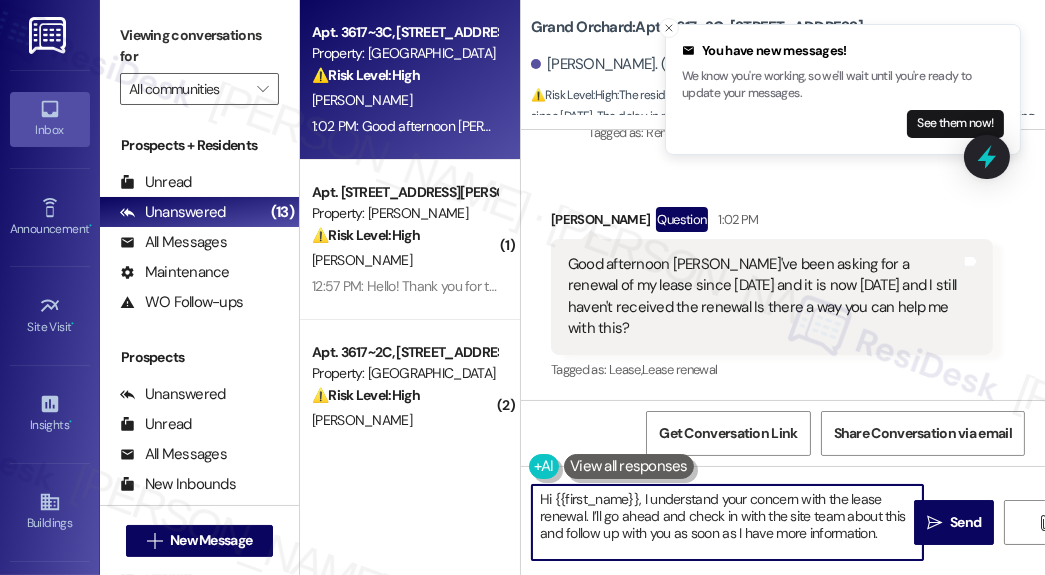 drag, startPoint x: 741, startPoint y: 533, endPoint x: 897, endPoint y: 534, distance: 156.0032 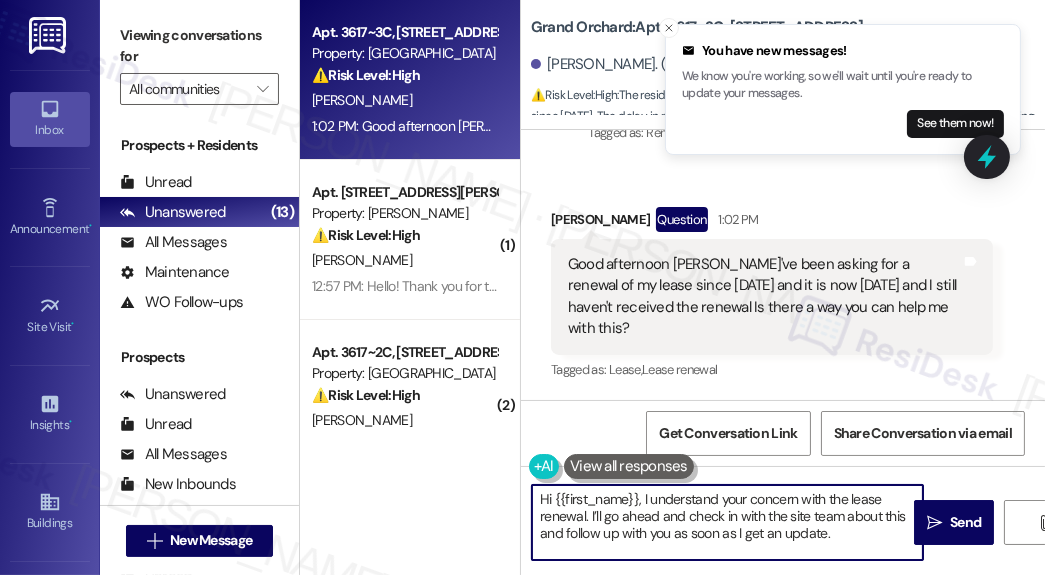drag, startPoint x: 681, startPoint y: 512, endPoint x: 730, endPoint y: 508, distance: 49.162994 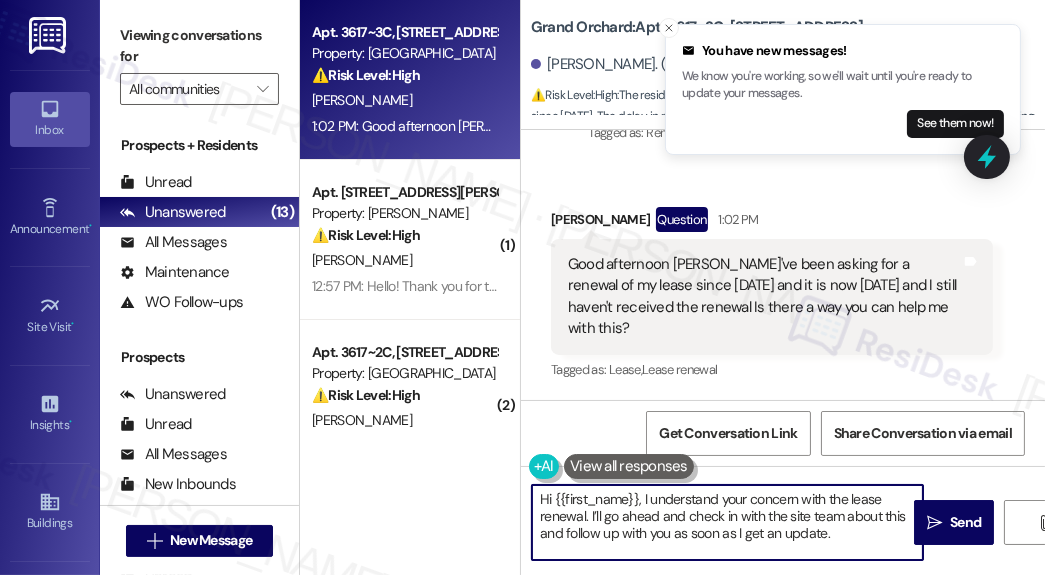 click on "Hi {{first_name}}, I understand your concern with the lease renewal. I’ll go ahead and check in with the site team about this and follow up with you as soon as I get an update." at bounding box center [727, 522] 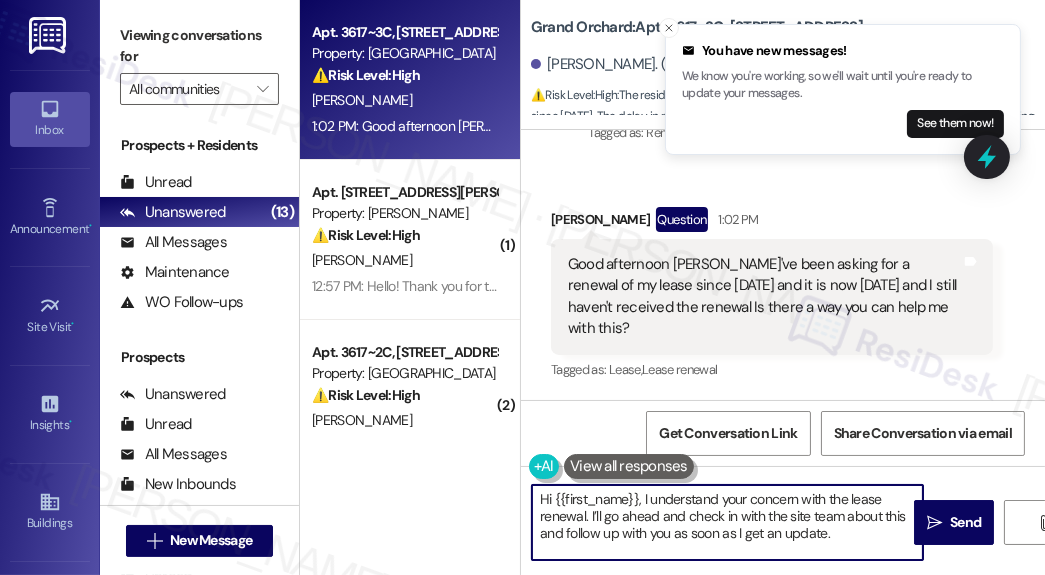 click on "Hi {{first_name}}, I understand your concern with the lease renewal. I’ll go ahead and check in with the site team about this and follow up with you as soon as I get an update." at bounding box center (727, 522) 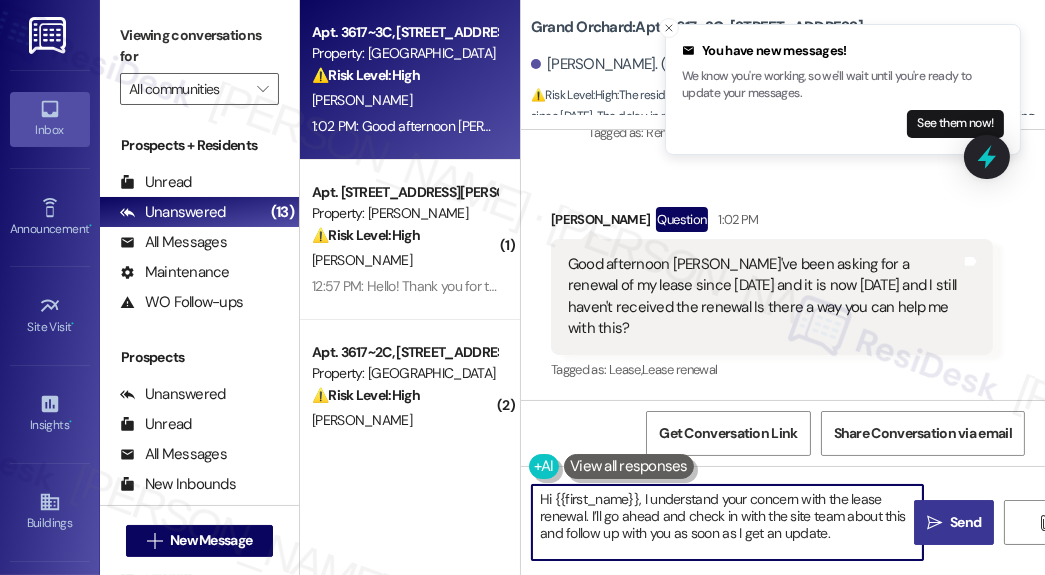 type on "Hi {{first_name}}, I understand your concern with the lease renewal. I’ll go ahead and check in with the site team about this and follow up with you as soon as I get an update." 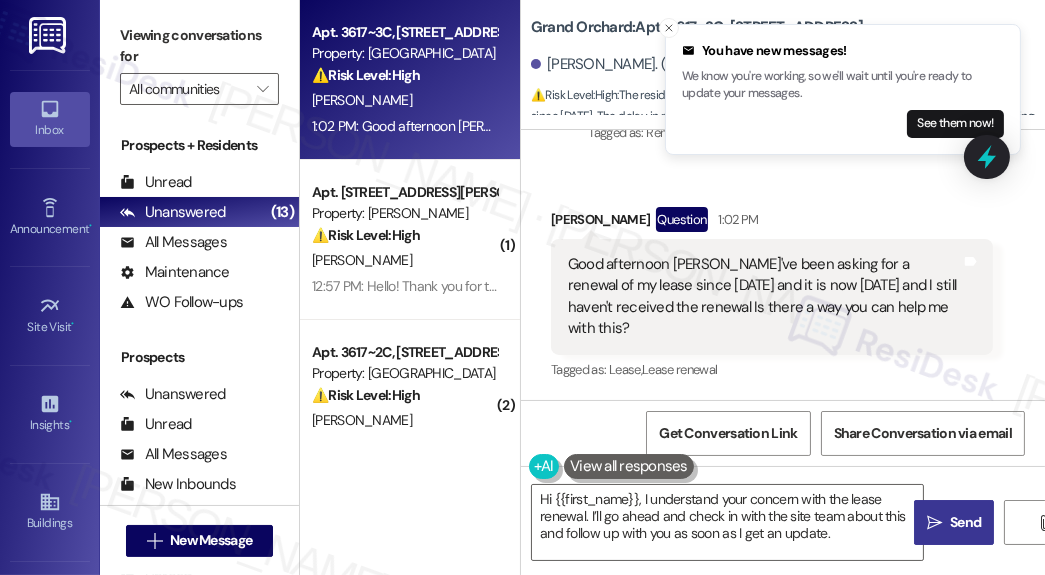 click on "" at bounding box center (934, 523) 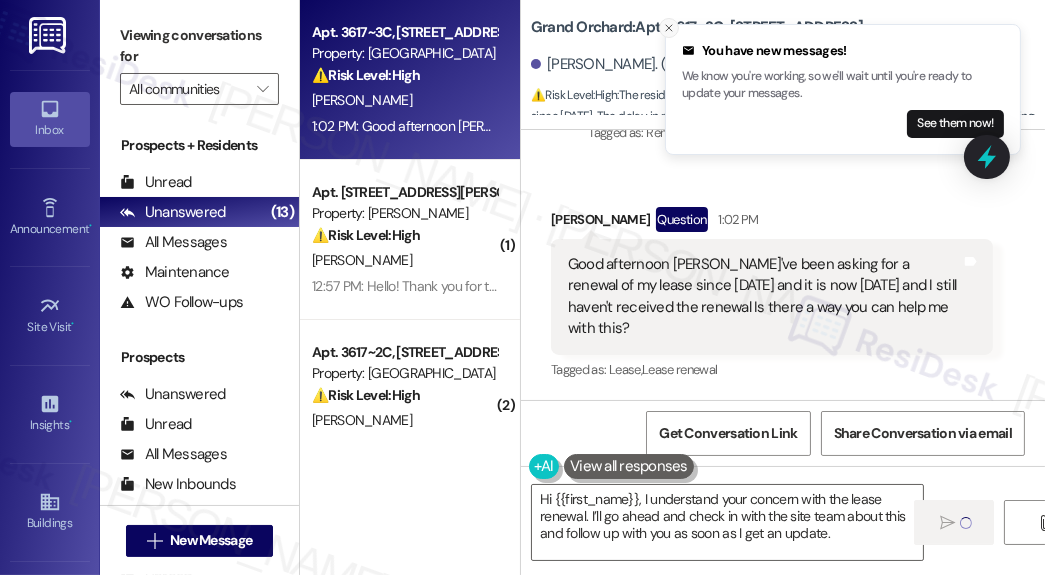 click 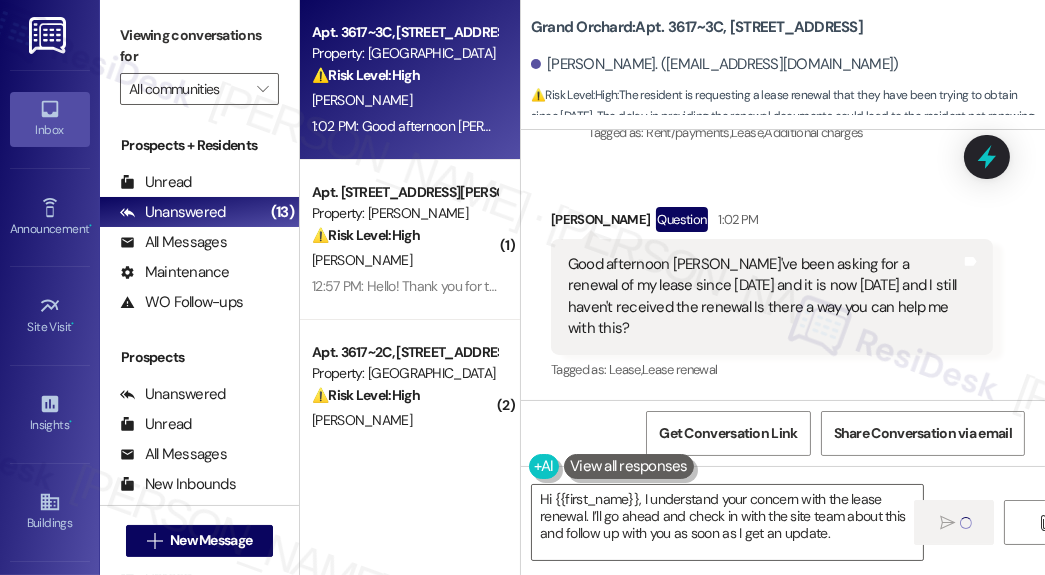 type 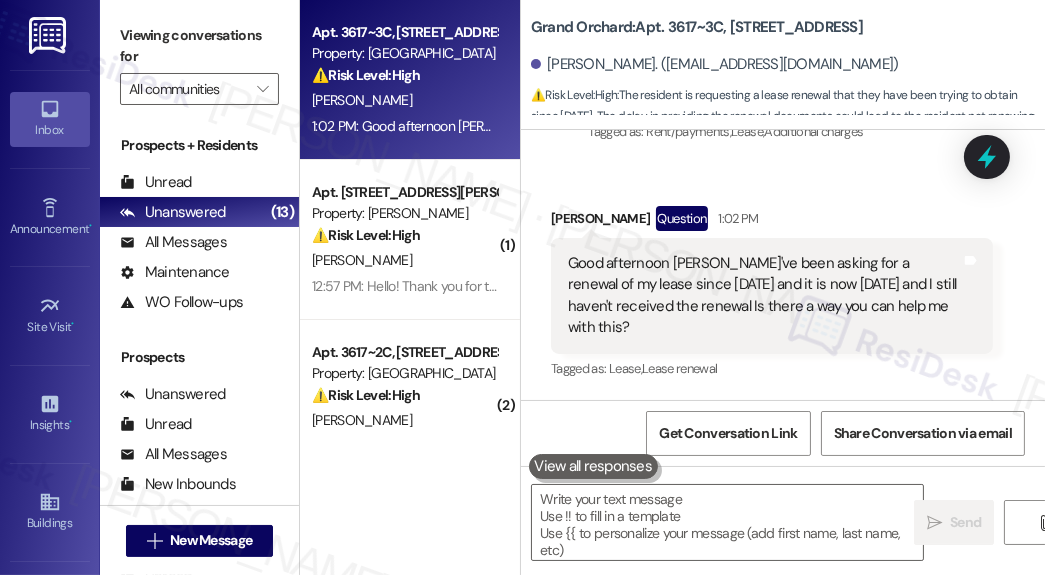 click on "[PERSON_NAME] Question 1:02 PM" at bounding box center [772, 222] 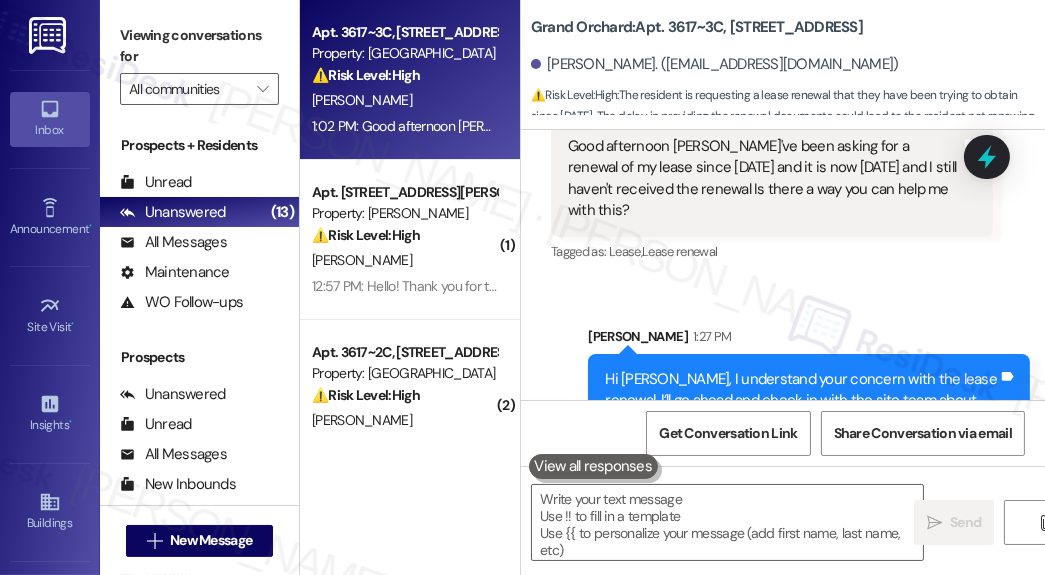 scroll, scrollTop: 7958, scrollLeft: 0, axis: vertical 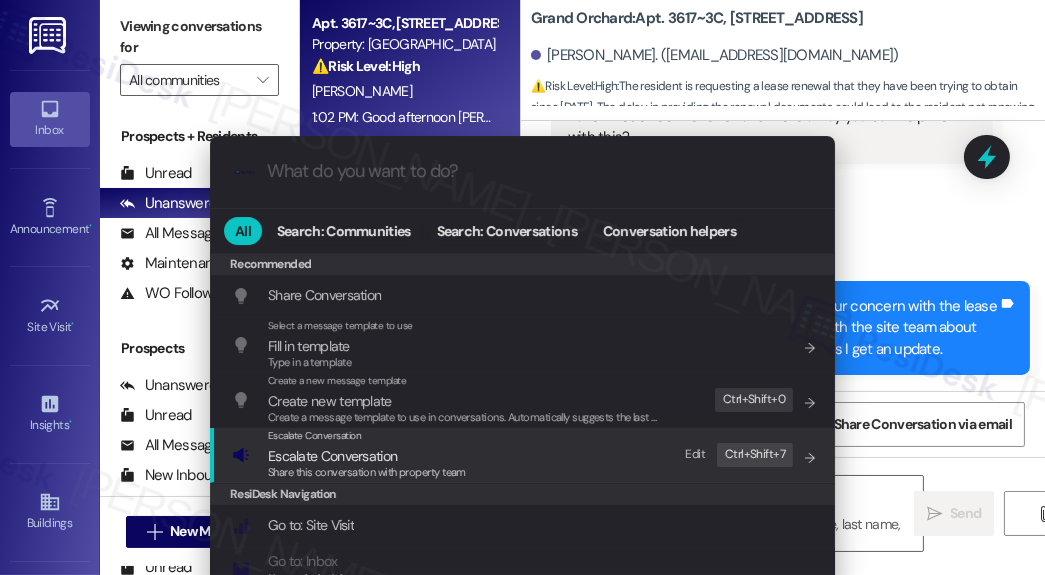 click on "Share this conversation with property team" at bounding box center (367, 472) 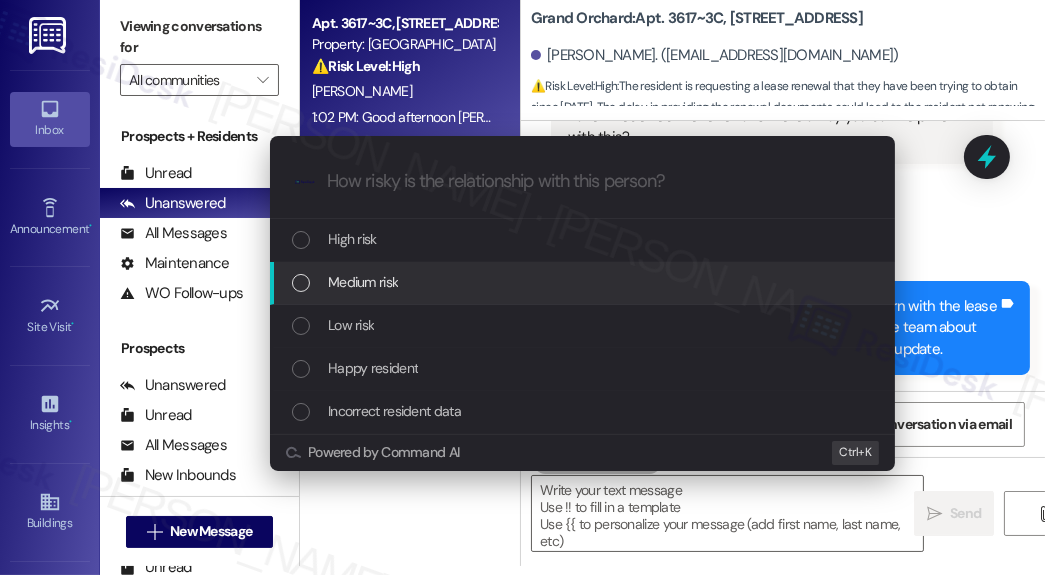 click on "Medium risk" at bounding box center (363, 282) 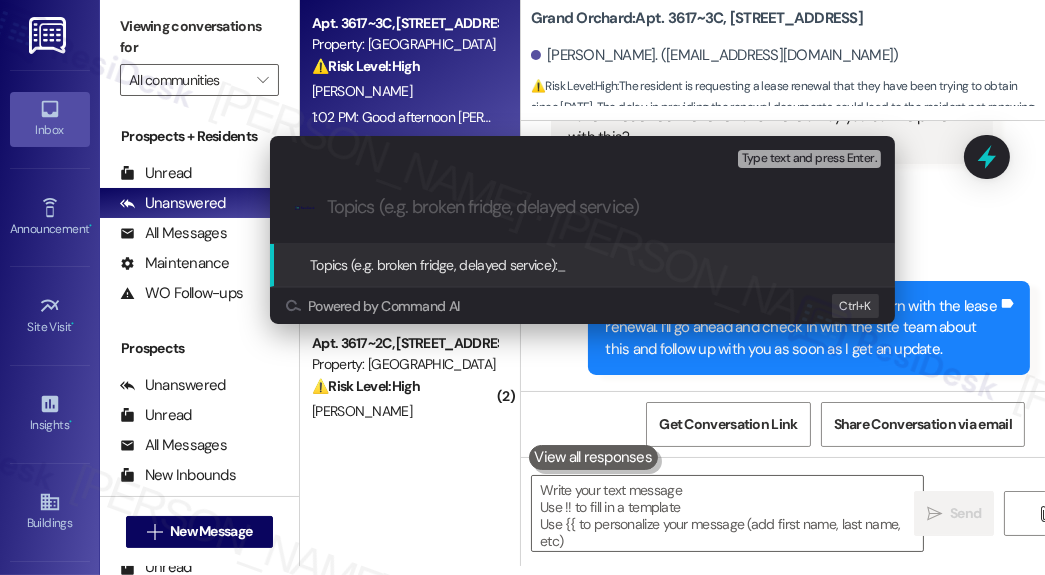 paste on "[PERSON_NAME] Follow-Up for Resident Inquiry" 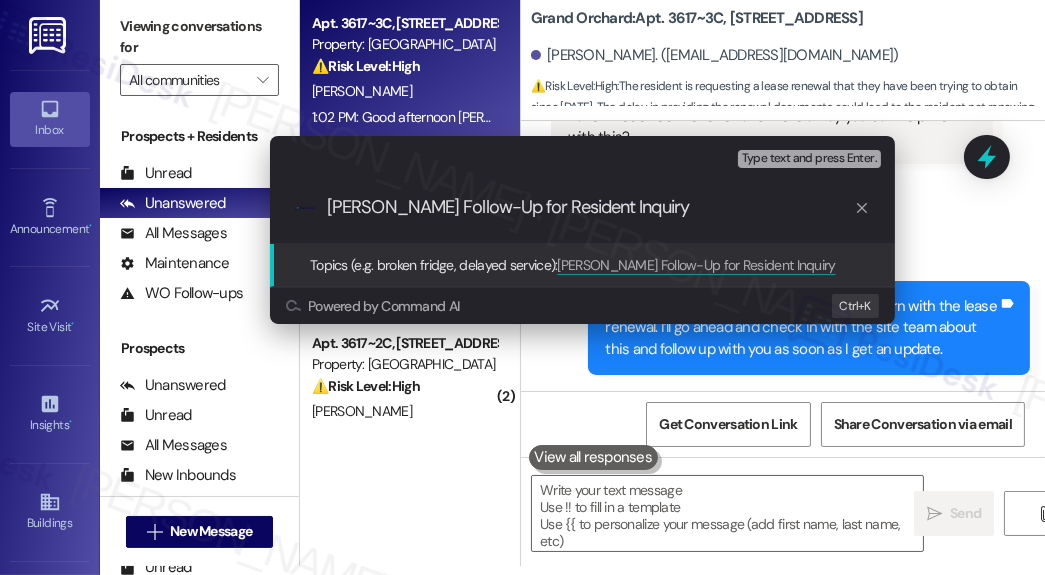drag, startPoint x: 440, startPoint y: 204, endPoint x: 547, endPoint y: 204, distance: 107 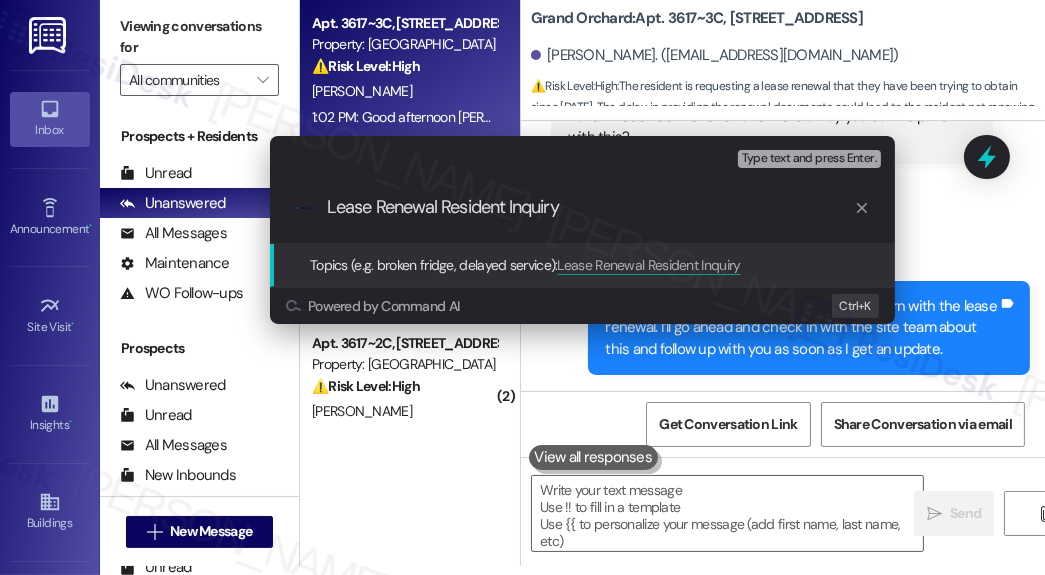 click on "Lease Renewal Resident Inquiry" at bounding box center (590, 207) 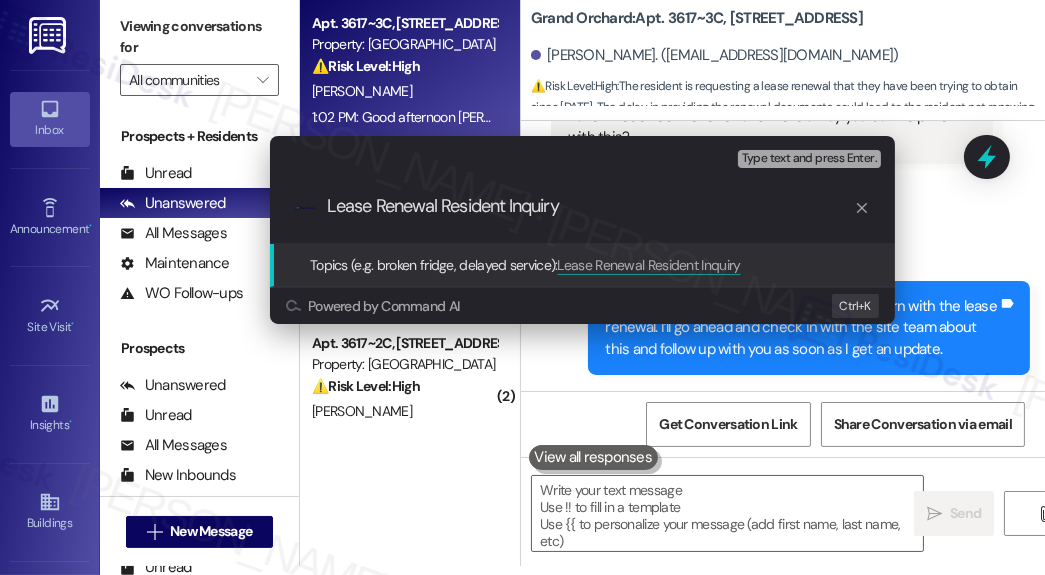 drag, startPoint x: 440, startPoint y: 203, endPoint x: 588, endPoint y: 212, distance: 148.27339 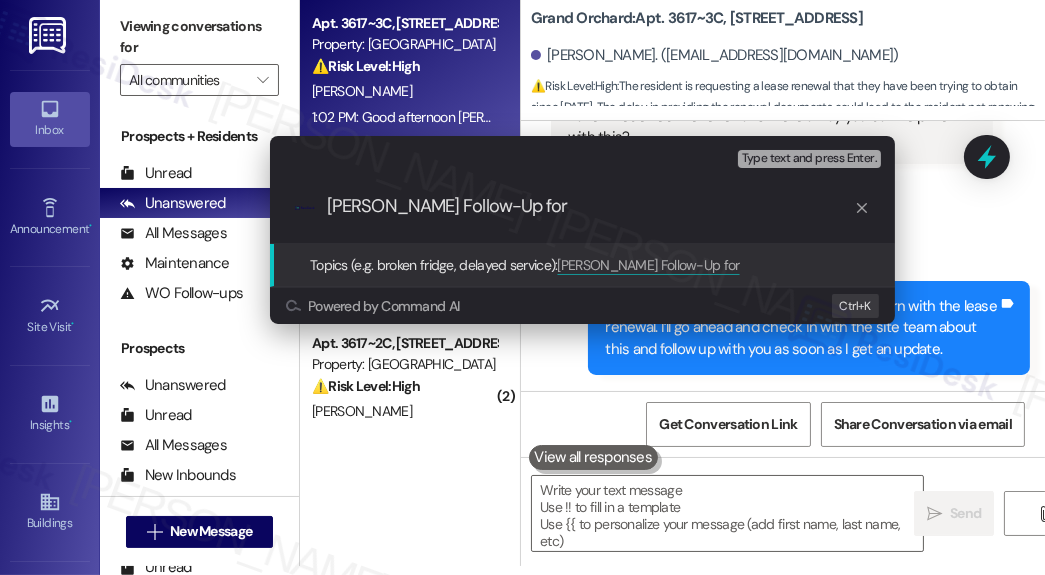 scroll, scrollTop: 0, scrollLeft: 0, axis: both 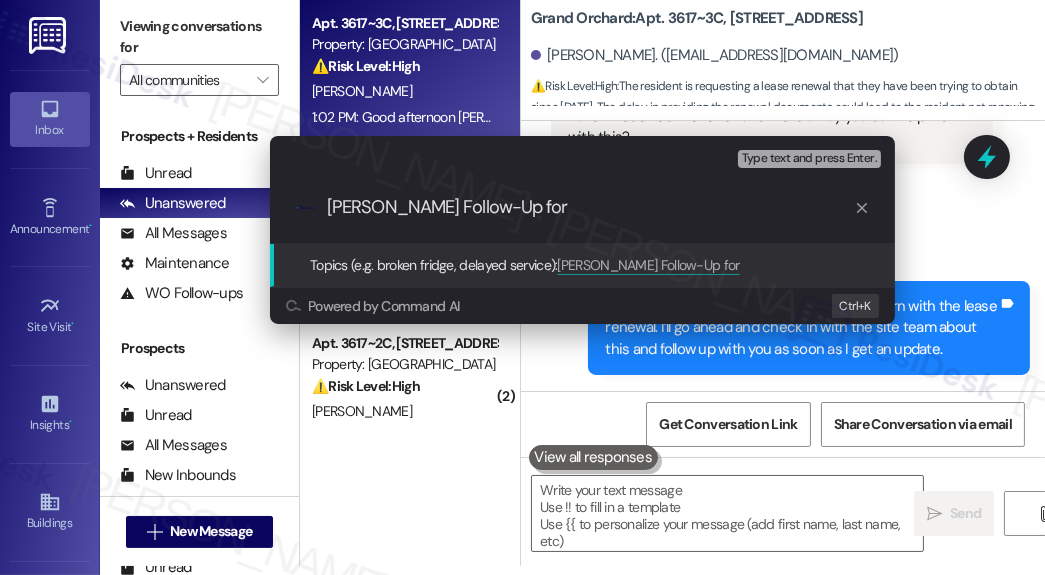 drag, startPoint x: 560, startPoint y: 208, endPoint x: 444, endPoint y: 205, distance: 116.03879 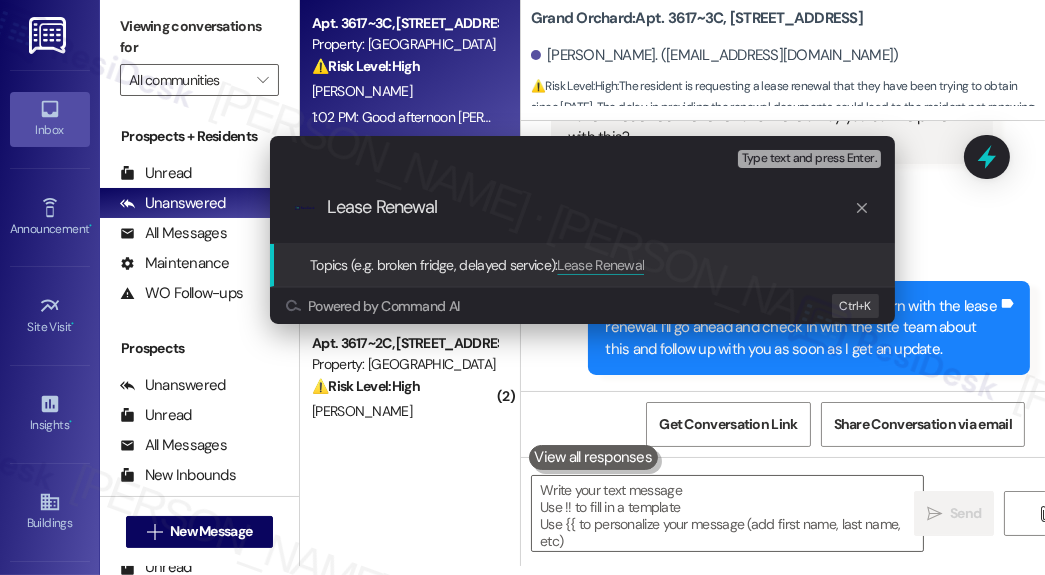 click on "Lease Renewal" at bounding box center (590, 207) 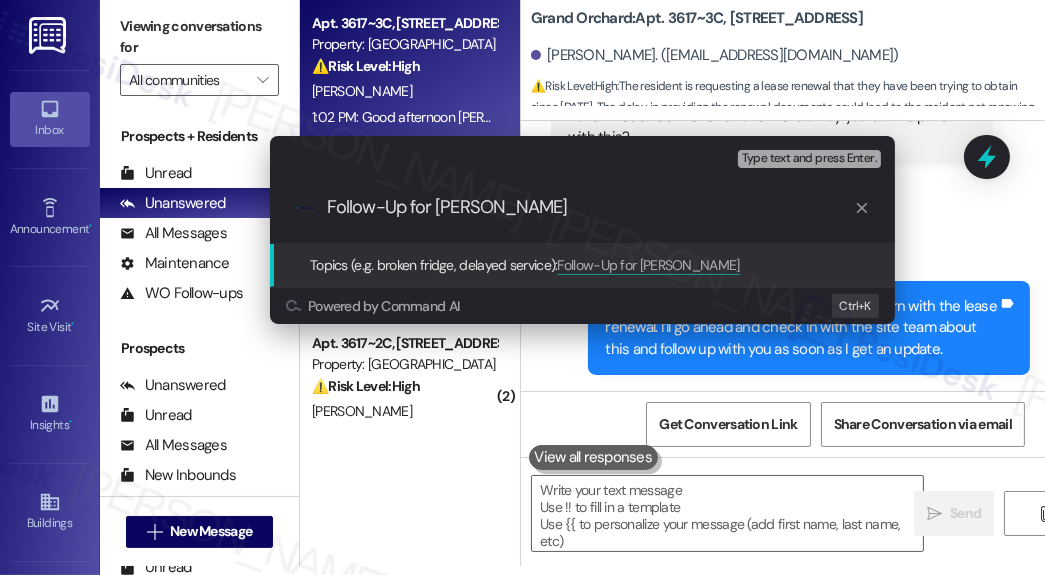 type 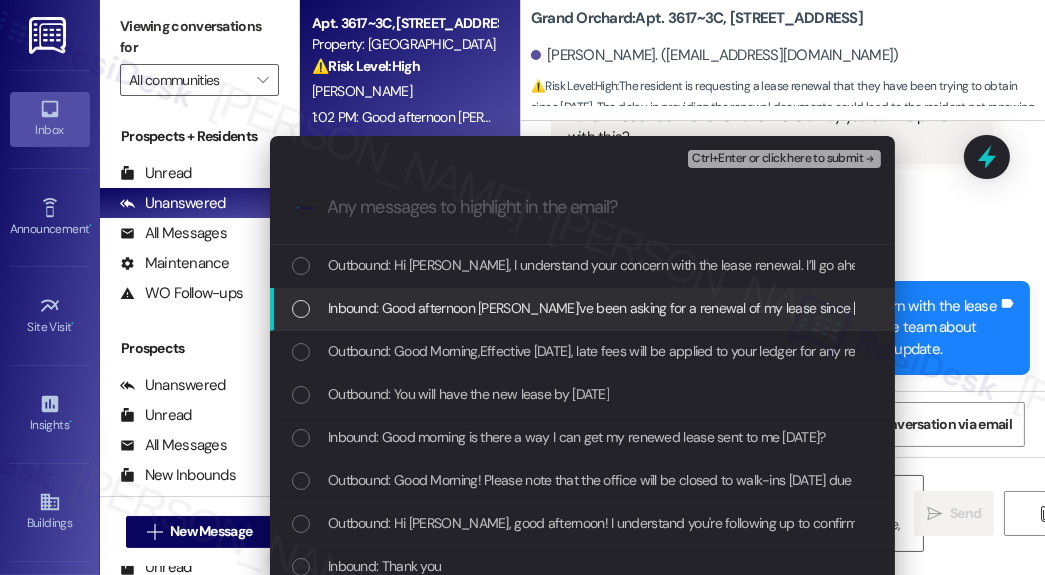 click on "Inbound: Good afternoon [PERSON_NAME]'ve been asking for a renewal of my lease since [DATE] and it is now [DATE] and I still haven't received the renewal Is there a way you can help me with this?" at bounding box center [899, 308] 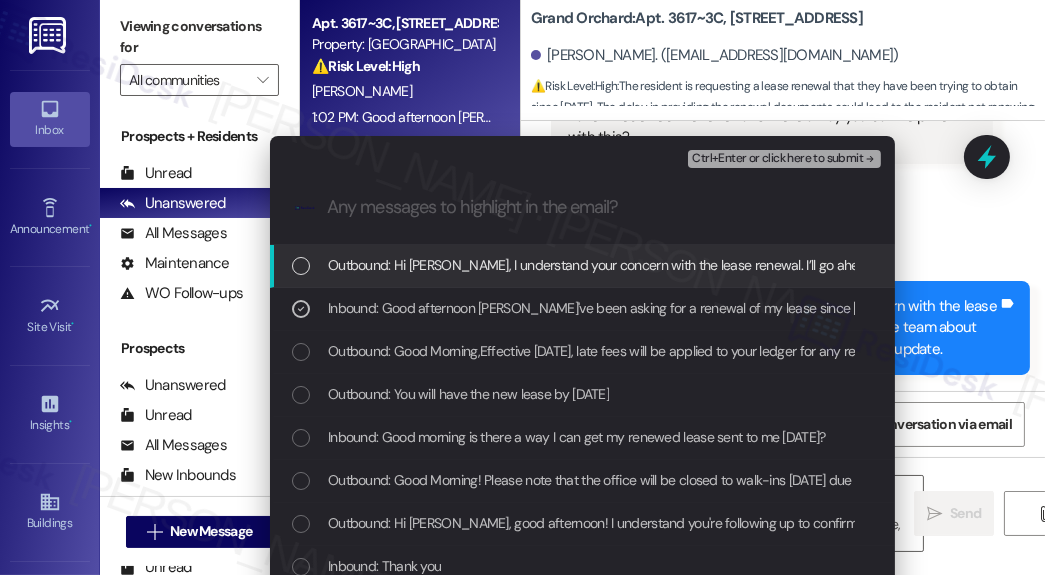 click on "Ctrl+Enter or click here to submit" at bounding box center [777, 159] 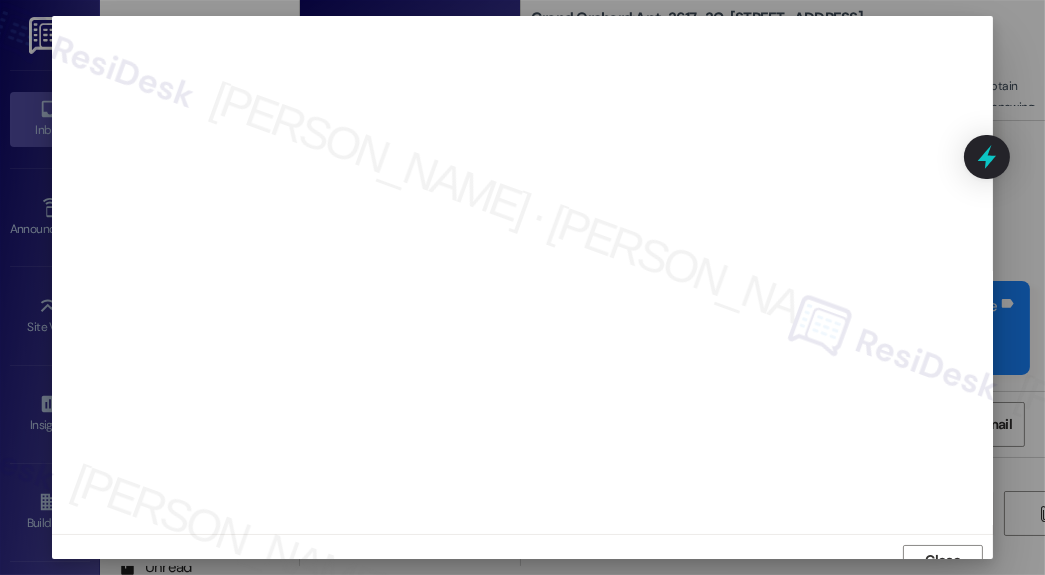 scroll, scrollTop: 17, scrollLeft: 0, axis: vertical 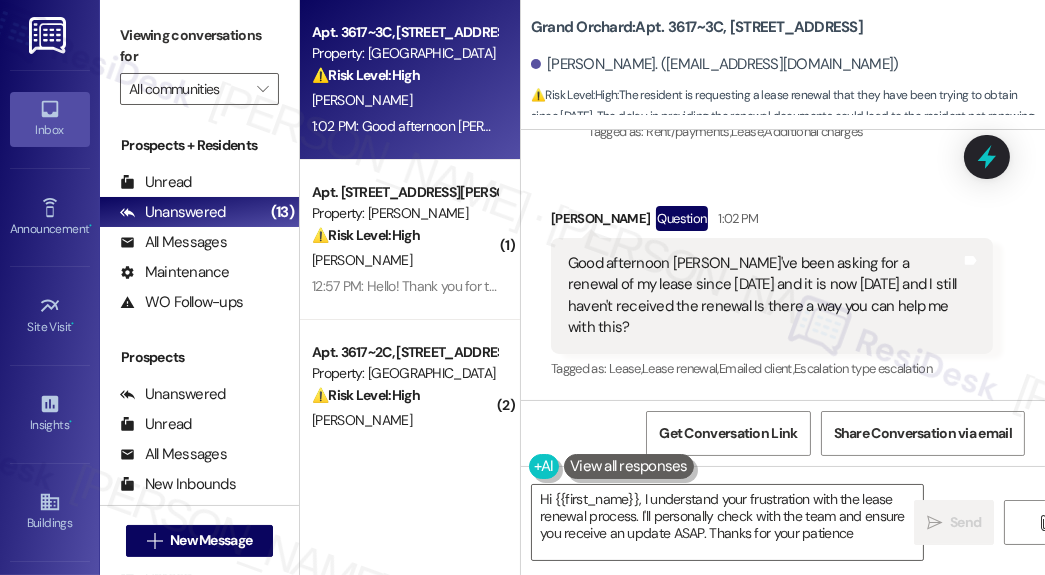 type on "Hi {{first_name}}, I understand your frustration with the lease renewal process. I'll personally check with the team and ensure you receive an update ASAP. Thanks for your patience!" 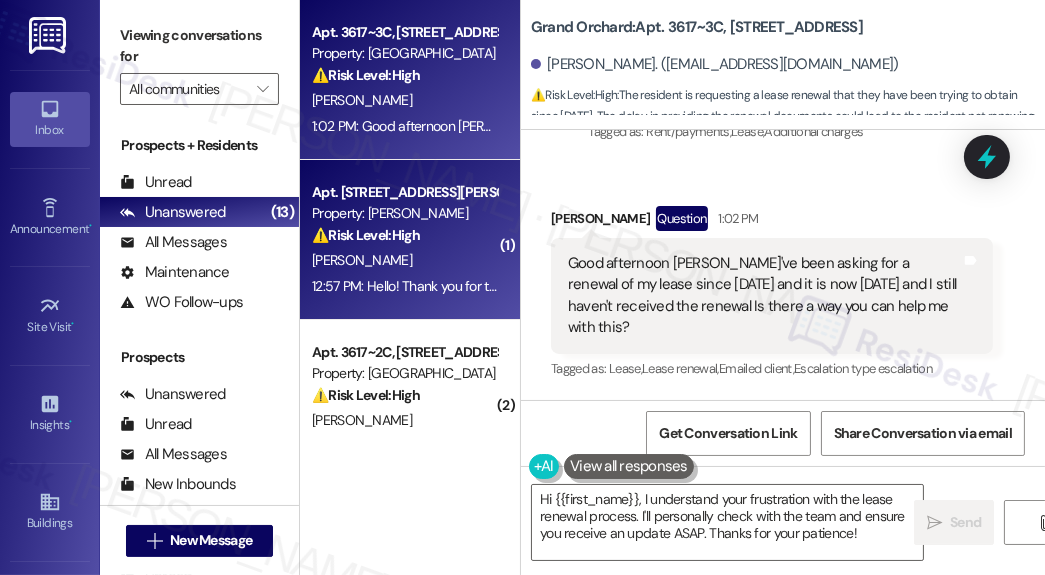 click on "[PERSON_NAME]" at bounding box center (404, 260) 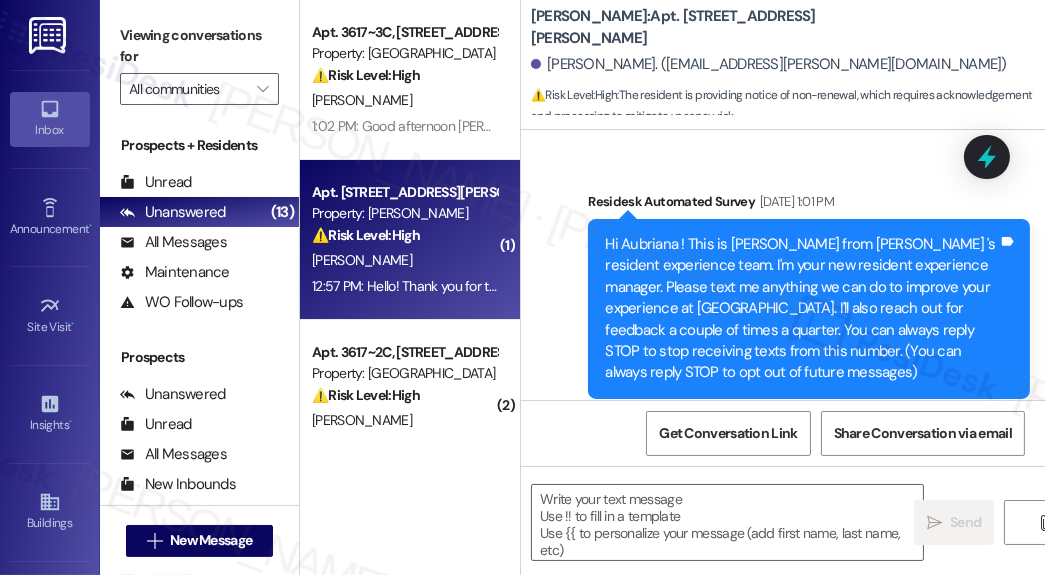 scroll, scrollTop: 31889, scrollLeft: 0, axis: vertical 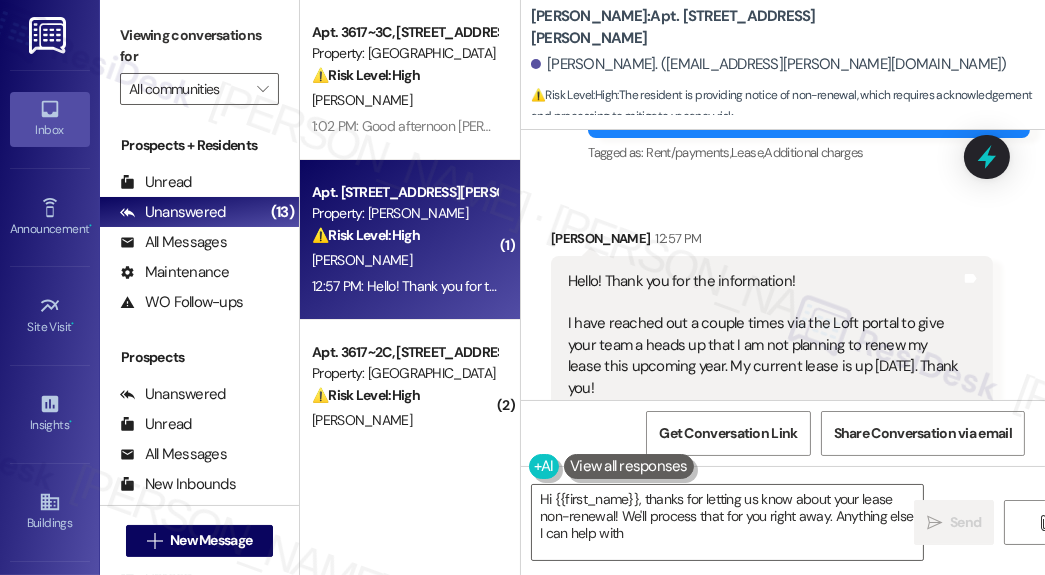 type on "Hi {{first_name}}, thanks for letting us know about your lease non-renewal! We'll process that for you right away. Anything else I can help with?" 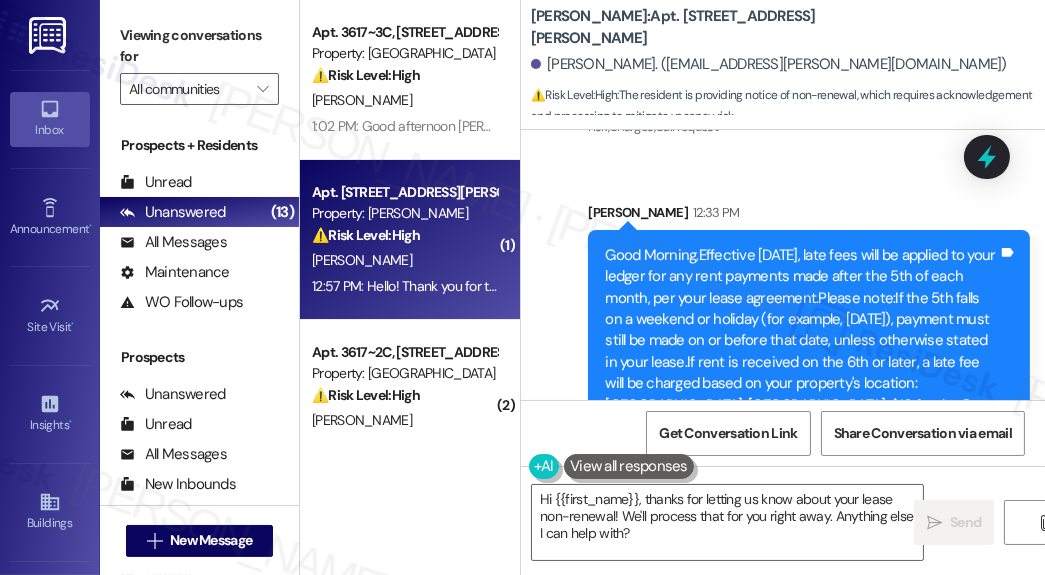 scroll, scrollTop: 31890, scrollLeft: 0, axis: vertical 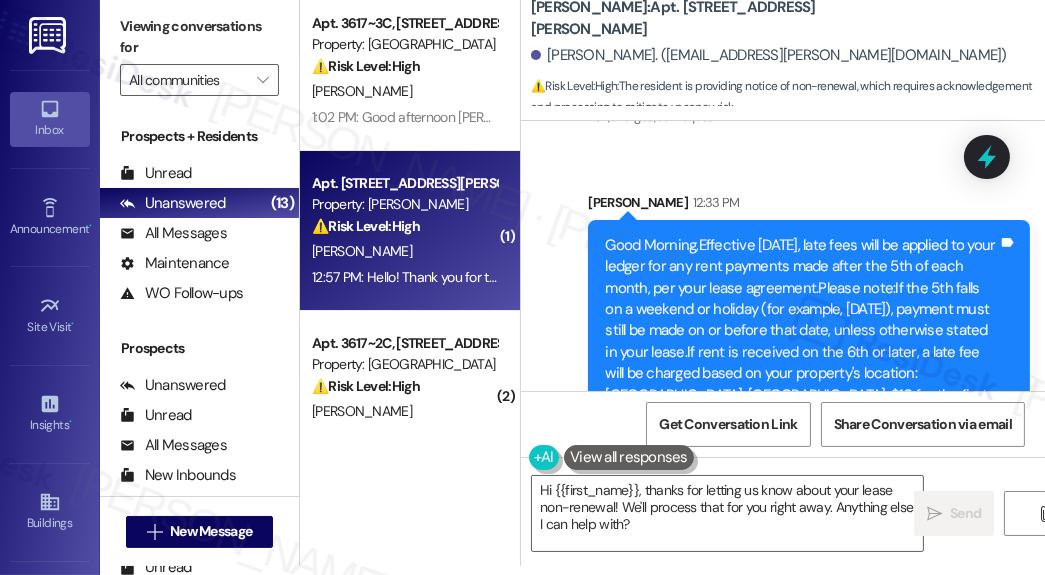 click on "Good Morning,Effective [DATE], late fees will be applied to your ledger for any rent payments made after the 5th of each month, per your lease agreement.Please note:If the 5th falls on a weekend or holiday (for example, [DATE]), payment must still be made on or before that date, unless otherwise stated in your lease.If rent is received on the 6th or later, a late fee will be charged based on your property's location: [GEOGRAPHIC_DATA], [GEOGRAPHIC_DATA]: $10 for the first $500 of rent, plus 5% of any amount over $500 (per city ordinance). [US_STATE]: Flat fee of $40 for late rent (per your lease and state regulations).Please plan accordingly to avoid additional charges.Thank you for your cooperation. Management" at bounding box center [801, 374] 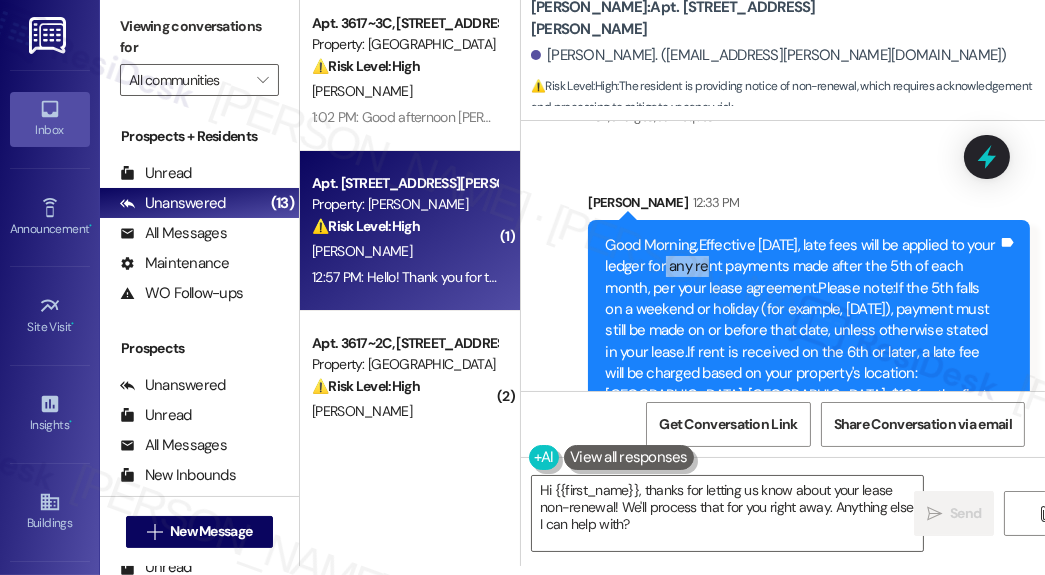 click on "Good Morning,Effective [DATE], late fees will be applied to your ledger for any rent payments made after the 5th of each month, per your lease agreement.Please note:If the 5th falls on a weekend or holiday (for example, [DATE]), payment must still be made on or before that date, unless otherwise stated in your lease.If rent is received on the 6th or later, a late fee will be charged based on your property's location: [GEOGRAPHIC_DATA], [GEOGRAPHIC_DATA]: $10 for the first $500 of rent, plus 5% of any amount over $500 (per city ordinance). [US_STATE]: Flat fee of $40 for late rent (per your lease and state regulations).Please plan accordingly to avoid additional charges.Thank you for your cooperation. Management" at bounding box center [801, 374] 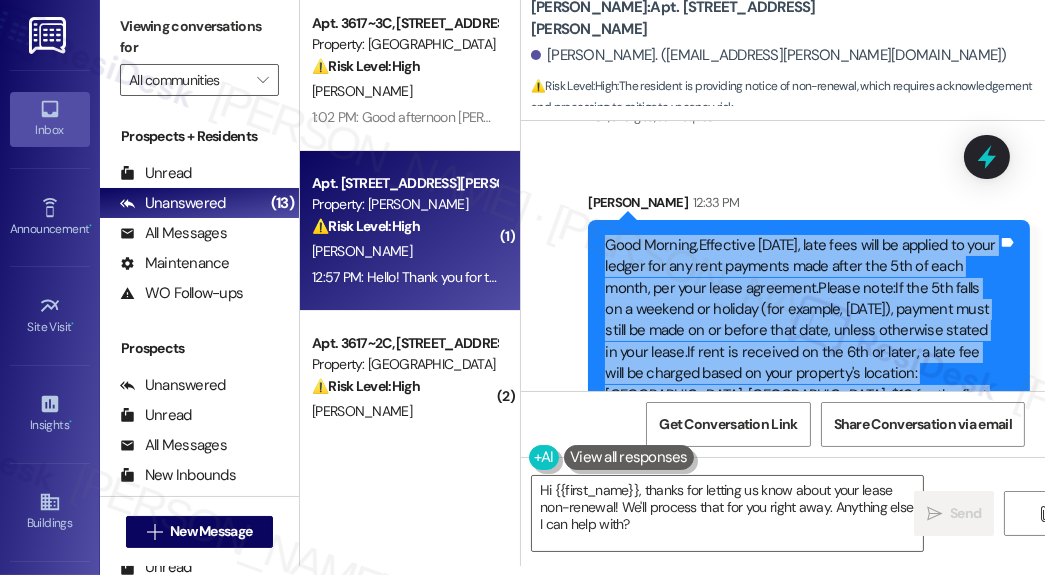 click on "Good Morning,Effective [DATE], late fees will be applied to your ledger for any rent payments made after the 5th of each month, per your lease agreement.Please note:If the 5th falls on a weekend or holiday (for example, [DATE]), payment must still be made on or before that date, unless otherwise stated in your lease.If rent is received on the 6th or later, a late fee will be charged based on your property's location: [GEOGRAPHIC_DATA], [GEOGRAPHIC_DATA]: $10 for the first $500 of rent, plus 5% of any amount over $500 (per city ordinance). [US_STATE]: Flat fee of $40 for late rent (per your lease and state regulations).Please plan accordingly to avoid additional charges.Thank you for your cooperation. Management" at bounding box center (801, 374) 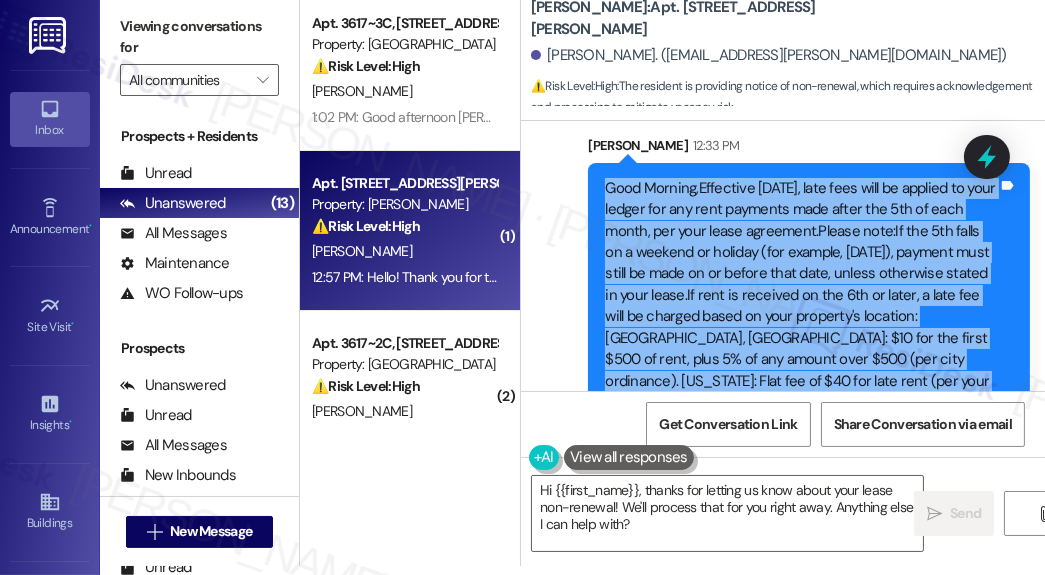 scroll, scrollTop: 31730, scrollLeft: 0, axis: vertical 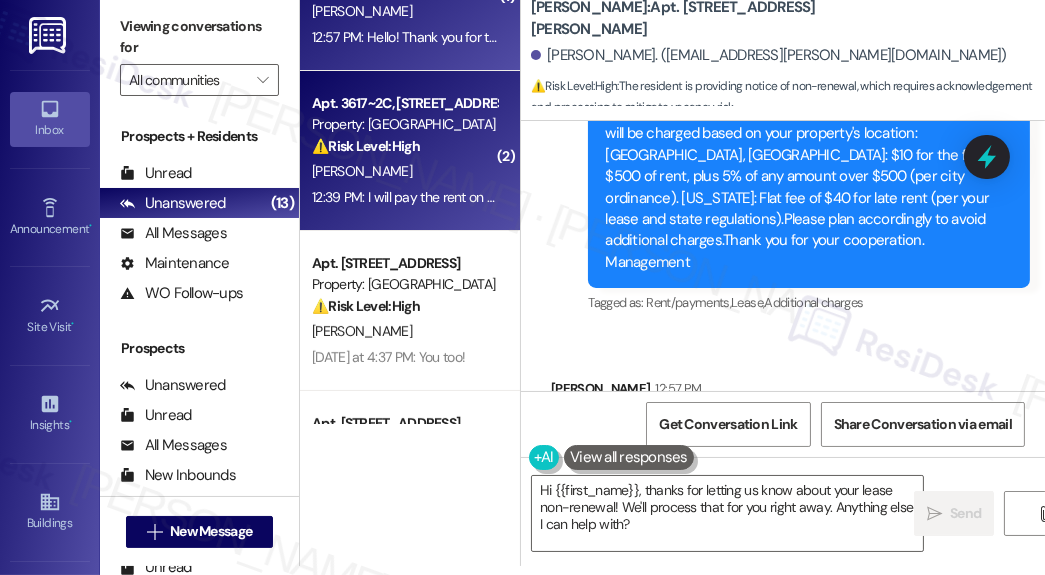 click on "⚠️  Risk Level:  High" at bounding box center (366, 146) 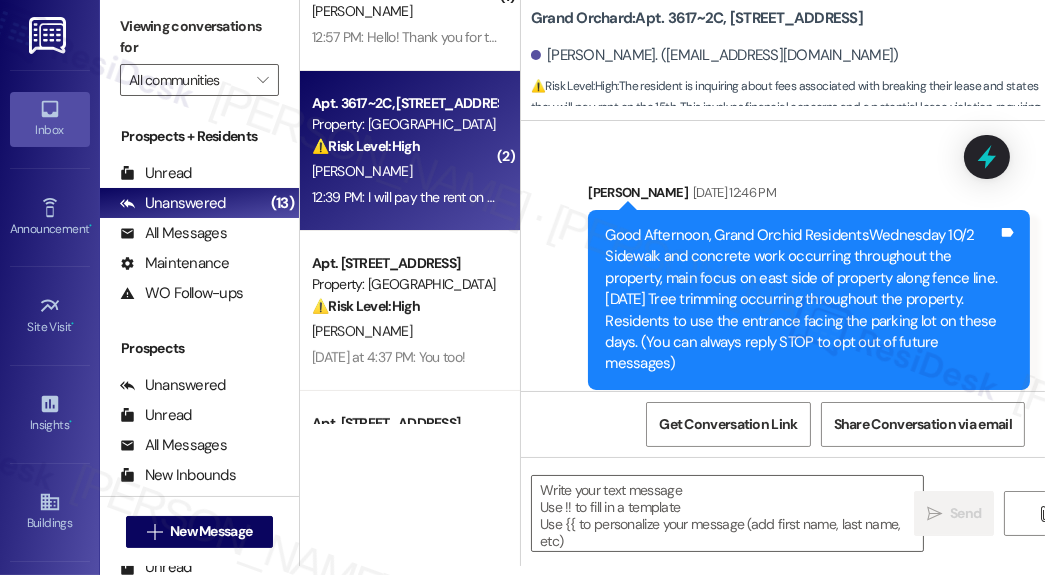 scroll, scrollTop: 1772, scrollLeft: 0, axis: vertical 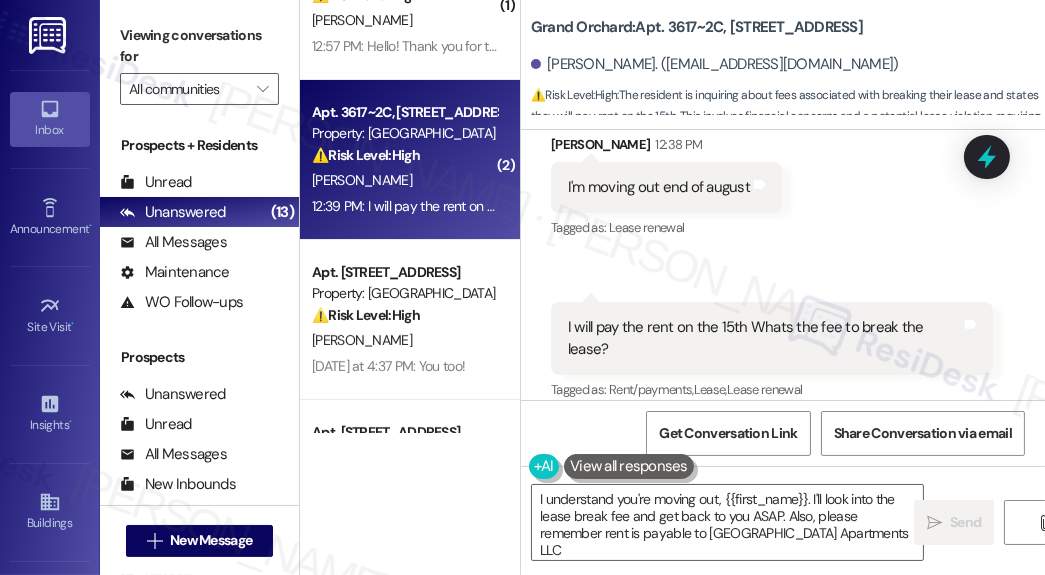 type on "I understand you're moving out, {{first_name}}. I'll look into the lease break fee and get back to you ASAP. Also, please remember rent is payable to [GEOGRAPHIC_DATA] Apartments LLC." 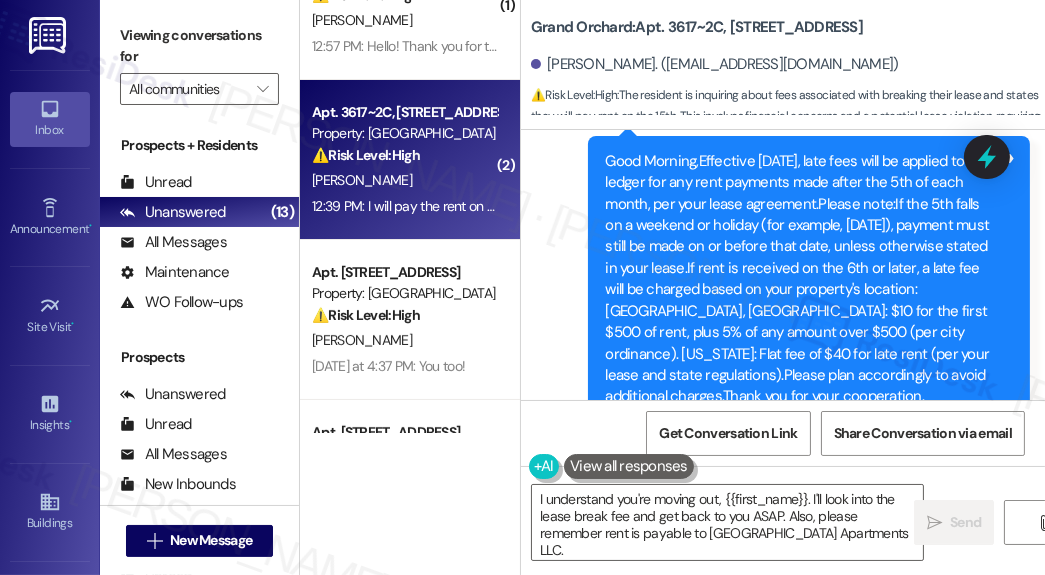 scroll, scrollTop: 6191, scrollLeft: 0, axis: vertical 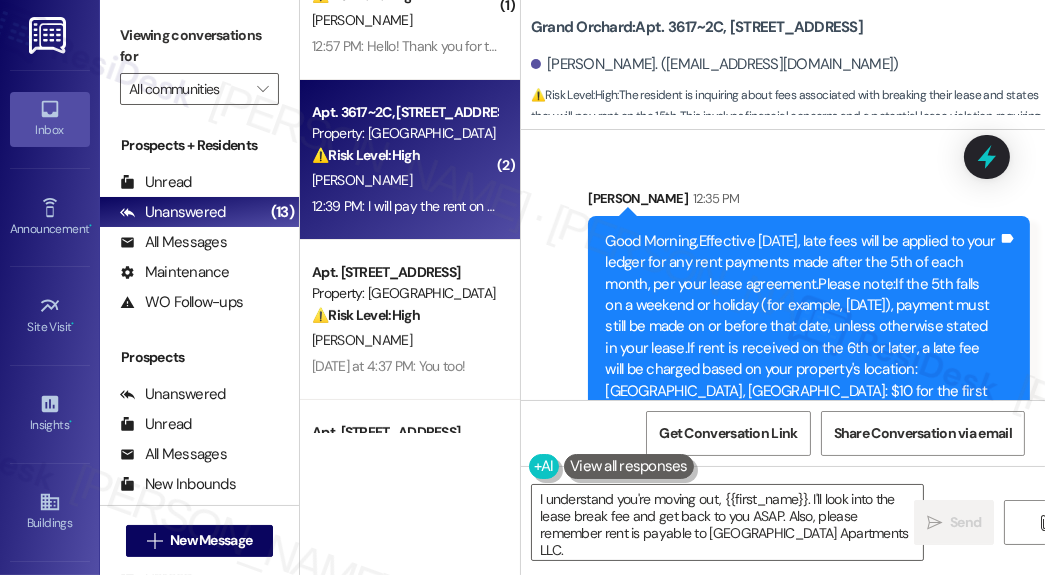 click on "Good Morning,Effective [DATE], late fees will be applied to your ledger for any rent payments made after the 5th of each month, per your lease agreement.Please note:If the 5th falls on a weekend or holiday (for example, [DATE]), payment must still be made on or before that date, unless otherwise stated in your lease.If rent is received on the 6th or later, a late fee will be charged based on your property's location: [GEOGRAPHIC_DATA], [GEOGRAPHIC_DATA]: $10 for the first $500 of rent, plus 5% of any amount over $500 (per city ordinance). [US_STATE]: Flat fee of $40 for late rent (per your lease and state regulations).Please plan accordingly to avoid additional charges.Thank you for your cooperation. Management" at bounding box center (801, 370) 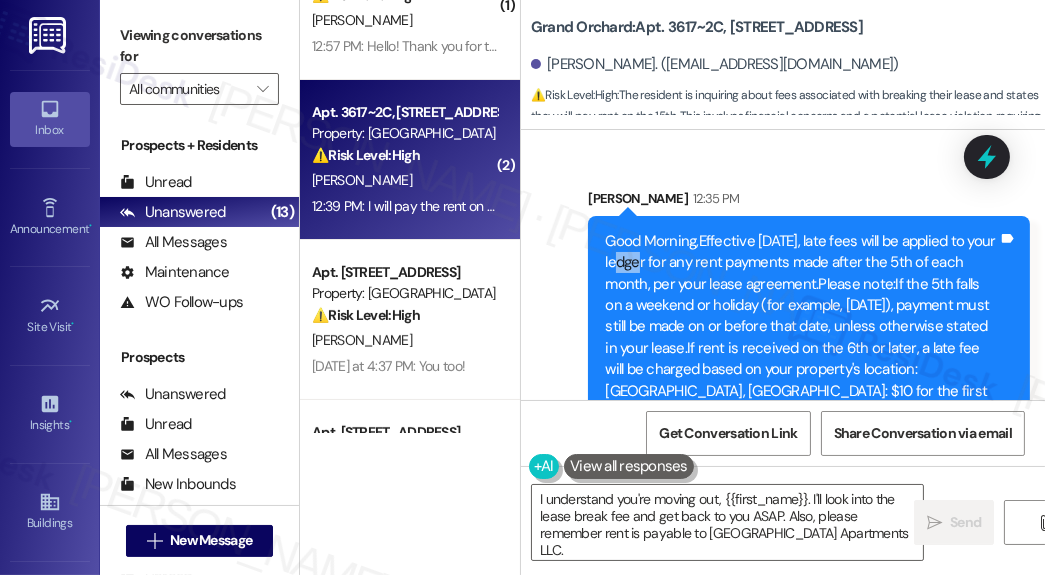 click on "Good Morning,Effective [DATE], late fees will be applied to your ledger for any rent payments made after the 5th of each month, per your lease agreement.Please note:If the 5th falls on a weekend or holiday (for example, [DATE]), payment must still be made on or before that date, unless otherwise stated in your lease.If rent is received on the 6th or later, a late fee will be charged based on your property's location: [GEOGRAPHIC_DATA], [GEOGRAPHIC_DATA]: $10 for the first $500 of rent, plus 5% of any amount over $500 (per city ordinance). [US_STATE]: Flat fee of $40 for late rent (per your lease and state regulations).Please plan accordingly to avoid additional charges.Thank you for your cooperation. Management" at bounding box center (801, 370) 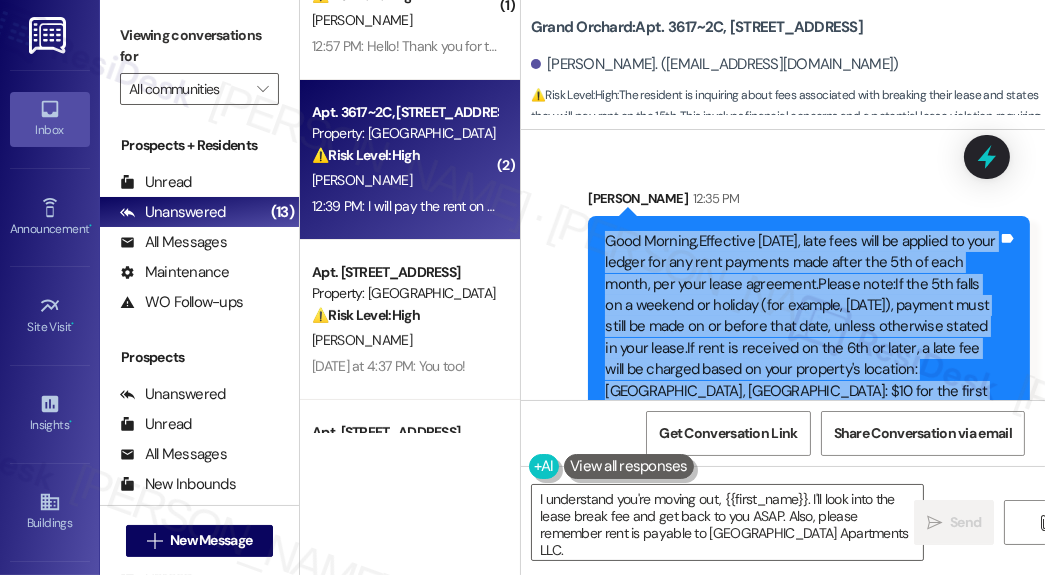 click on "Good Morning,Effective [DATE], late fees will be applied to your ledger for any rent payments made after the 5th of each month, per your lease agreement.Please note:If the 5th falls on a weekend or holiday (for example, [DATE]), payment must still be made on or before that date, unless otherwise stated in your lease.If rent is received on the 6th or later, a late fee will be charged based on your property's location: [GEOGRAPHIC_DATA], [GEOGRAPHIC_DATA]: $10 for the first $500 of rent, plus 5% of any amount over $500 (per city ordinance). [US_STATE]: Flat fee of $40 for late rent (per your lease and state regulations).Please plan accordingly to avoid additional charges.Thank you for your cooperation. Management" at bounding box center [801, 370] 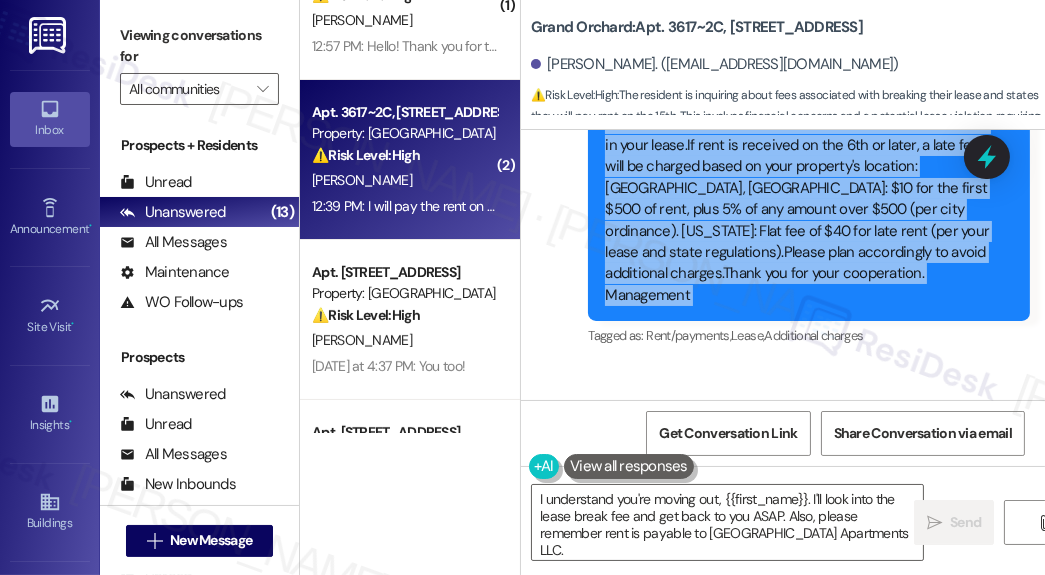 scroll, scrollTop: 6511, scrollLeft: 0, axis: vertical 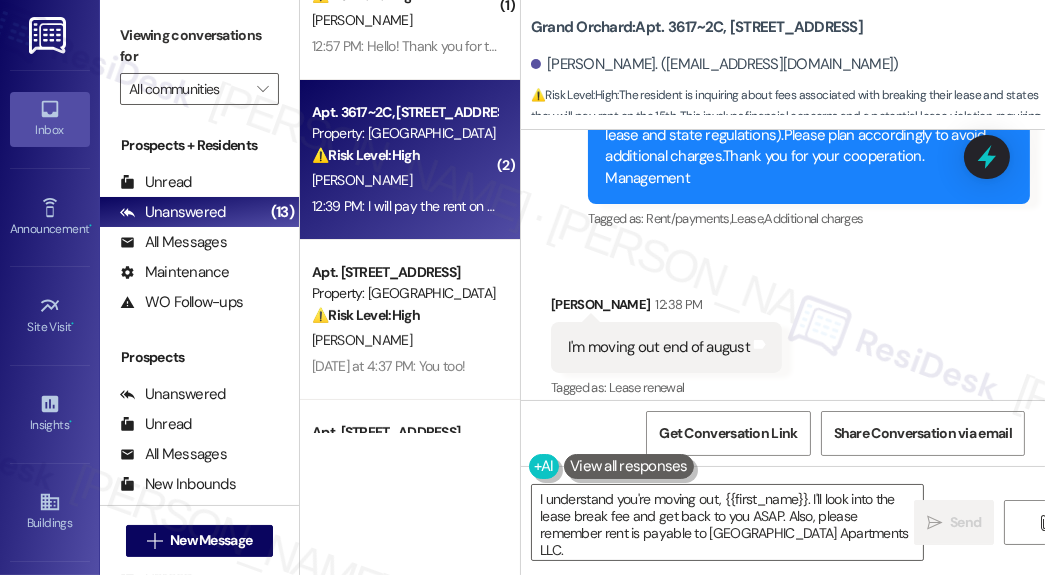 click on "Received via SMS [PERSON_NAME] 12:38 PM I'm moving out end of august Tags and notes Tagged as:   Lease renewal Click to highlight conversations about Lease renewal Received via SMS 12:39 PM [PERSON_NAME] Question   Neutral 12:39 PM I will pay the rent on the 15th Whats the fee to break the lease? Tags and notes Tagged as:   Rent/payments ,  Click to highlight conversations about Rent/payments Lease ,  Click to highlight conversations about Lease Lease renewal Click to highlight conversations about Lease renewal" at bounding box center [783, 414] 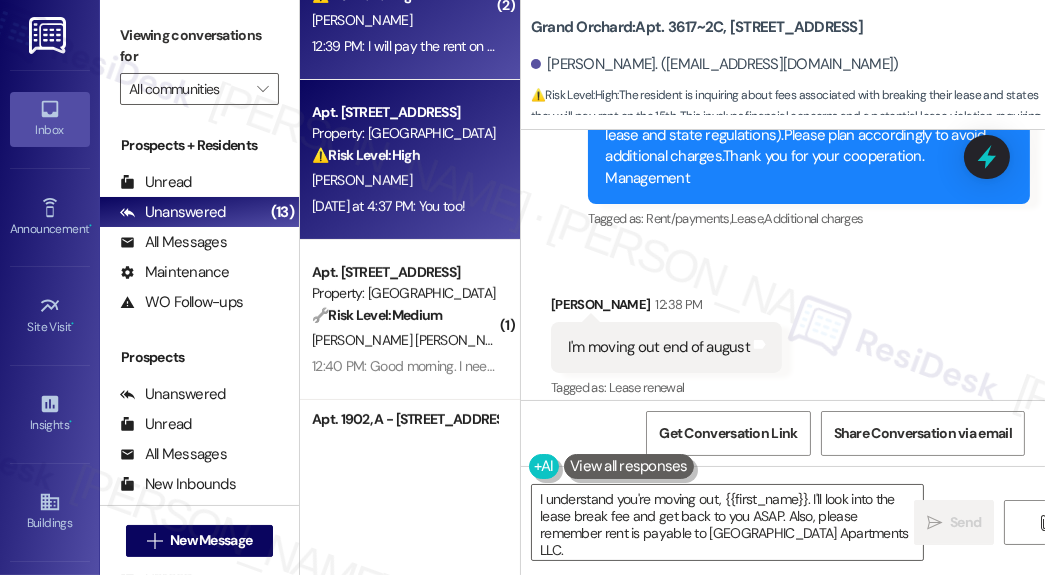 click on "[PERSON_NAME]" at bounding box center [404, 180] 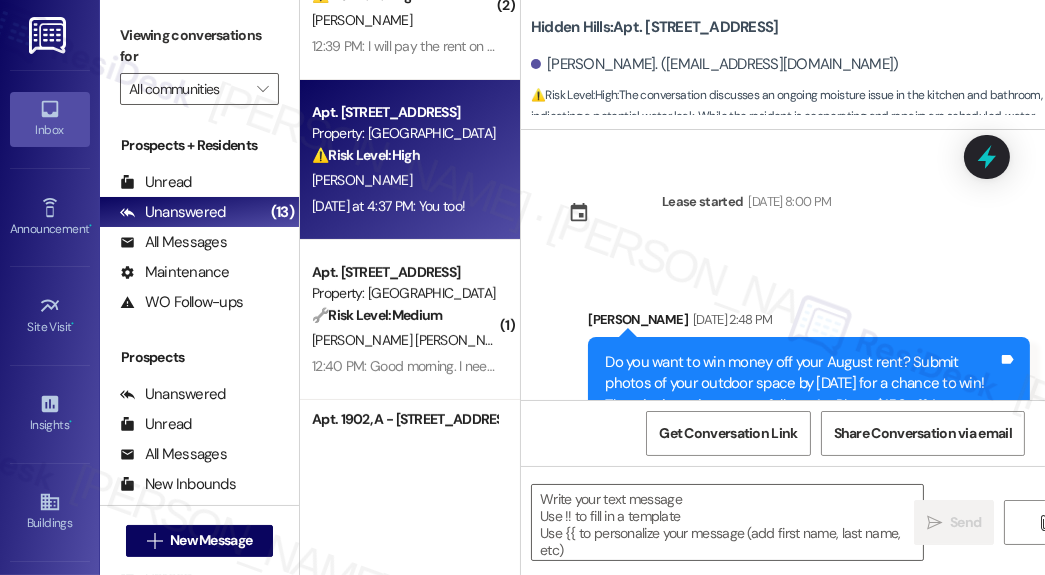 type on "Fetching suggested responses. Please feel free to read through the conversation in the meantime." 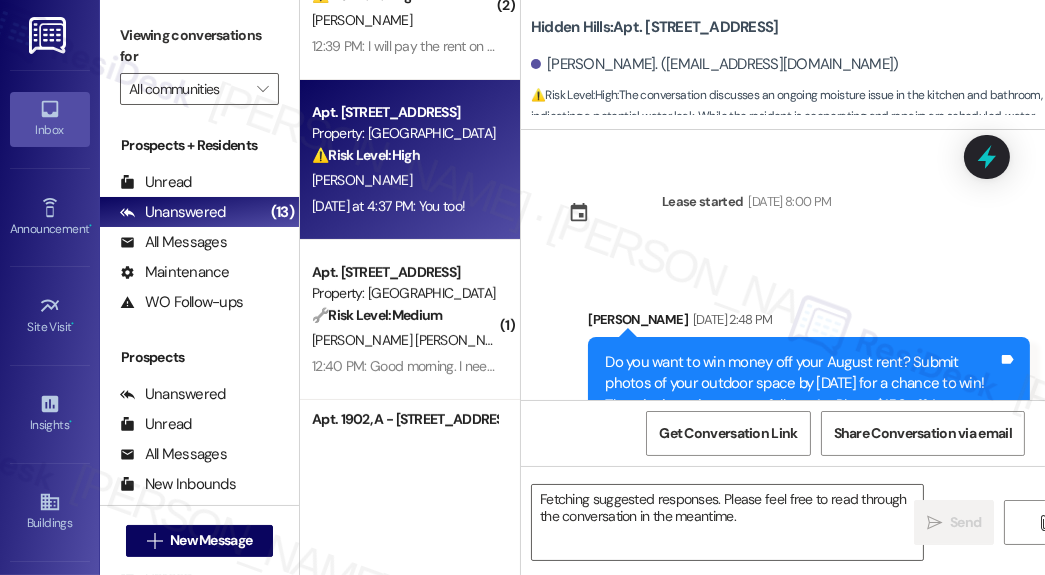 scroll, scrollTop: 28406, scrollLeft: 0, axis: vertical 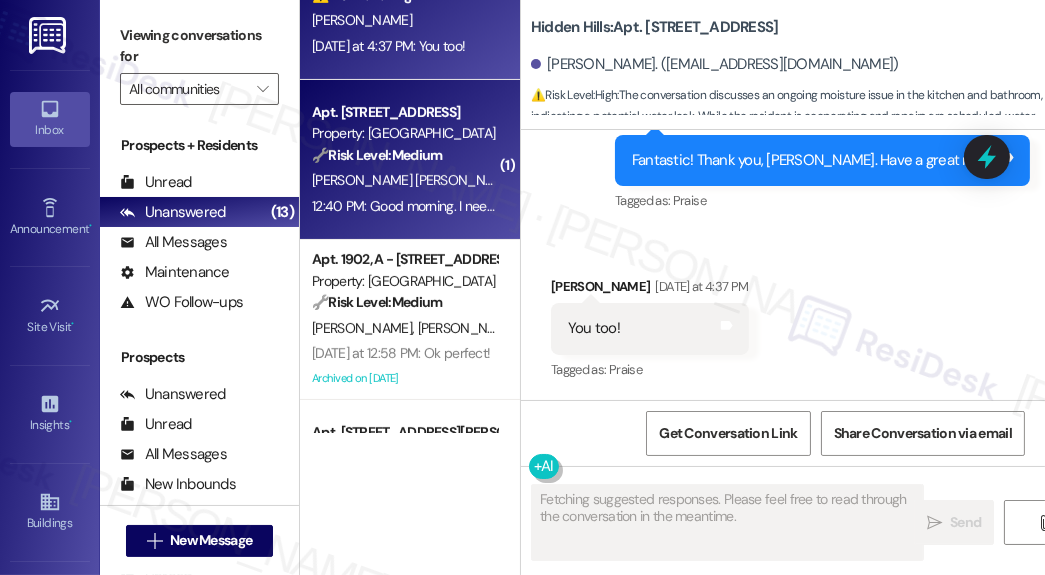 click on "[PERSON_NAME] [PERSON_NAME]" at bounding box center (404, 180) 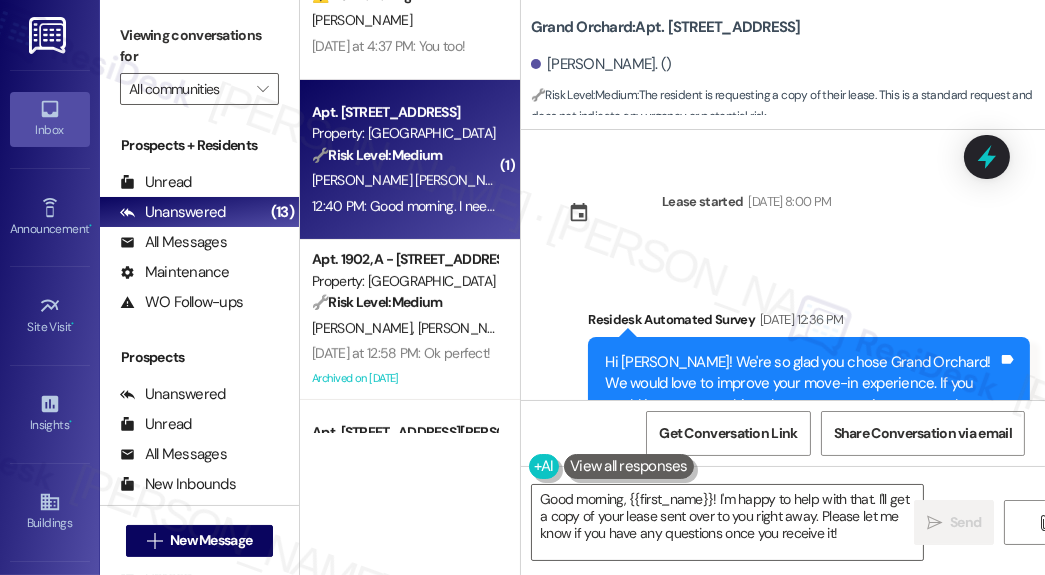 scroll, scrollTop: 160, scrollLeft: 0, axis: vertical 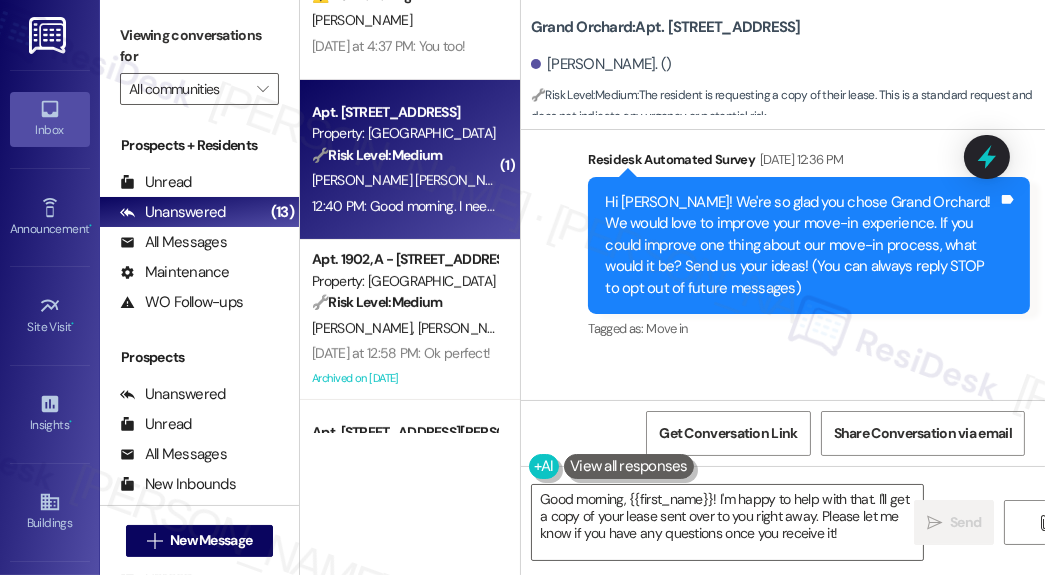 click on "Hi [PERSON_NAME]! We're so glad you chose Grand Orchard! We would love to improve your move-in experience. If you could improve one thing about our move-in process, what would it be? Send us your ideas! (You can always reply STOP to opt out of future messages)" at bounding box center (801, 245) 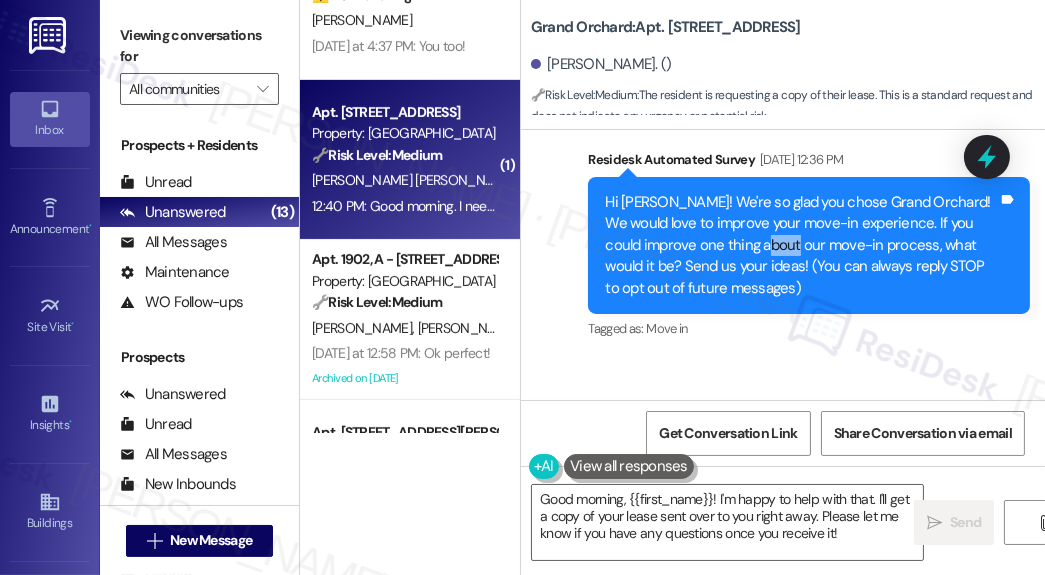click on "Hi [PERSON_NAME]! We're so glad you chose Grand Orchard! We would love to improve your move-in experience. If you could improve one thing about our move-in process, what would it be? Send us your ideas! (You can always reply STOP to opt out of future messages)" at bounding box center (801, 245) 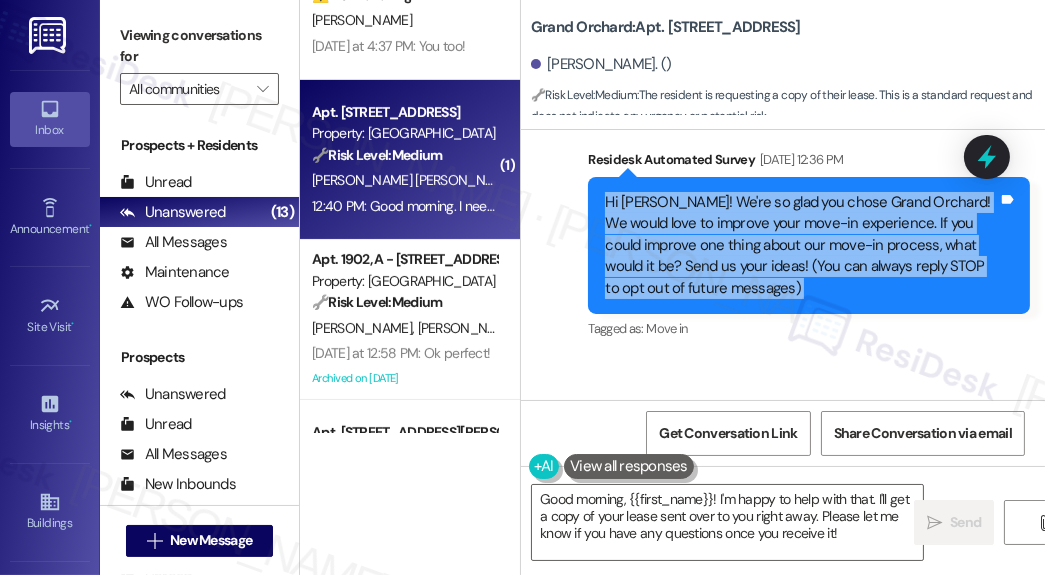 click on "Hi [PERSON_NAME]! We're so glad you chose Grand Orchard! We would love to improve your move-in experience. If you could improve one thing about our move-in process, what would it be? Send us your ideas! (You can always reply STOP to opt out of future messages)" at bounding box center (801, 245) 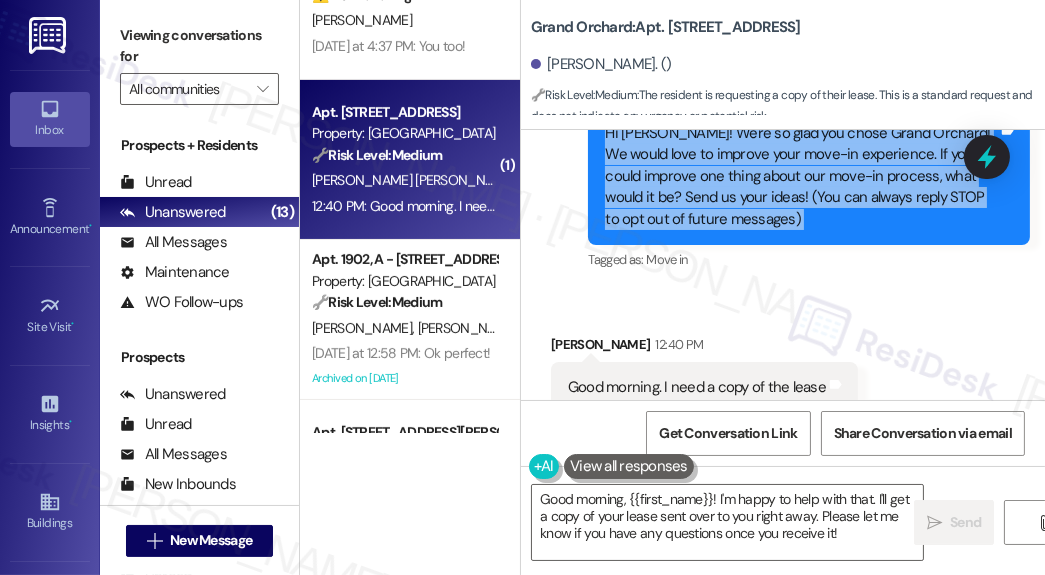scroll, scrollTop: 288, scrollLeft: 0, axis: vertical 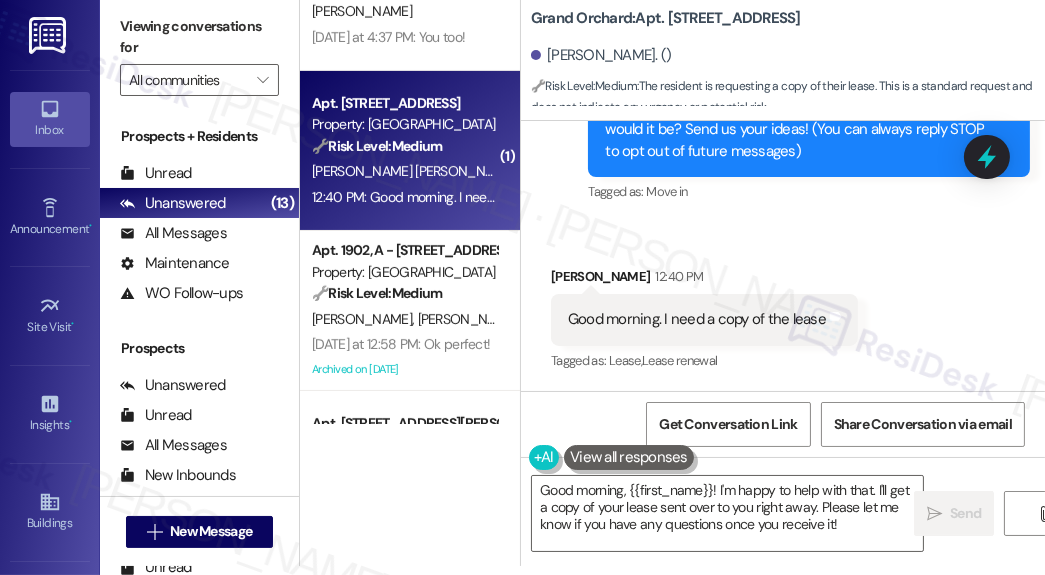 click on "Good morning. I need a copy of the lease" at bounding box center [697, 319] 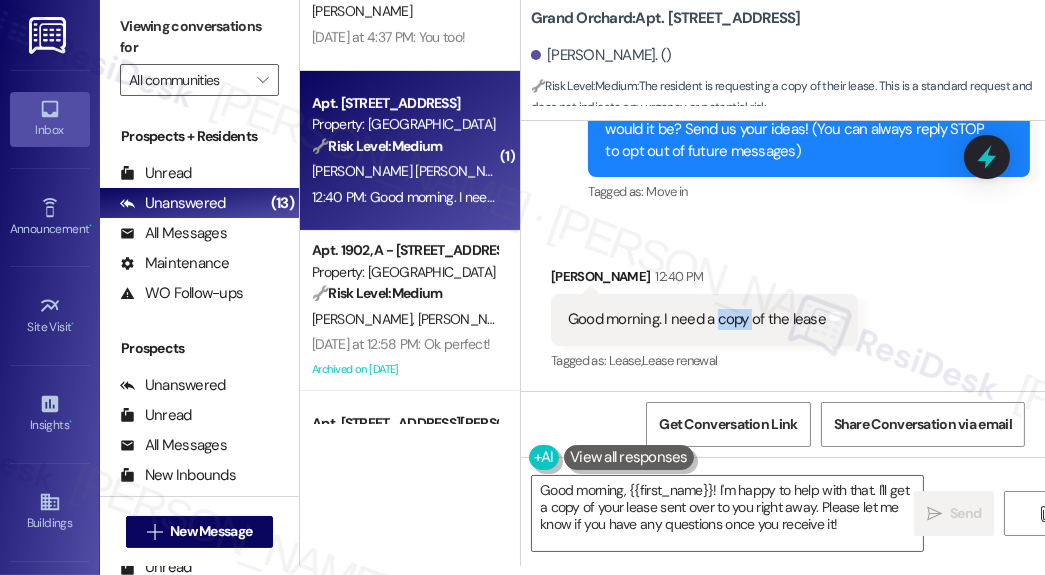 click on "Good morning. I need a copy of the lease" at bounding box center [697, 319] 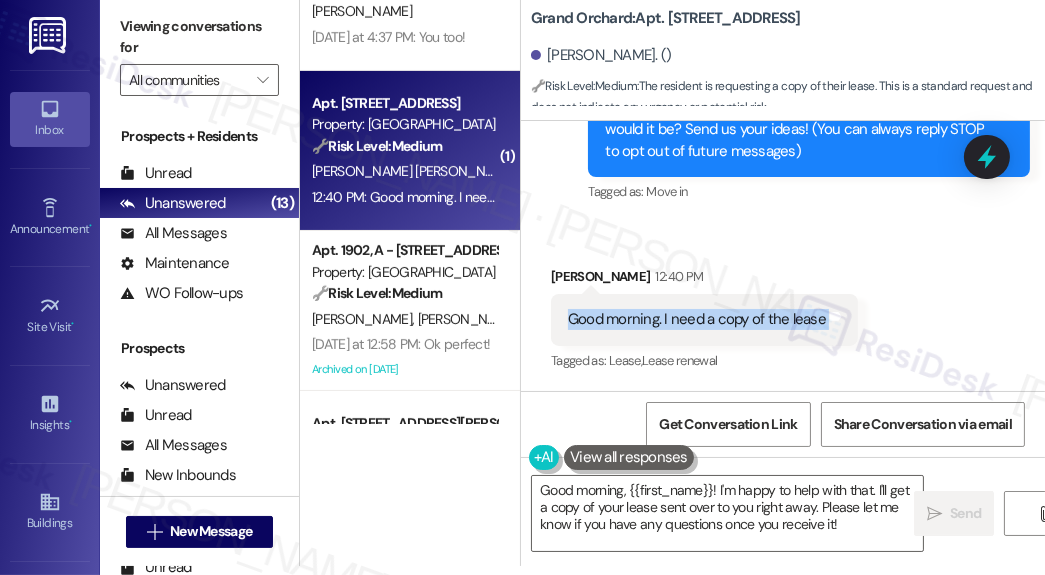 click on "Good morning. I need a copy of the lease" at bounding box center [697, 319] 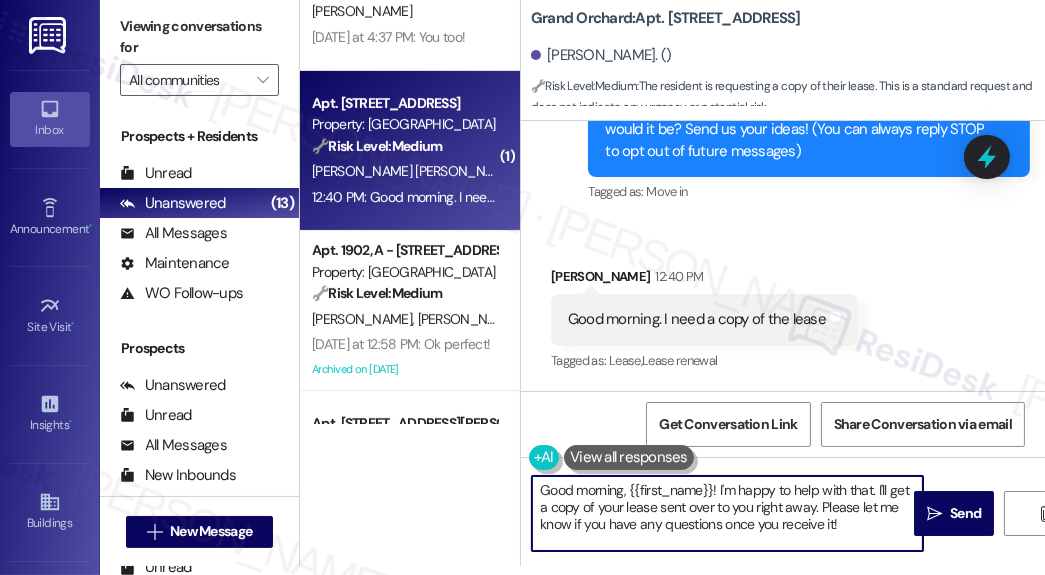 click on "Good morning, {{first_name}}! I'm happy to help with that. I'll get a copy of your lease sent over to you right away. Please let me know if you have any questions once you receive it!" at bounding box center [727, 513] 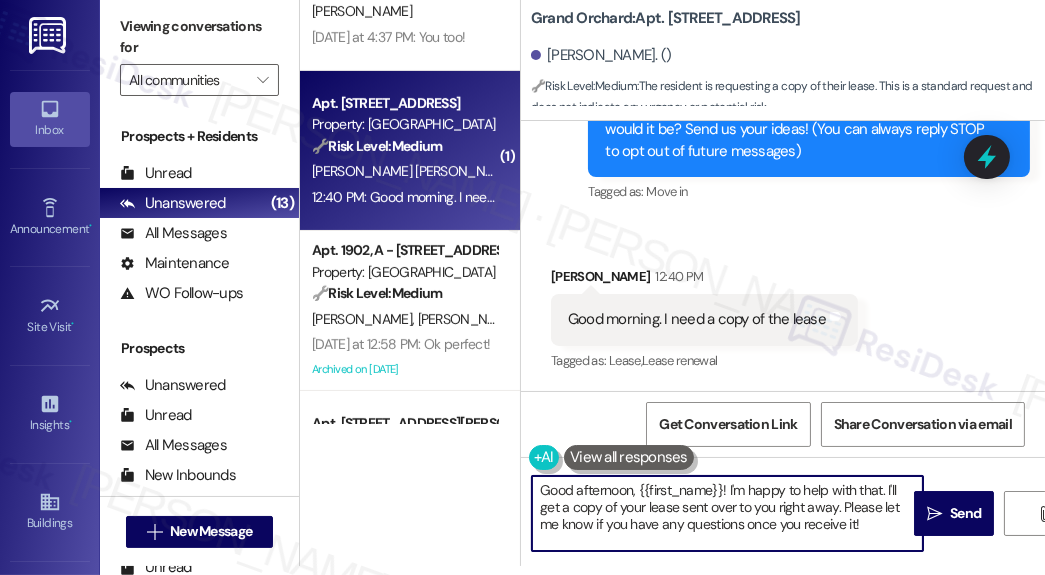 drag, startPoint x: 731, startPoint y: 488, endPoint x: 887, endPoint y: 490, distance: 156.01282 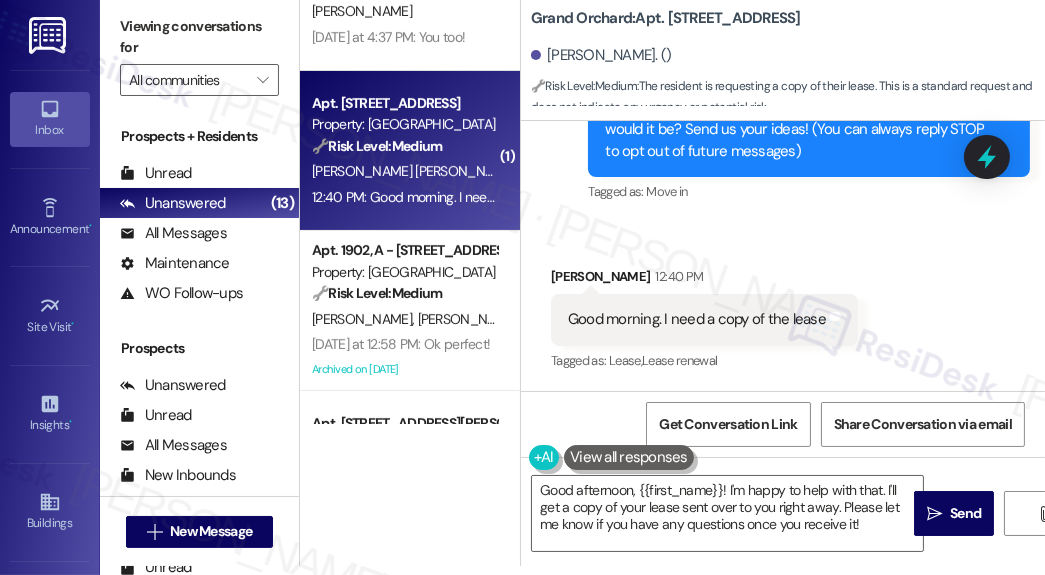 click on "Received via SMS [PERSON_NAME] 12:40 PM Good morning. I need a copy of the lease  Tags and notes Tagged as:   Lease ,  Click to highlight conversations about Lease Lease renewal Click to highlight conversations about Lease renewal" at bounding box center (783, 305) 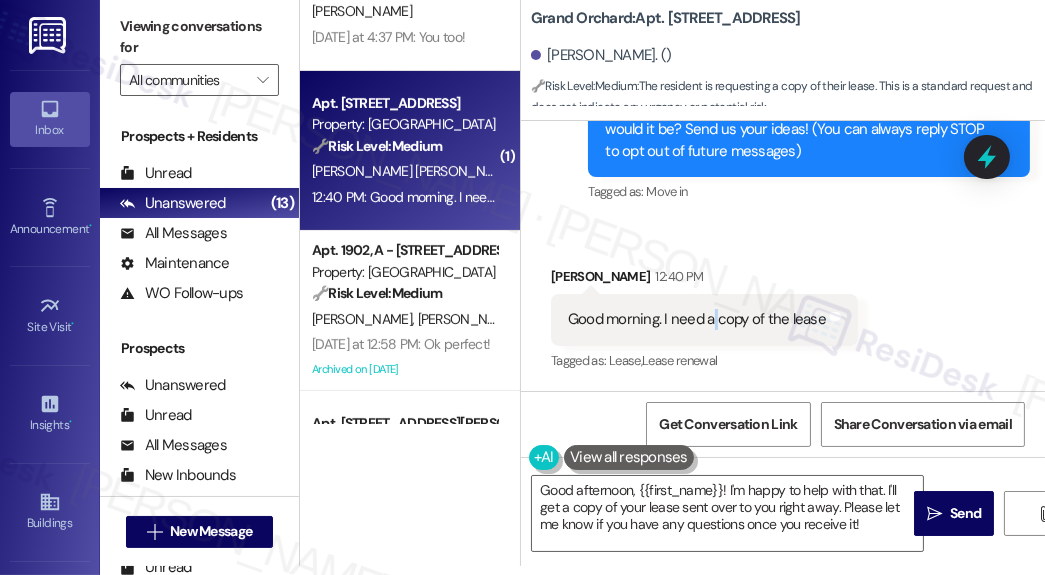 click on "Good morning. I need a copy of the lease  Tags and notes" at bounding box center [704, 319] 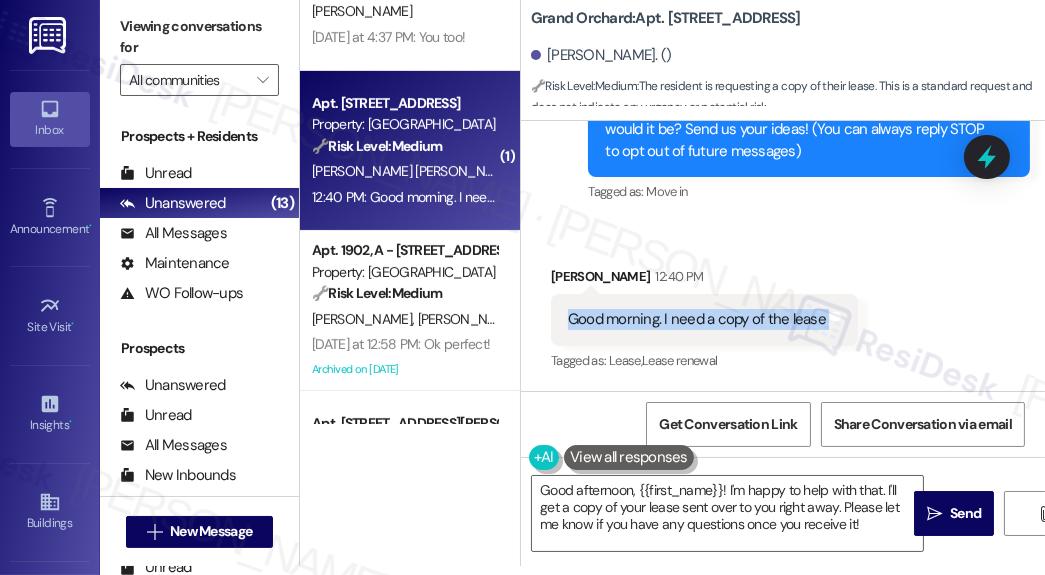 click on "Good morning. I need a copy of the lease  Tags and notes" at bounding box center [704, 319] 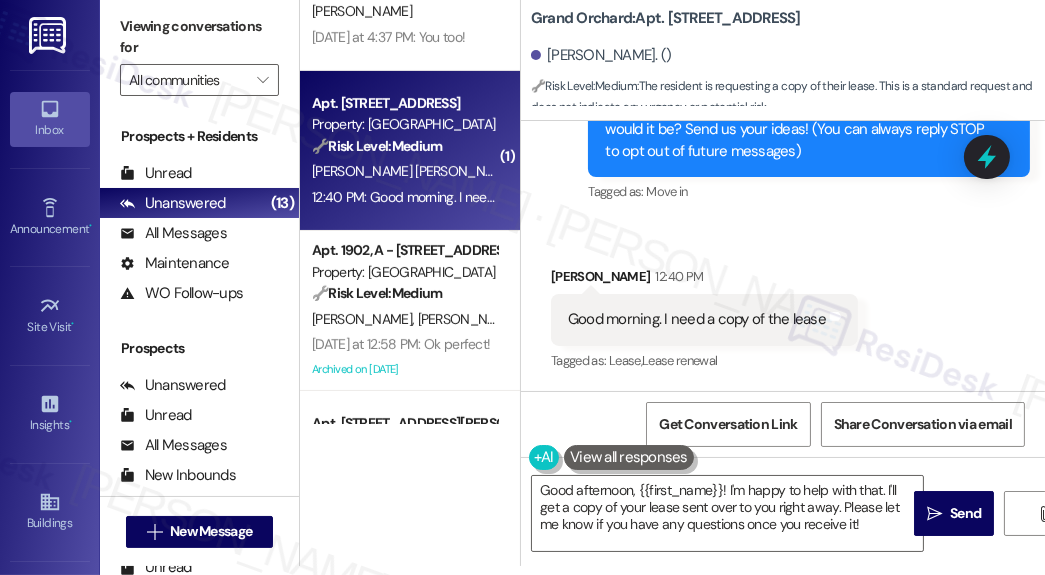 click on "Received via SMS [PERSON_NAME] 12:40 PM Good morning. I need a copy of the lease  Tags and notes Tagged as:   Lease ,  Click to highlight conversations about Lease Lease renewal Click to highlight conversations about Lease renewal" at bounding box center [783, 305] 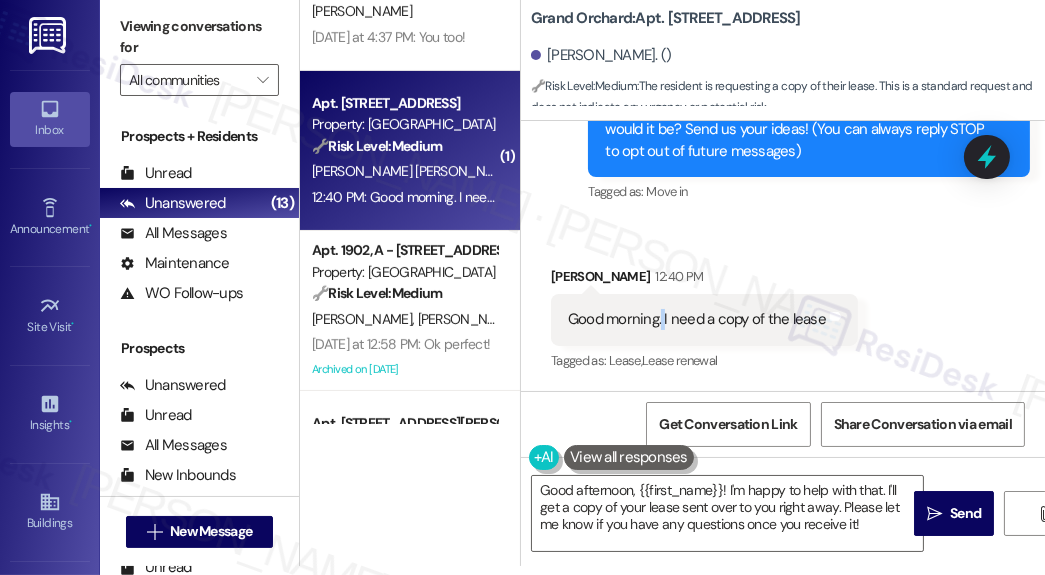 click on "Good morning. I need a copy of the lease" at bounding box center (697, 319) 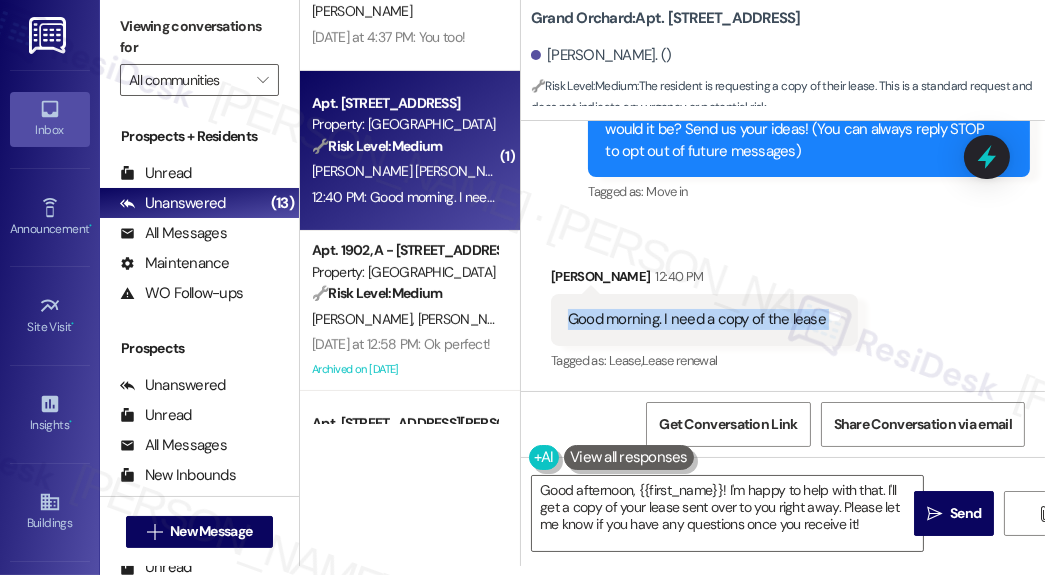 click on "Good morning. I need a copy of the lease" at bounding box center (697, 319) 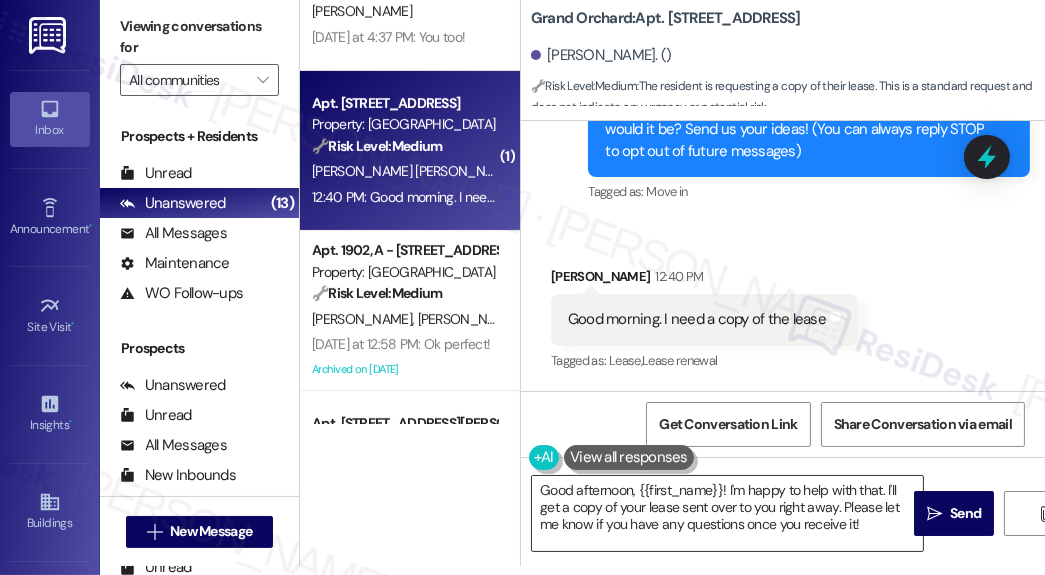 click on "Good afternoon, {{first_name}}! I'm happy to help with that. I'll get a copy of your lease sent over to you right away. Please let me know if you have any questions once you receive it!" at bounding box center [727, 513] 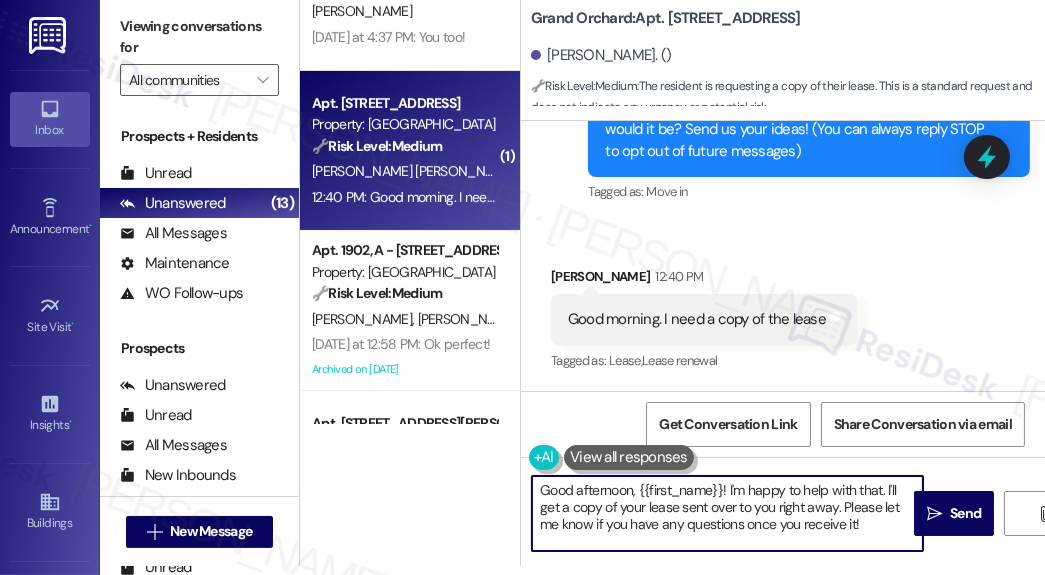 drag, startPoint x: 536, startPoint y: 503, endPoint x: 558, endPoint y: 502, distance: 22.022715 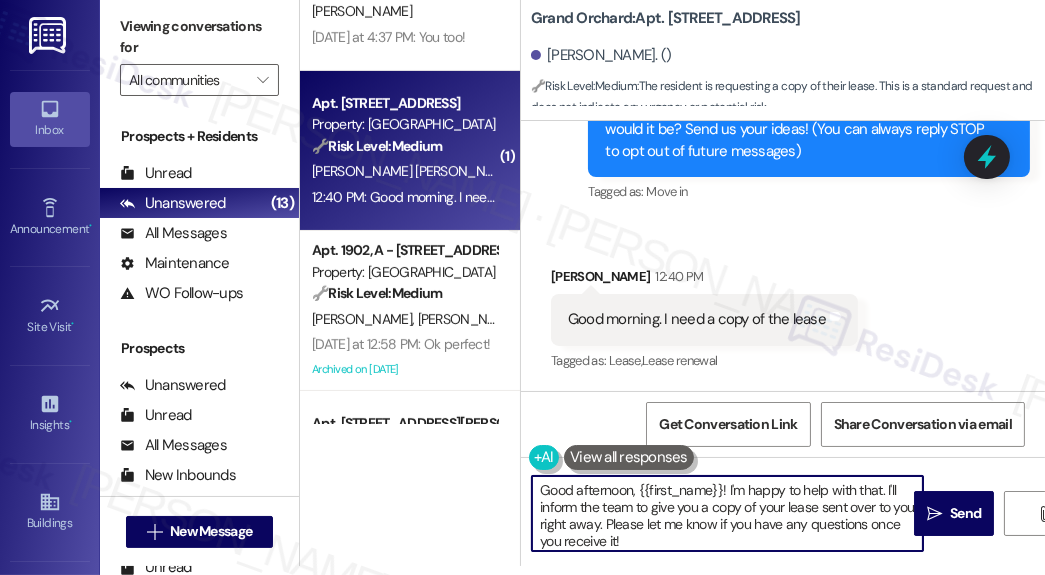 drag, startPoint x: 821, startPoint y: 506, endPoint x: 627, endPoint y: 528, distance: 195.24344 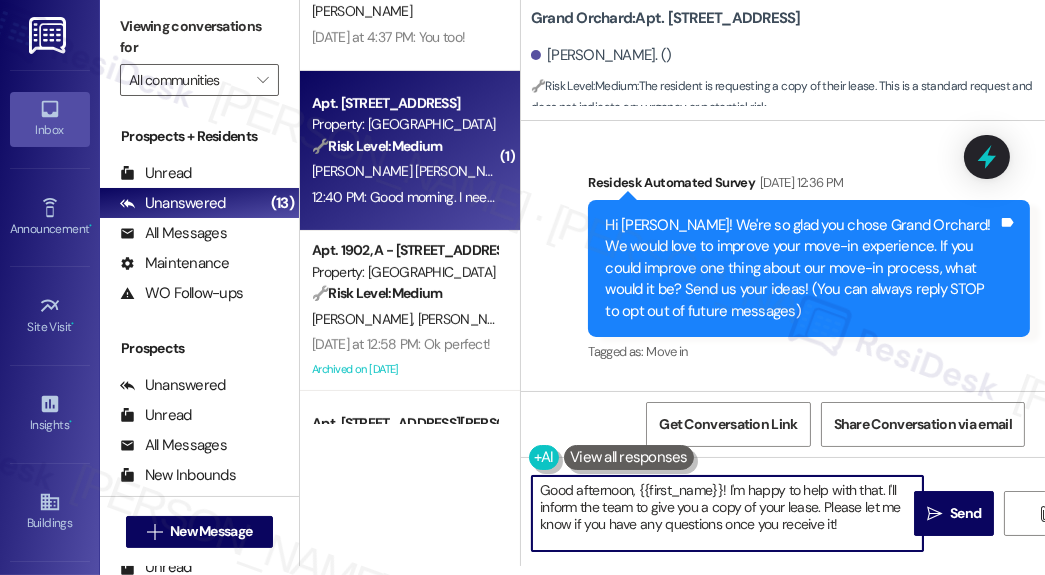scroll, scrollTop: 48, scrollLeft: 0, axis: vertical 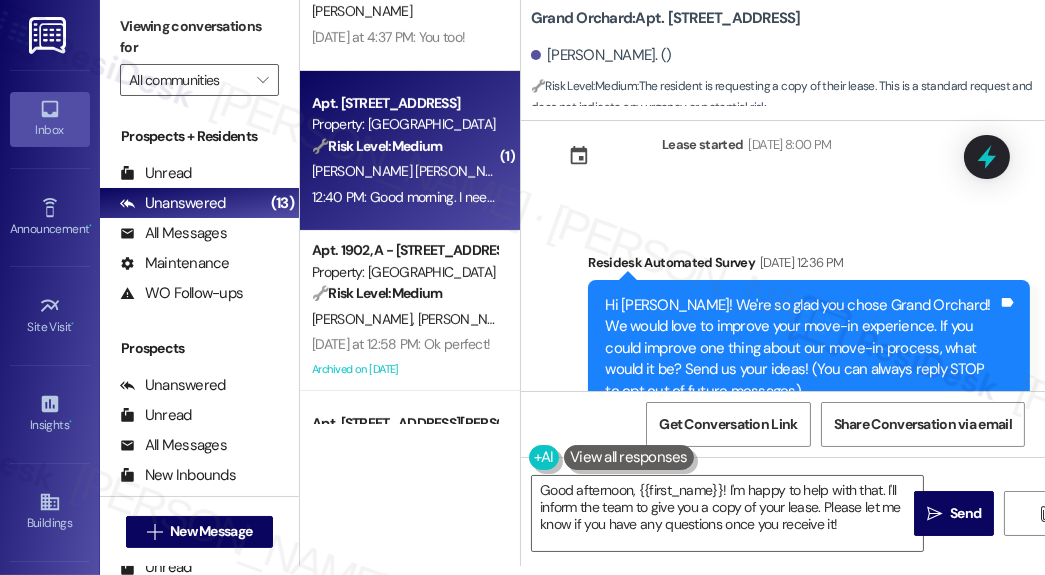 click on "[PERSON_NAME]. ()" at bounding box center (601, 55) 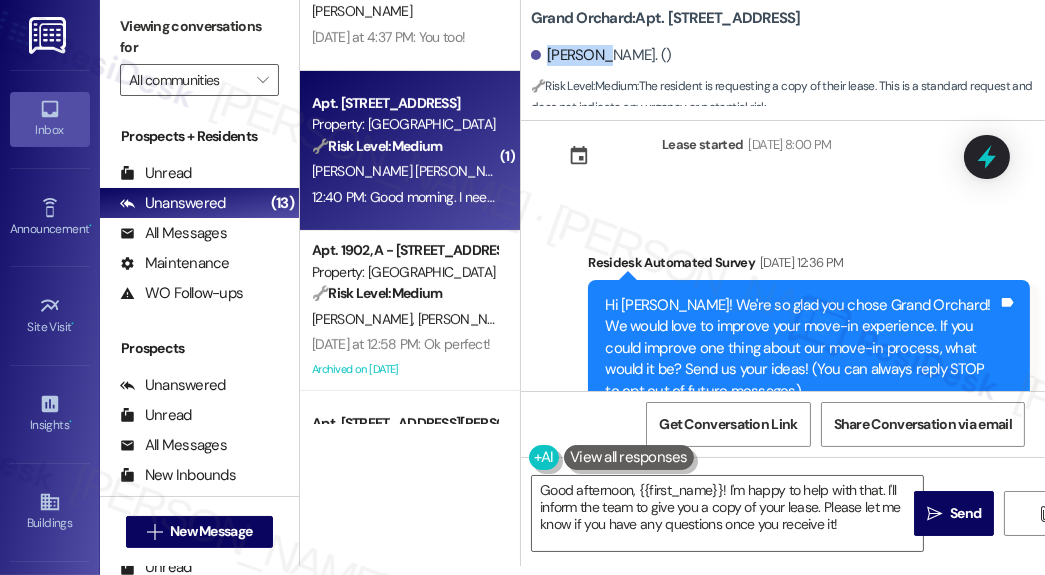 click on "[PERSON_NAME]. ()" at bounding box center [601, 55] 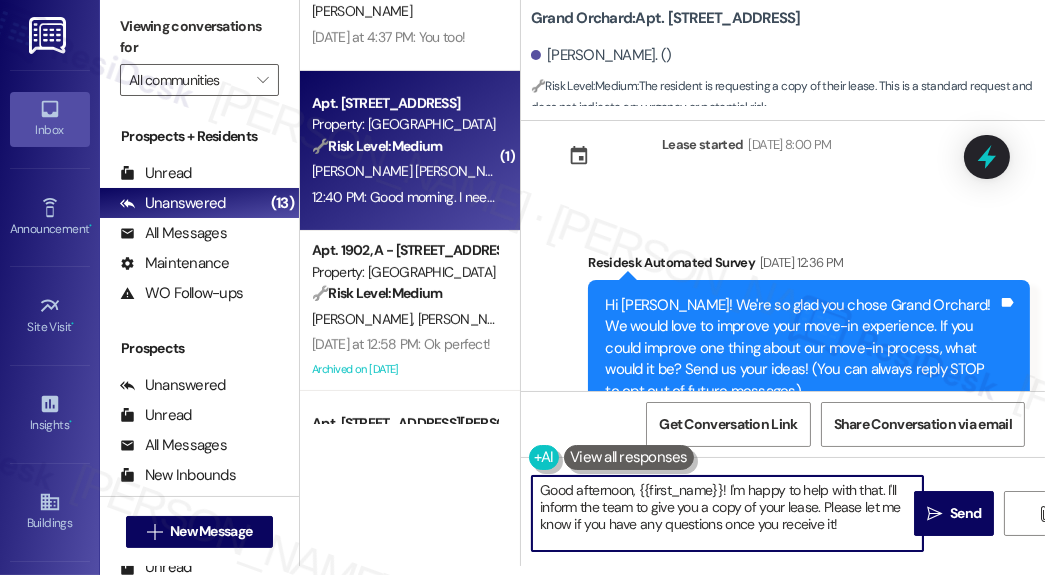 drag, startPoint x: 731, startPoint y: 480, endPoint x: 876, endPoint y: 493, distance: 145.58159 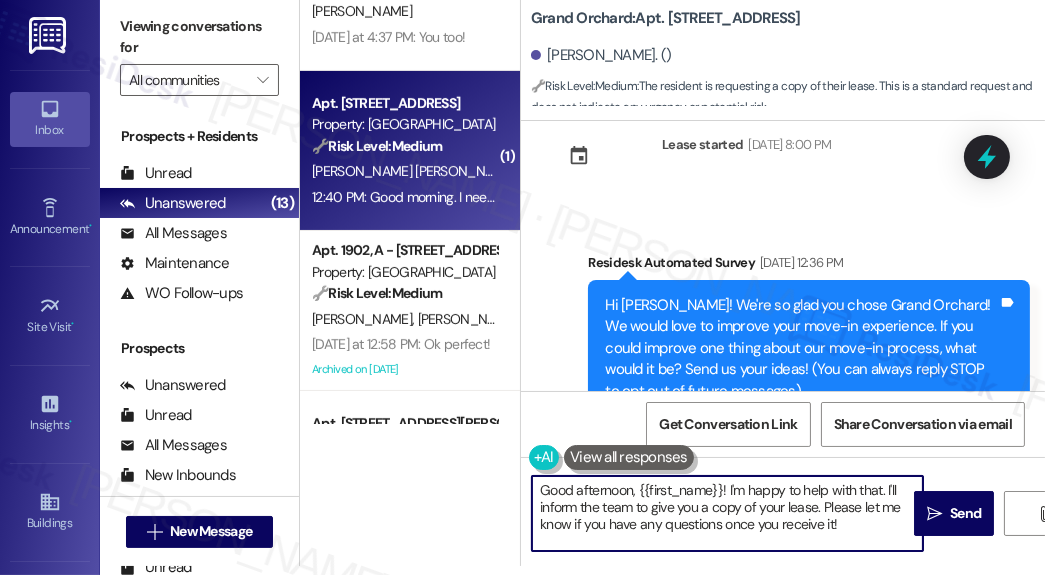 click on "Good afternoon, {{first_name}}! I'm happy to help with that. I'll inform the team to give you a copy of your lease. Please let me know if you have any questions once you receive it!" at bounding box center [727, 513] 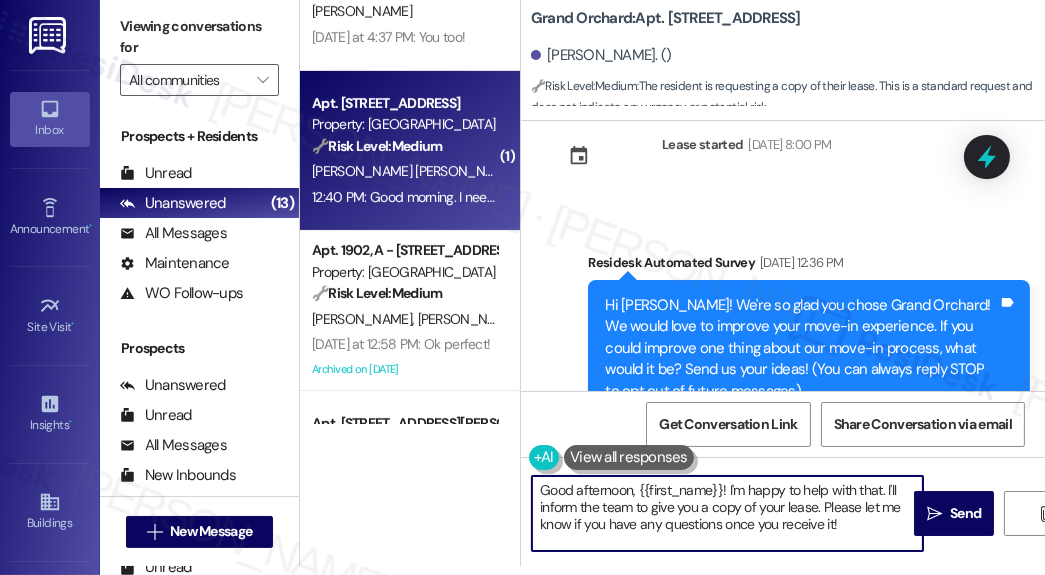 drag, startPoint x: 850, startPoint y: 530, endPoint x: 823, endPoint y: 513, distance: 31.906113 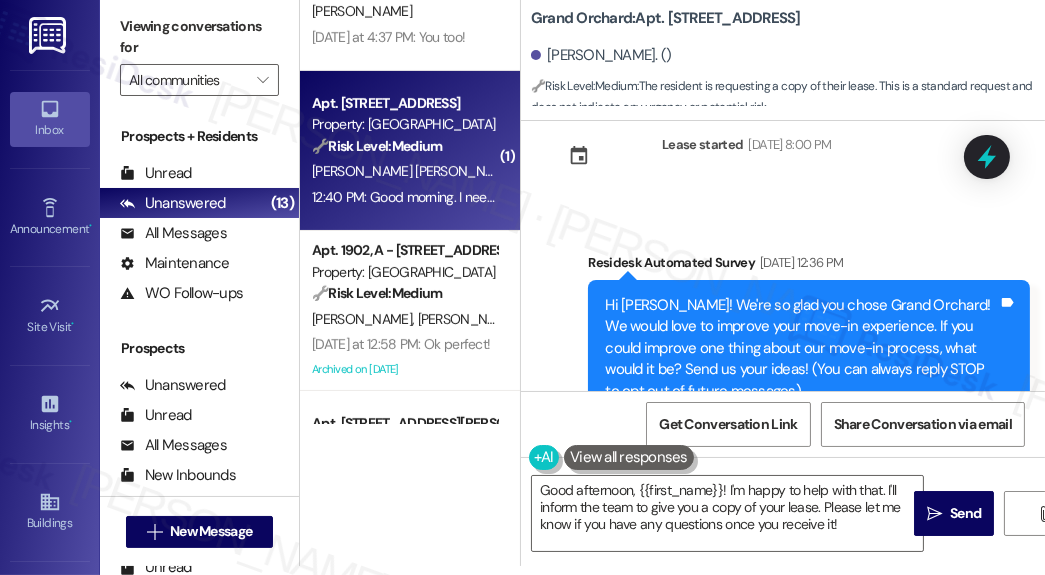click on "Lease started [DATE] 8:00 PM Survey, sent via SMS Residesk Automated Survey [DATE] 12:36 PM Hi [PERSON_NAME]! We're so glad you chose Grand Orchard! We would love to improve your move-in experience. If you could improve one thing about our move-in process, what would it be? Send us your ideas! (You can always reply STOP to opt out of future messages) Tags and notes Tagged as:   Move in Click to highlight conversations about Move in Received via SMS [PERSON_NAME] 12:40 PM Good morning. I need a copy of the lease  Tags and notes Tagged as:   Lease ,  Click to highlight conversations about Lease Lease renewal Click to highlight conversations about Lease renewal" at bounding box center (783, 256) 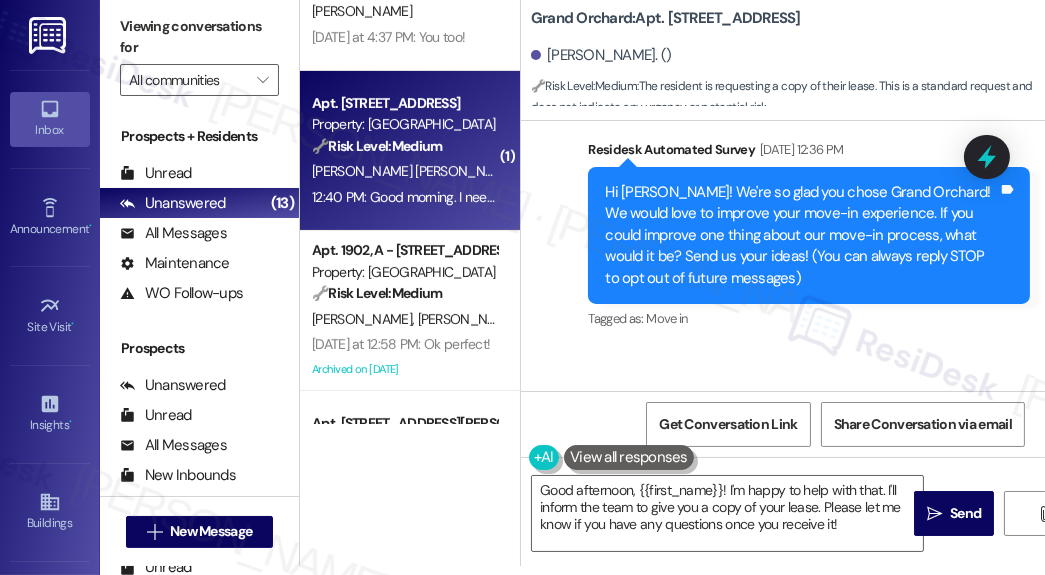 scroll, scrollTop: 0, scrollLeft: 0, axis: both 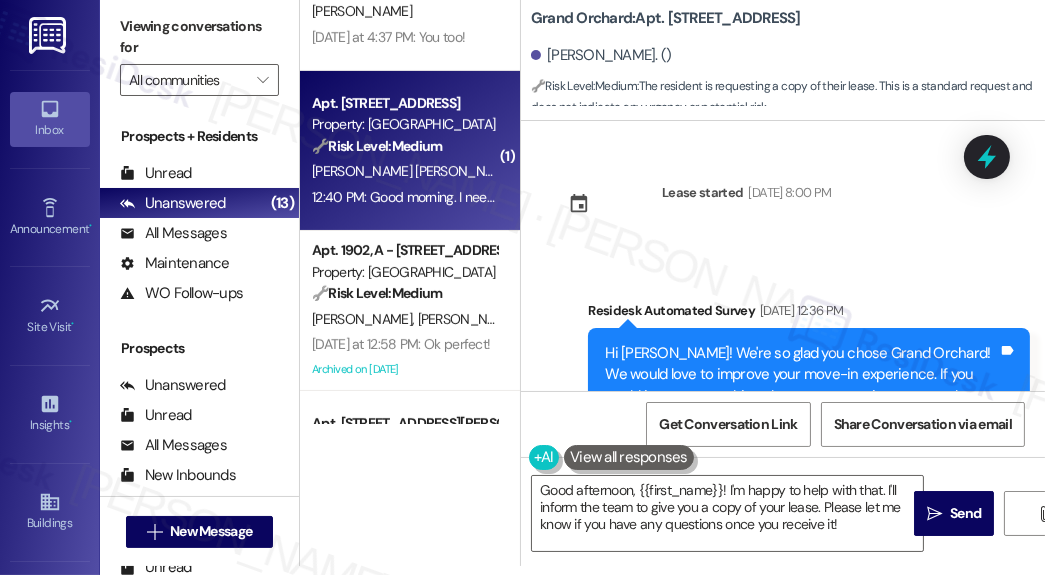 click on "Grand Orchard:  Apt. 3605~2A, [STREET_ADDRESS]" at bounding box center (666, 18) 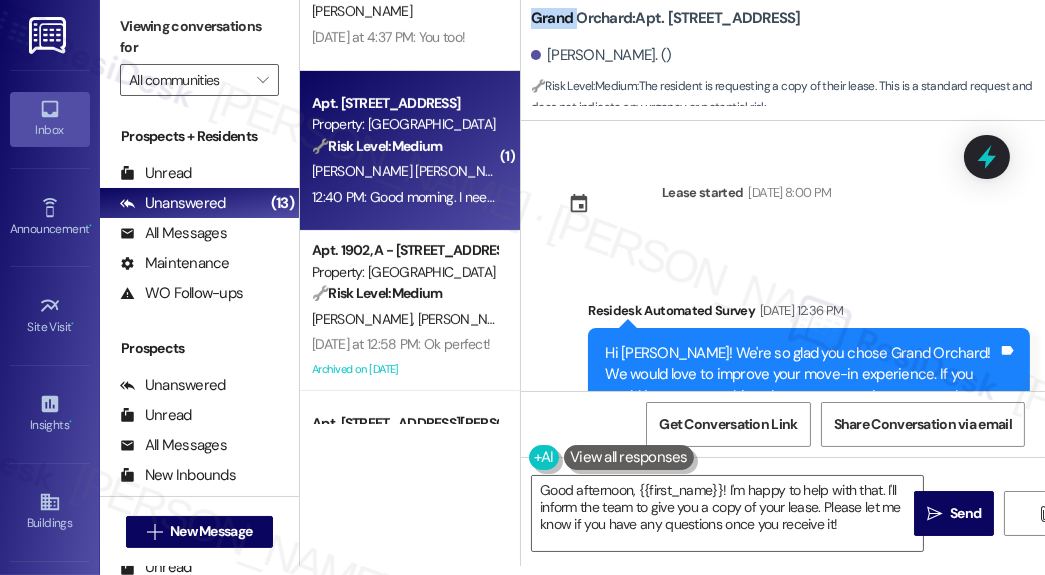 click on "Grand Orchard:  Apt. 3605~2A, [STREET_ADDRESS]" at bounding box center (666, 18) 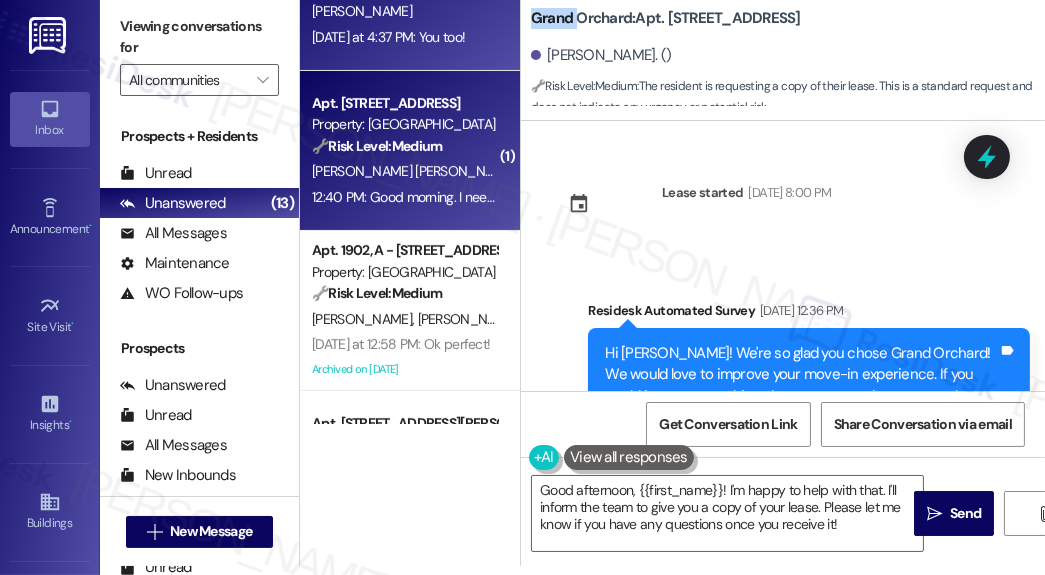 copy on "Grand" 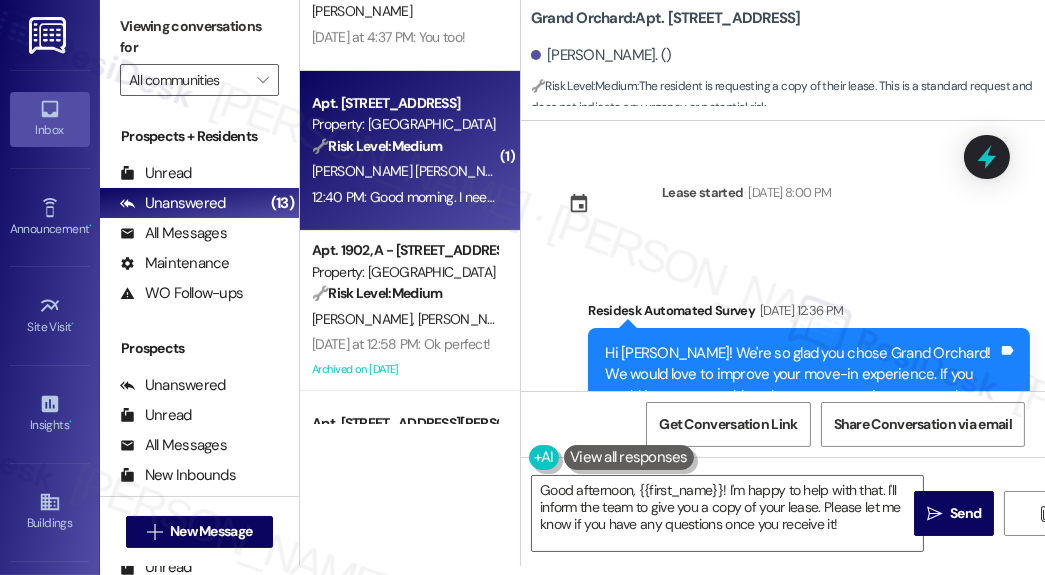 click on "🔧  Risk Level:  Medium :  The resident is requesting a copy of their lease. This is a standard request and does not indicate any urgency or potential risk." at bounding box center [788, 97] 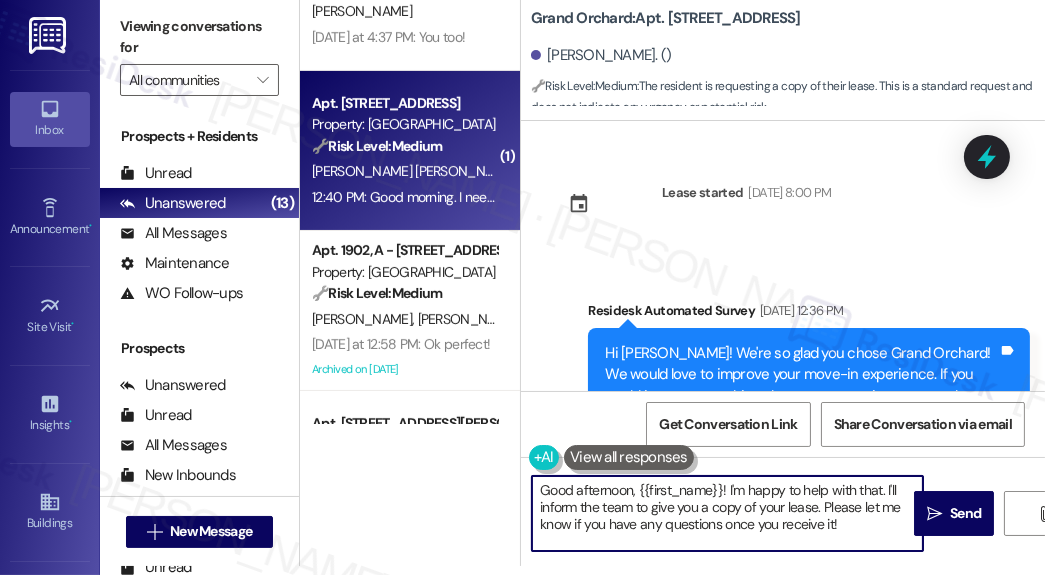 drag, startPoint x: 885, startPoint y: 489, endPoint x: 728, endPoint y: 492, distance: 157.02866 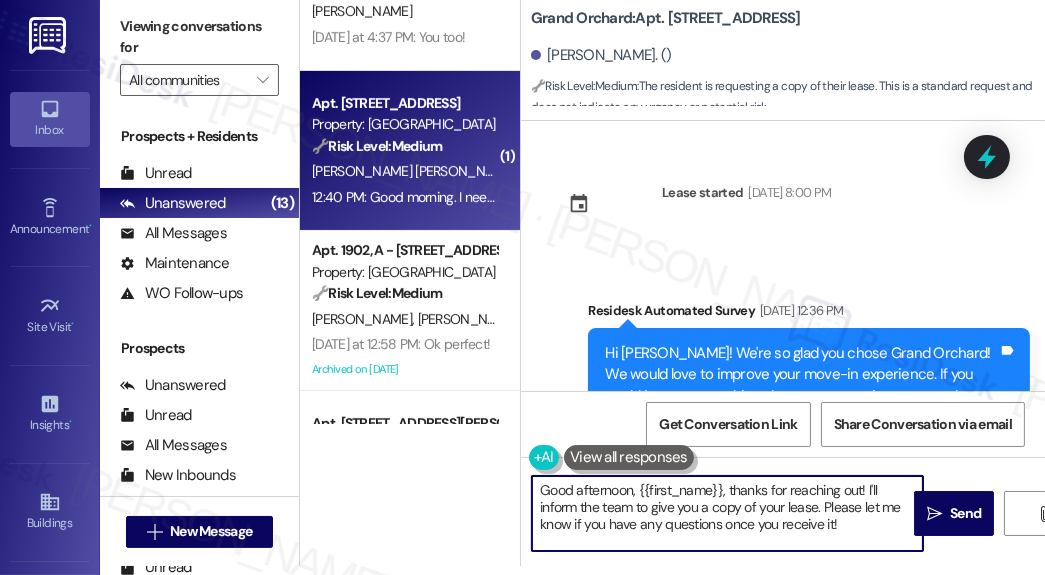 click on "Good afternoon, {{first_name}}, thanks for reaching out! I'll inform the team to give you a copy of your lease. Please let me know if you have any questions once you receive it!" at bounding box center (727, 513) 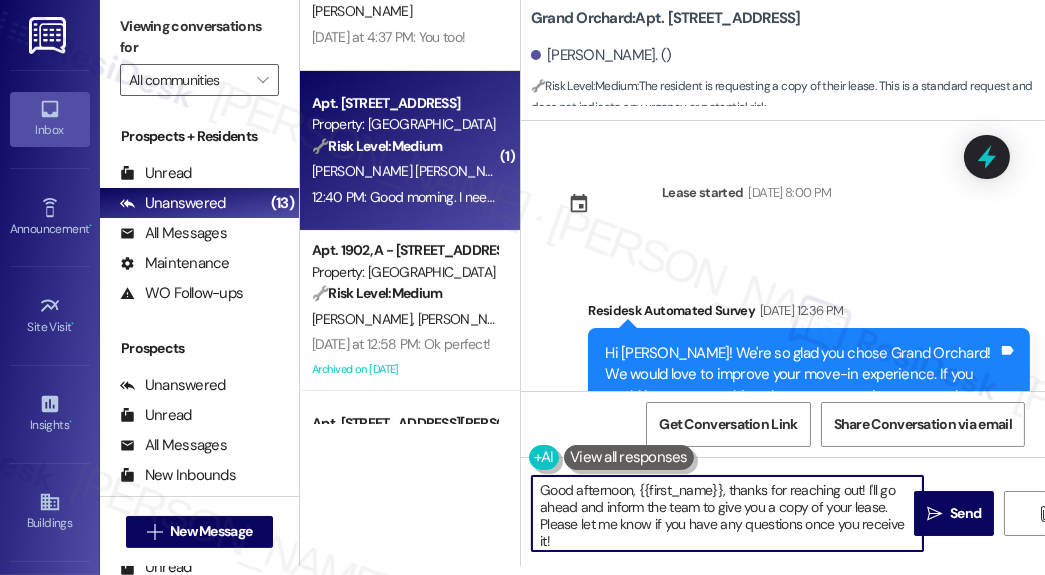 click on "Good afternoon, {{first_name}}, thanks for reaching out! I'll go ahead and inform the team to give you a copy of your lease. Please let me know if you have any questions once you receive it!" at bounding box center [727, 513] 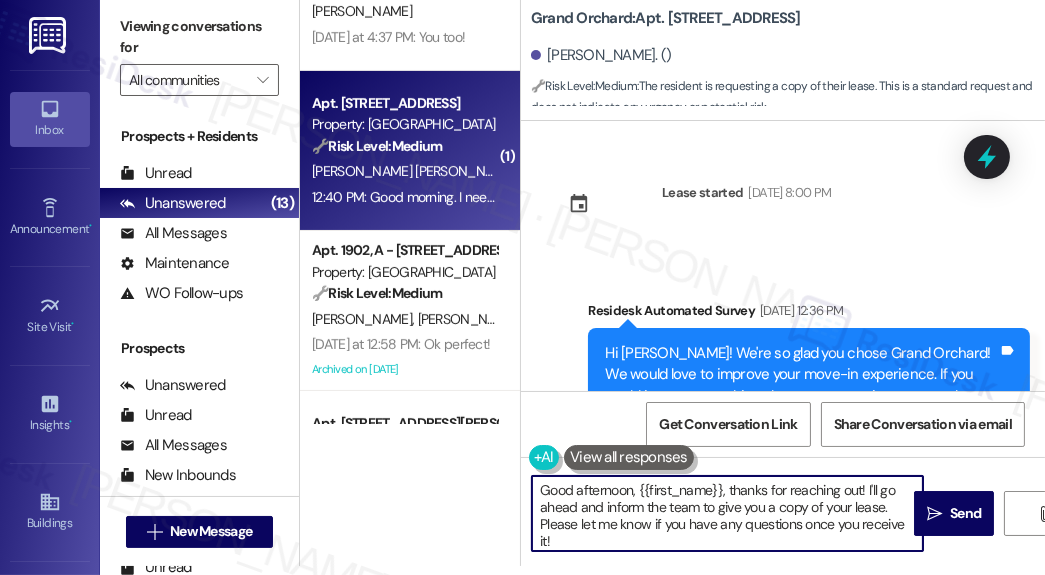 click on "Good afternoon, {{first_name}}, thanks for reaching out! I'll go ahead and inform the team to give you a copy of your lease. Please let me know if you have any questions once you receive it!" at bounding box center [727, 513] 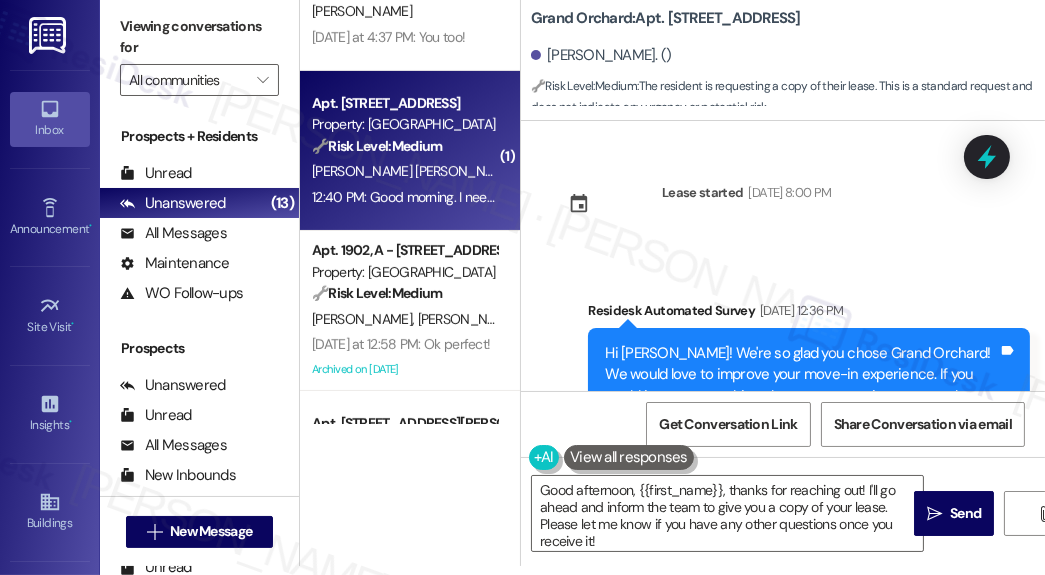 drag, startPoint x: 1003, startPoint y: 56, endPoint x: 863, endPoint y: 55, distance: 140.00357 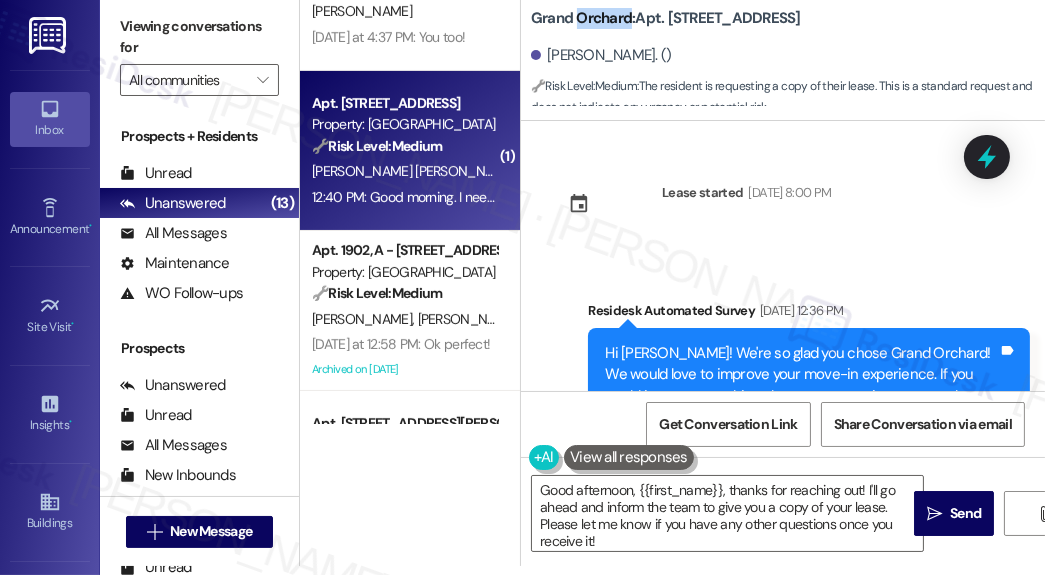 click on "Grand Orchard:  Apt. 3605~2A, [STREET_ADDRESS]" at bounding box center (666, 18) 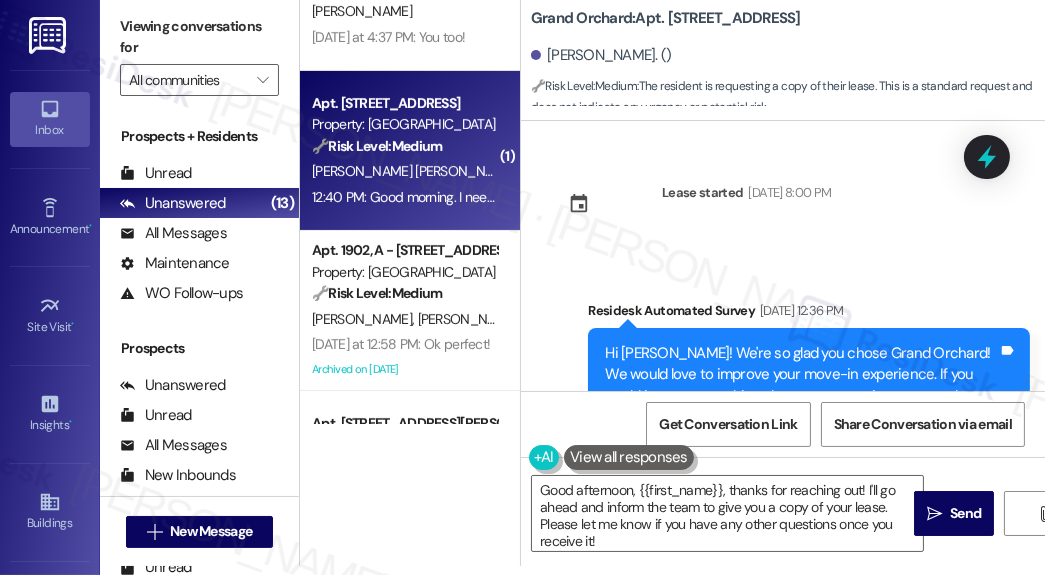 click on "Lease started [DATE] 8:00 PM Survey, sent via SMS Residesk Automated Survey [DATE] 12:36 PM Hi [PERSON_NAME]! We're so glad you chose Grand Orchard! We would love to improve your move-in experience. If you could improve one thing about our move-in process, what would it be? Send us your ideas! (You can always reply STOP to opt out of future messages) Tags and notes Tagged as:   Move in Click to highlight conversations about Move in Received via SMS [PERSON_NAME] 12:40 PM Good morning. I need a copy of the lease  Tags and notes Tagged as:   Lease ,  Click to highlight conversations about Lease Lease renewal Click to highlight conversations about Lease renewal" at bounding box center (783, 256) 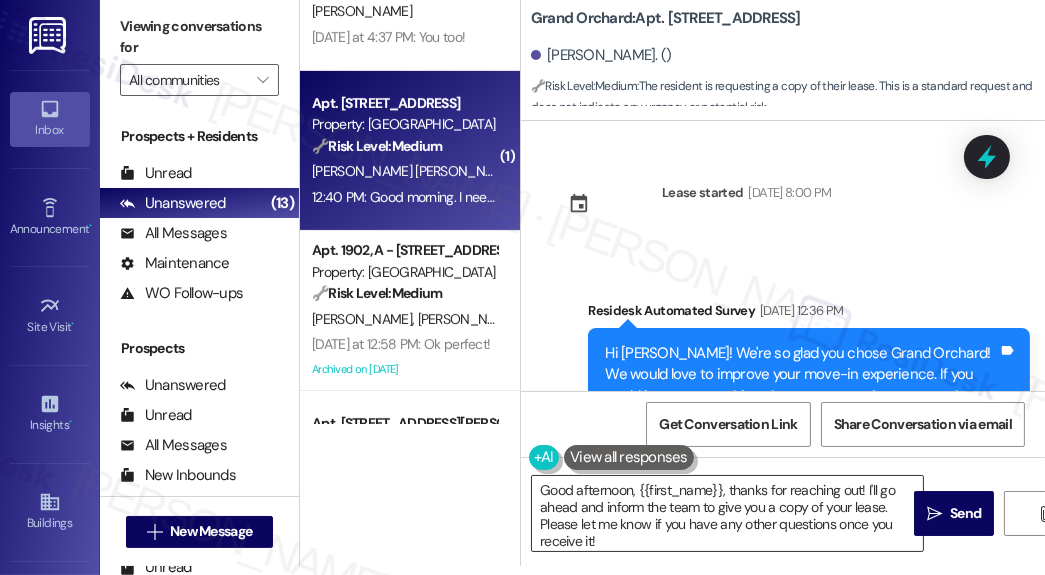click on "Good afternoon, {{first_name}}, thanks for reaching out! I'll go ahead and inform the team to give you a copy of your lease. Please let me know if you have any other questions once you receive it!" at bounding box center [727, 513] 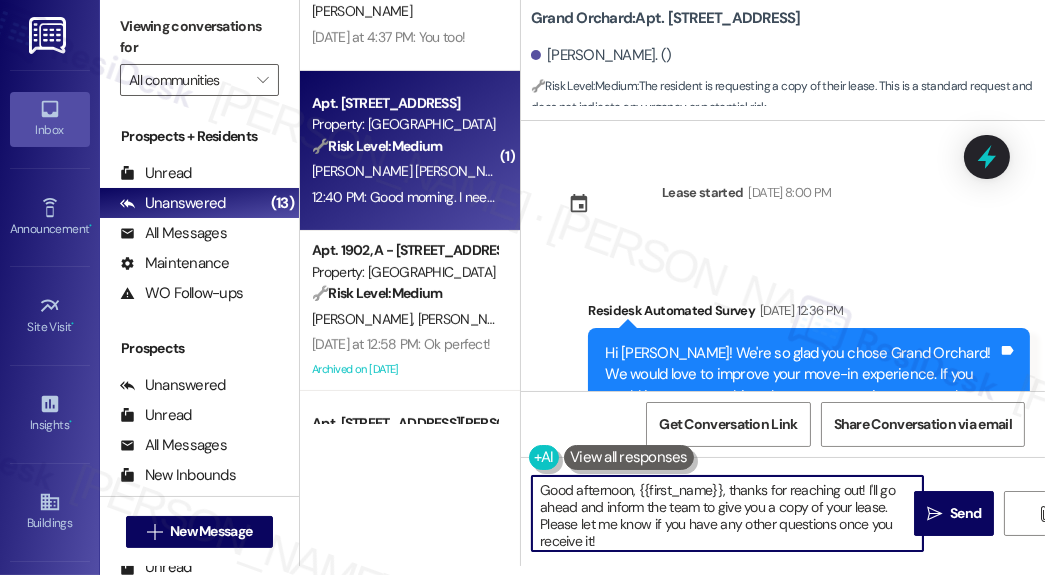 click on "Good afternoon, {{first_name}}, thanks for reaching out! I'll go ahead and inform the team to give you a copy of your lease. Please let me know if you have any other questions once you receive it!" at bounding box center (727, 513) 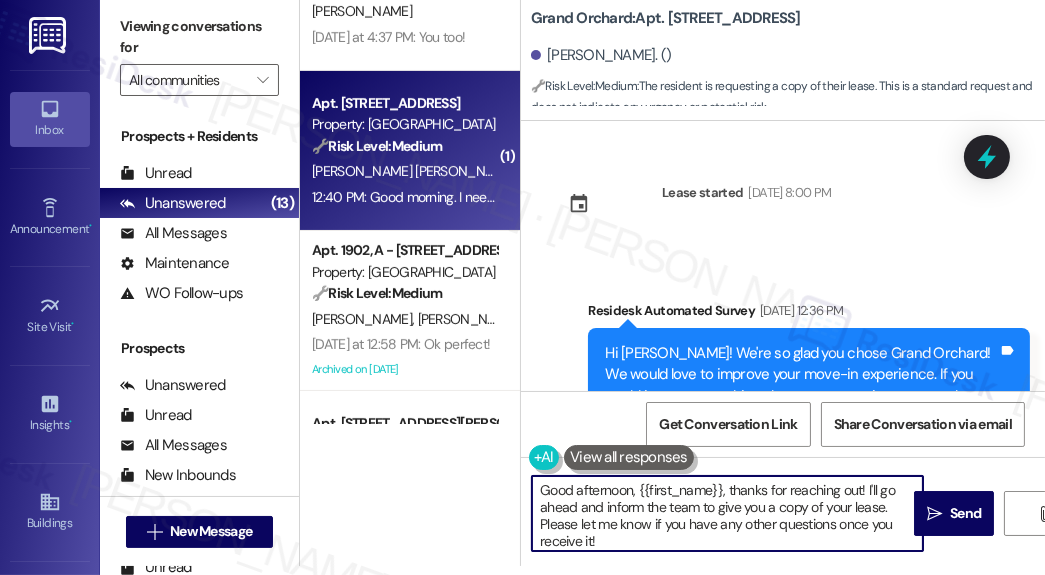 drag, startPoint x: 726, startPoint y: 486, endPoint x: 640, endPoint y: 486, distance: 86 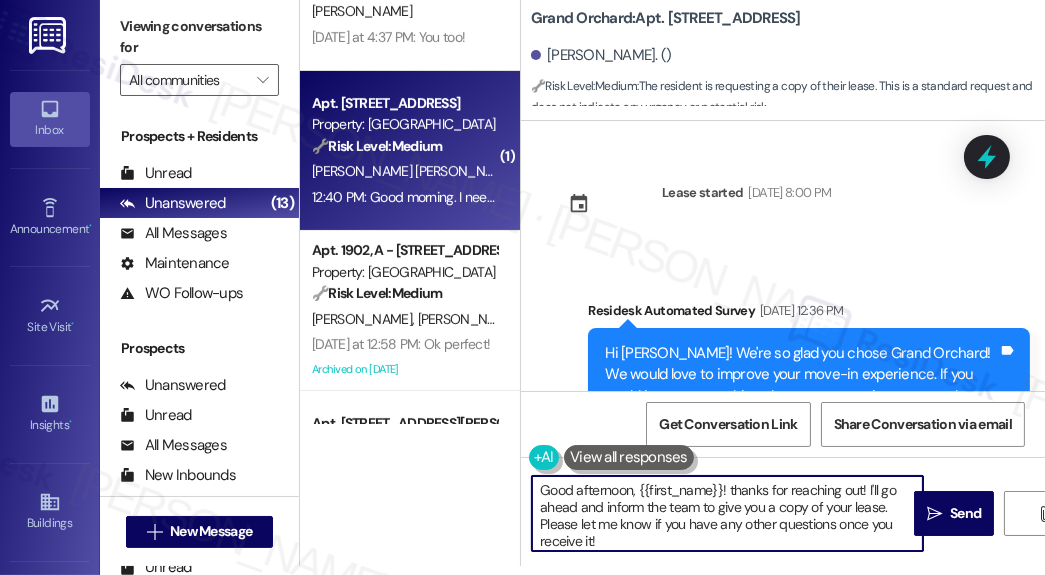 click on "Good afternoon, {{first_name}}! thanks for reaching out! I'll go ahead and inform the team to give you a copy of your lease. Please let me know if you have any other questions once you receive it!" at bounding box center [727, 513] 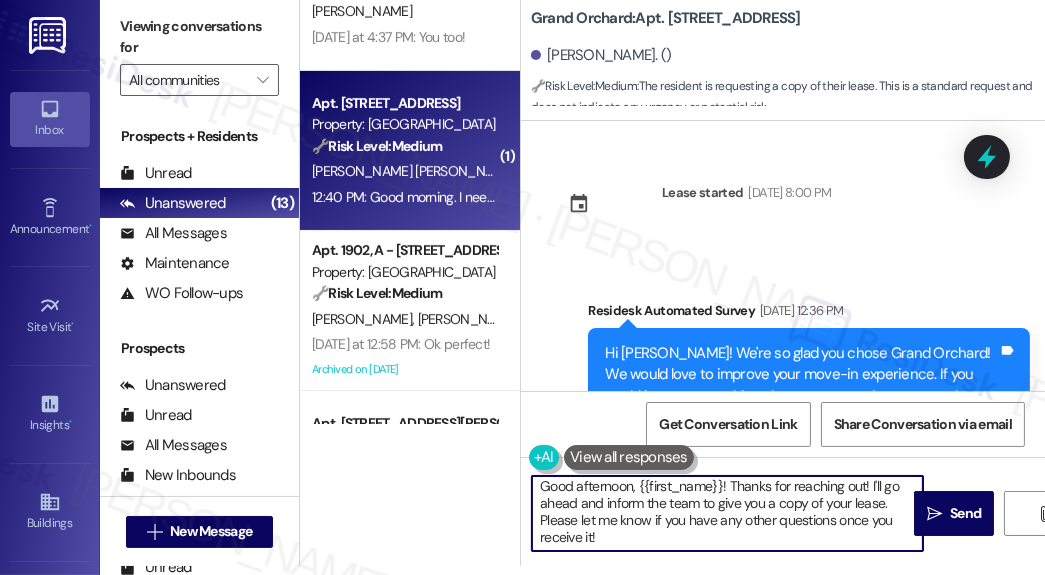 scroll, scrollTop: 5, scrollLeft: 0, axis: vertical 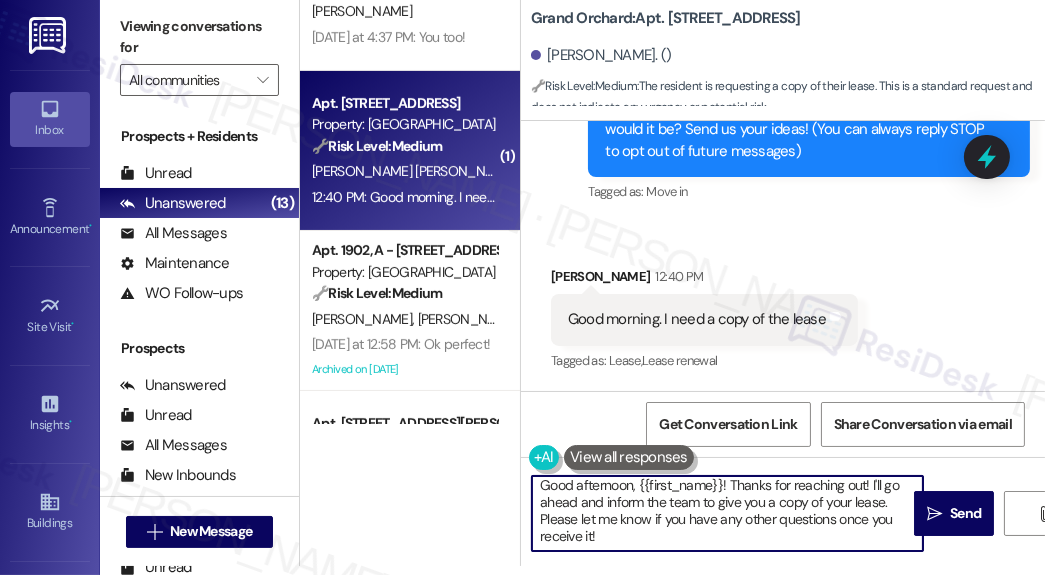 click on "Good afternoon, {{first_name}}! Thanks for reaching out! I'll go ahead and inform the team to give you a copy of your lease. Please let me know if you have any other questions once you receive it!" at bounding box center (727, 513) 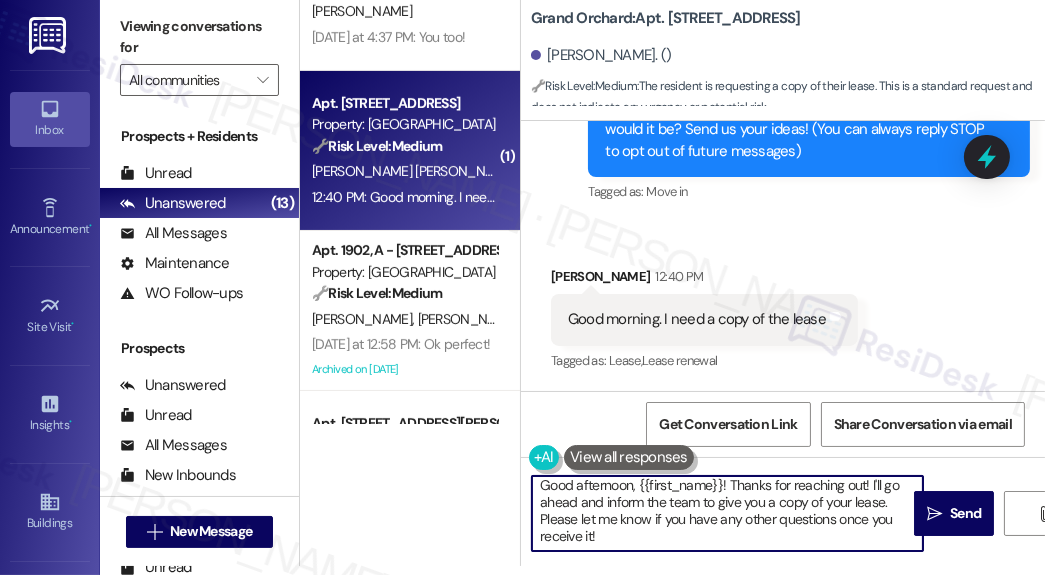 click on "Good afternoon, {{first_name}}! Thanks for reaching out! I'll go ahead and inform the team to give you a copy of your lease. Please let me know if you have any other questions once you receive it!" at bounding box center [727, 513] 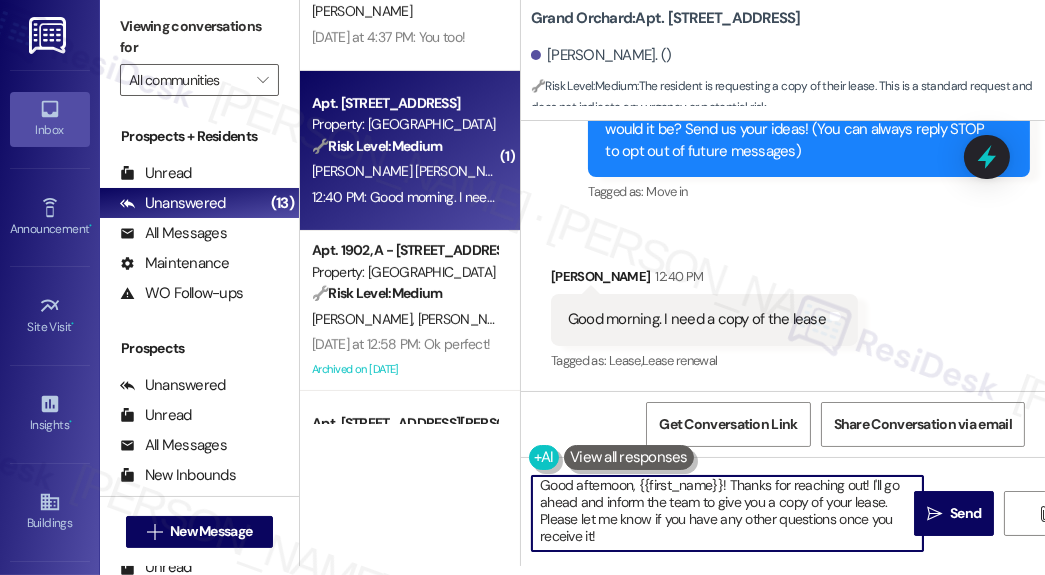 drag, startPoint x: 643, startPoint y: 537, endPoint x: 835, endPoint y: 517, distance: 193.03885 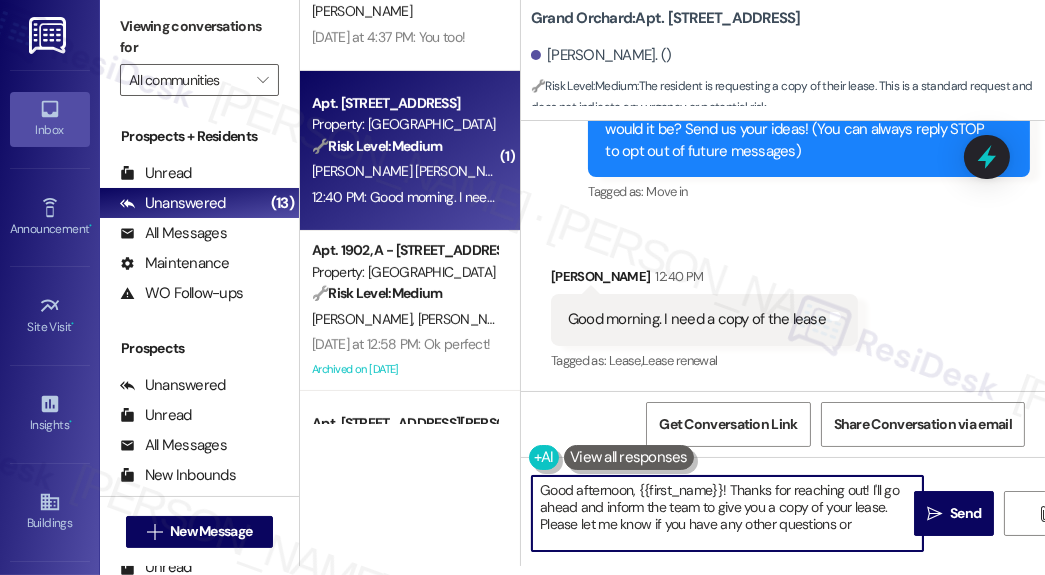 scroll, scrollTop: 0, scrollLeft: 0, axis: both 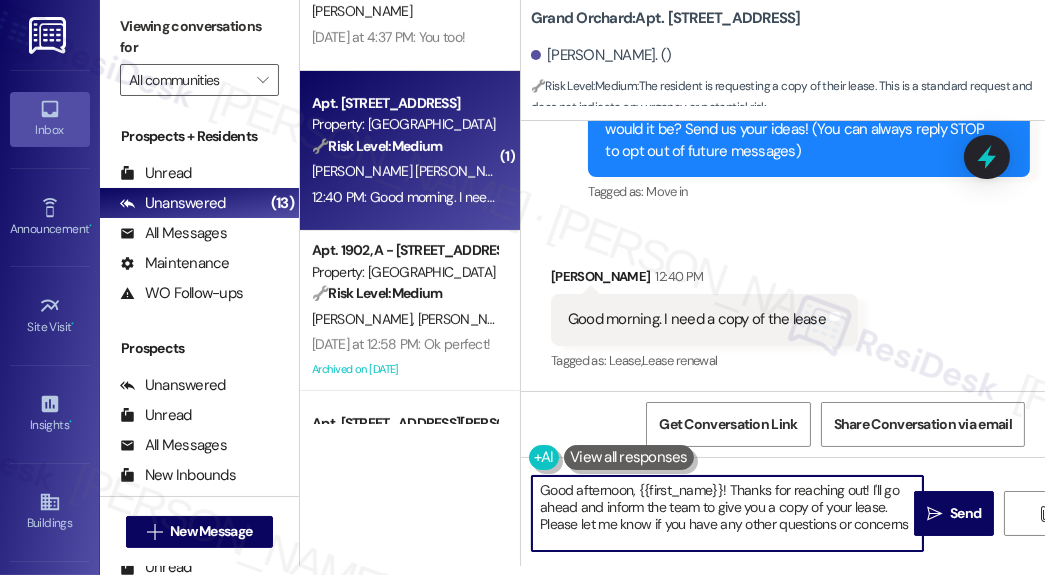 drag, startPoint x: 655, startPoint y: 522, endPoint x: 526, endPoint y: 526, distance: 129.062 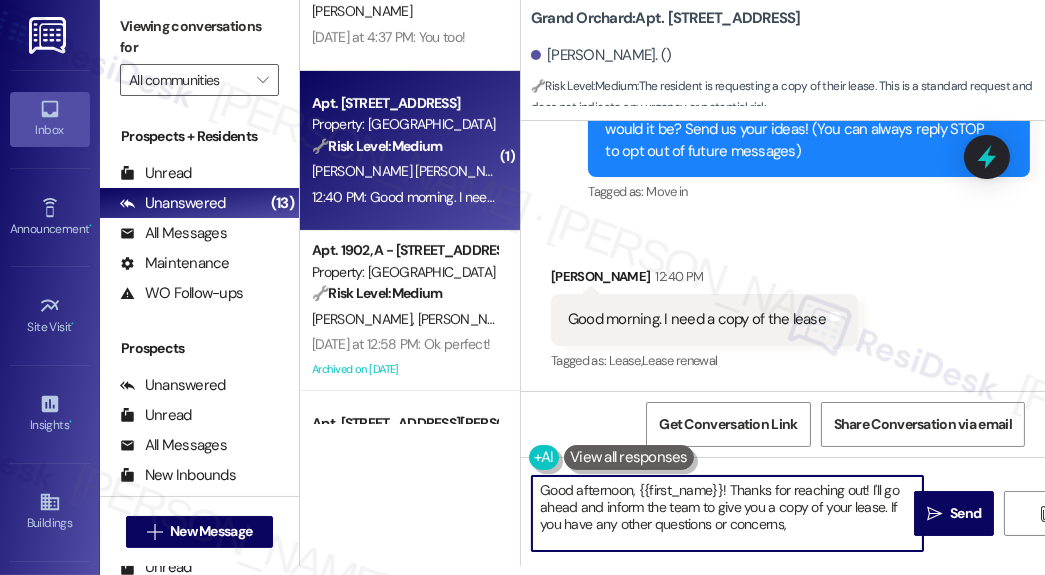 paste on "Please let me know i" 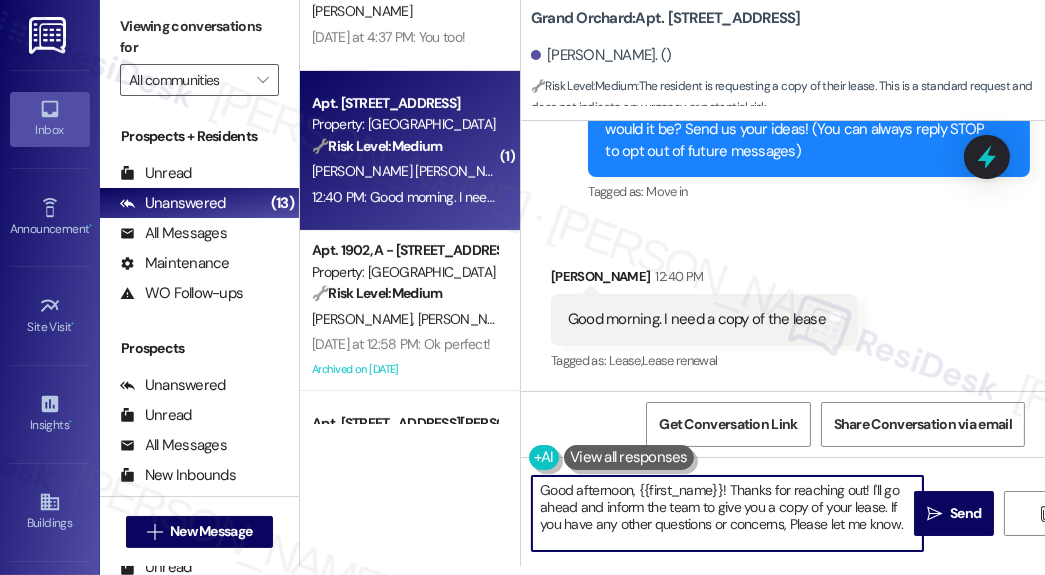 click on "Good afternoon, {{first_name}}! Thanks for reaching out! I'll go ahead and inform the team to give you a copy of your lease. If you have any other questions or concerns, Please let me know." at bounding box center [727, 513] 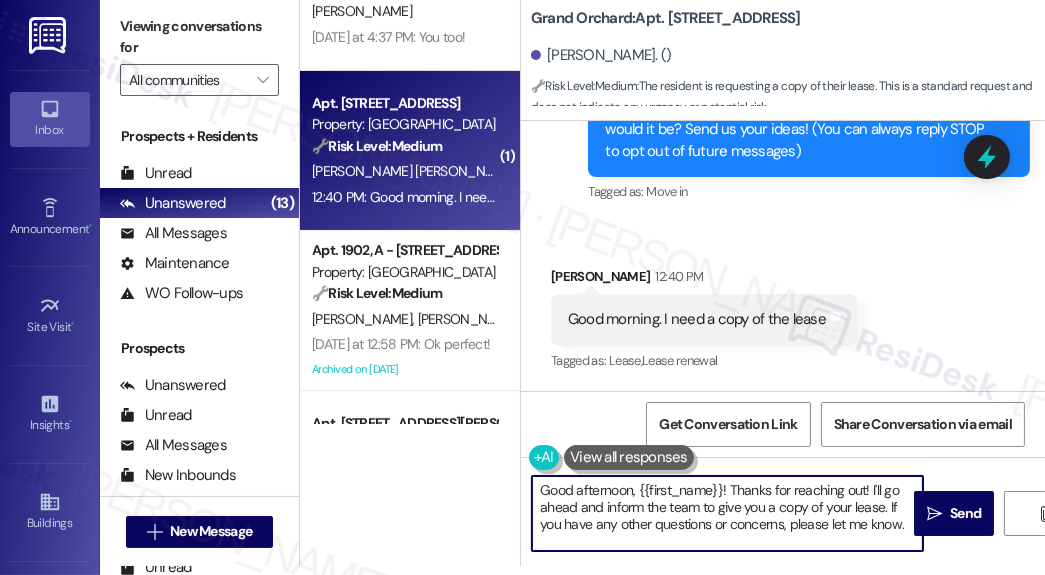 click on "Good afternoon, {{first_name}}! Thanks for reaching out! I'll go ahead and inform the team to give you a copy of your lease. If you have any other questions or concerns, please let me know." at bounding box center [727, 513] 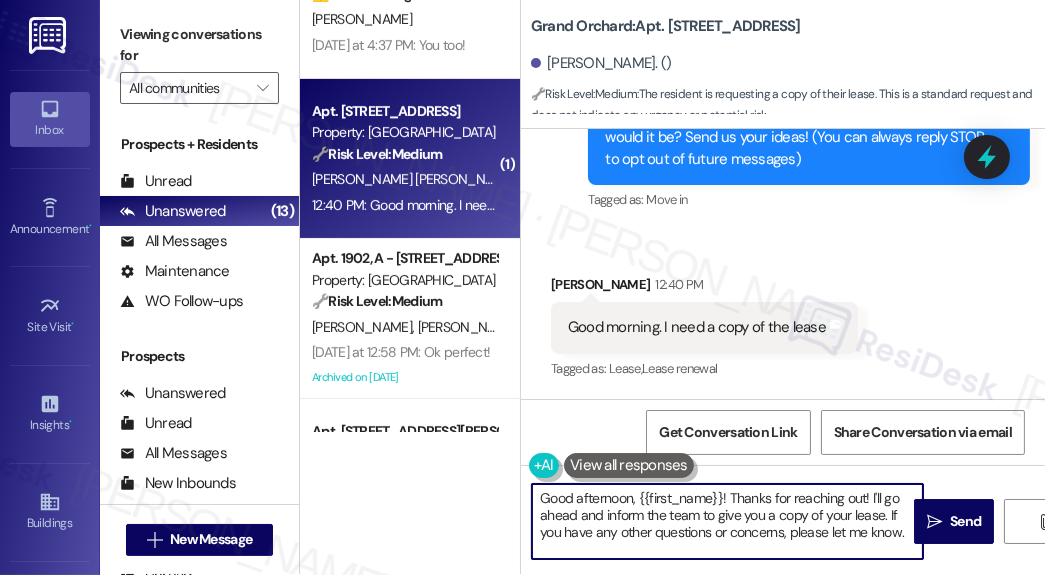 scroll, scrollTop: 0, scrollLeft: 0, axis: both 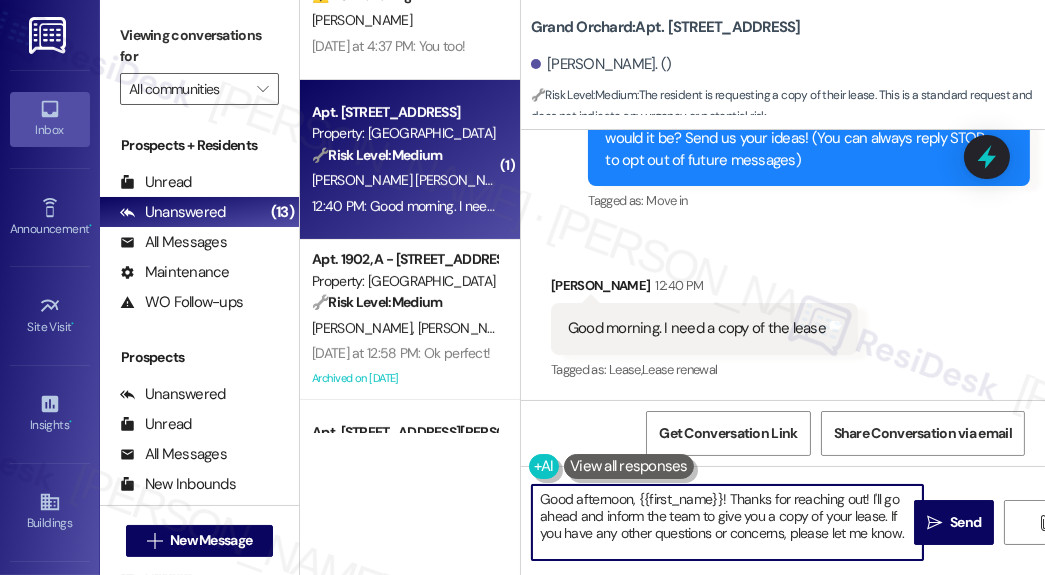 drag, startPoint x: 888, startPoint y: 517, endPoint x: 899, endPoint y: 530, distance: 17.029387 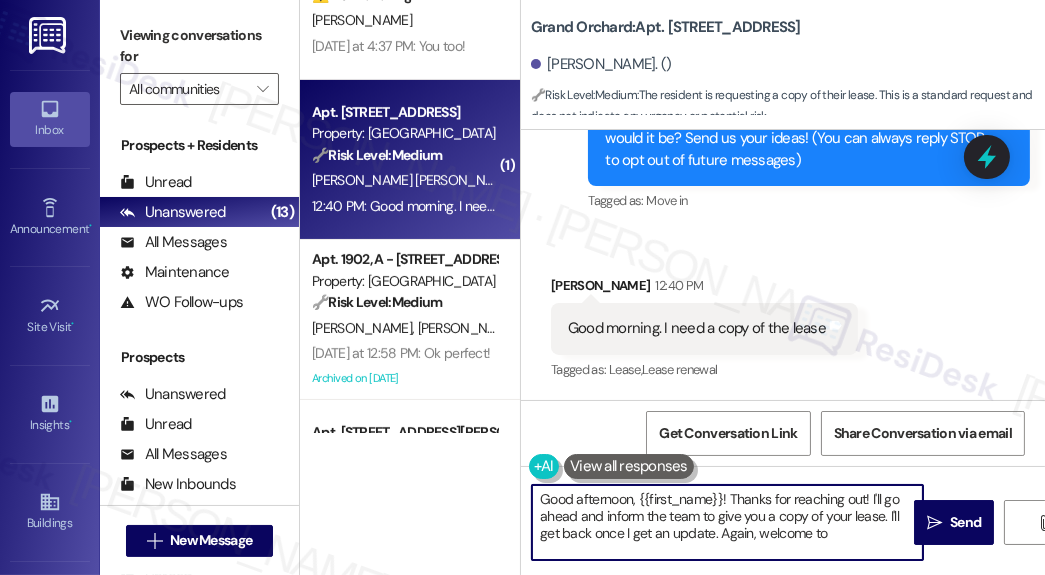 scroll, scrollTop: 0, scrollLeft: 0, axis: both 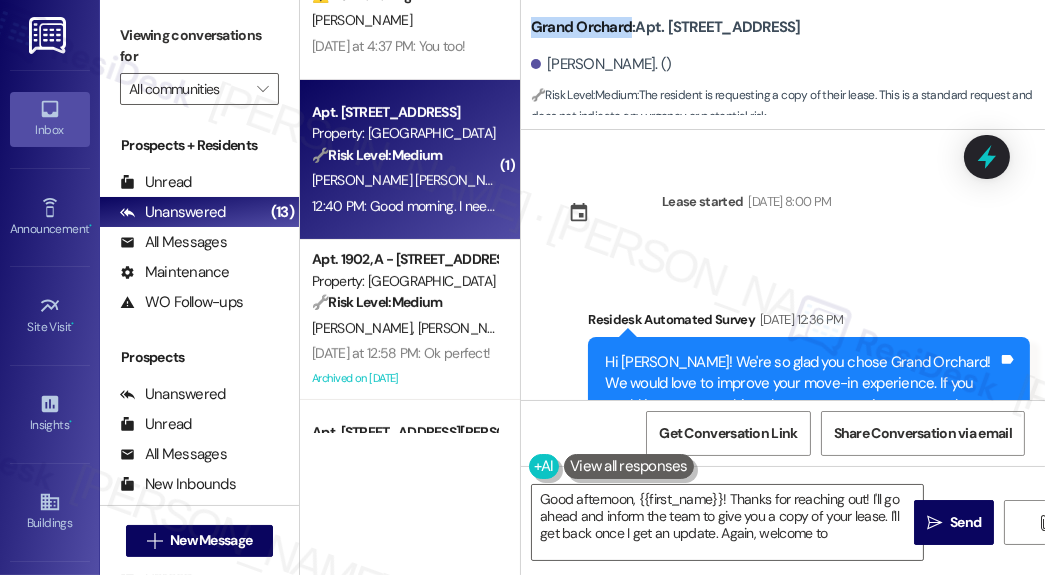 drag, startPoint x: 531, startPoint y: 23, endPoint x: 627, endPoint y: 28, distance: 96.13012 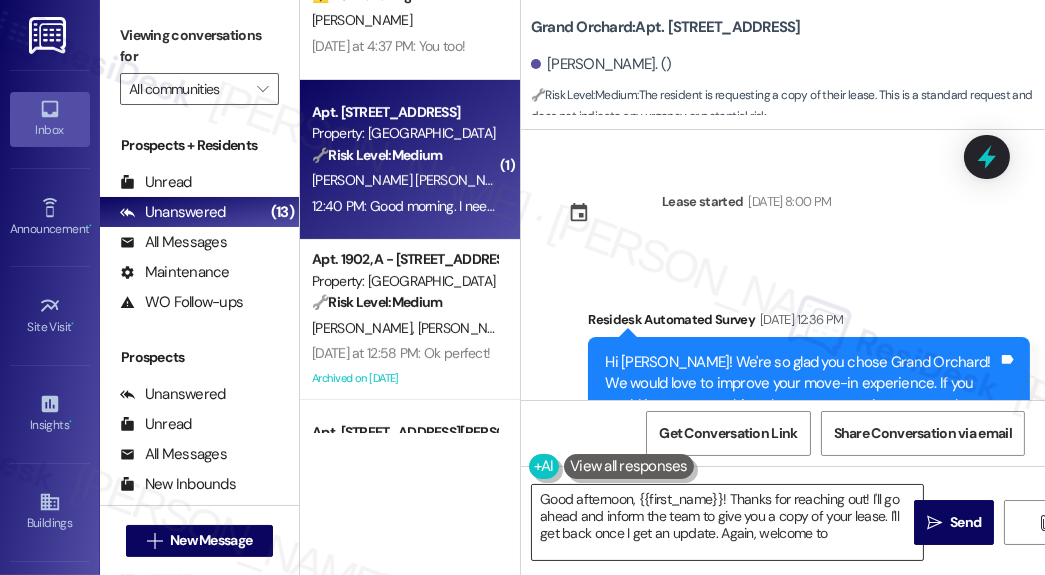 click on "Good afternoon, {{first_name}}! Thanks for reaching out! I'll go ahead and inform the team to give you a copy of your lease. I'll get back once I get an update. Again, welcome to" at bounding box center (727, 522) 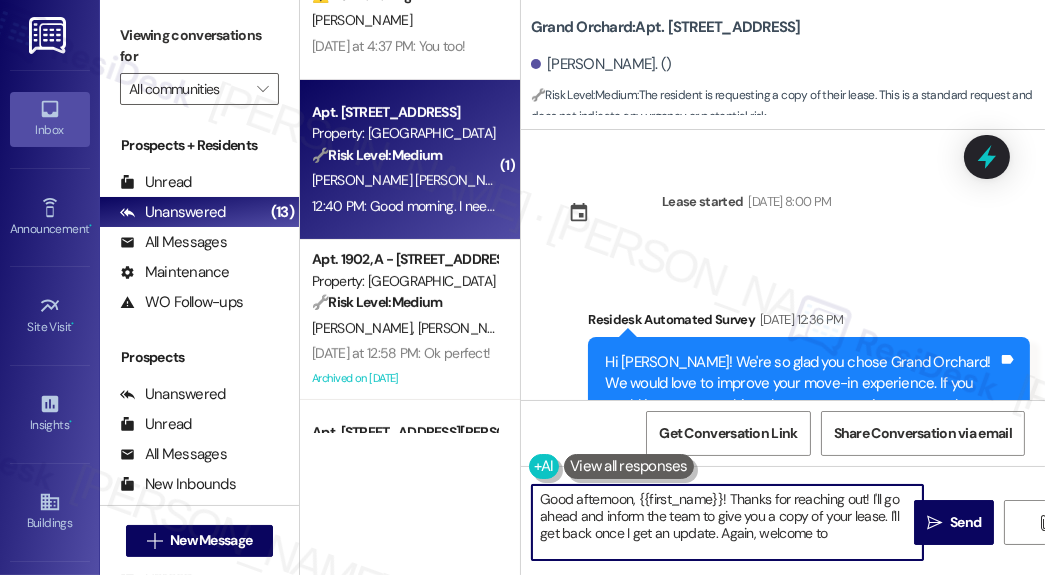 paste on "Grand Orchard" 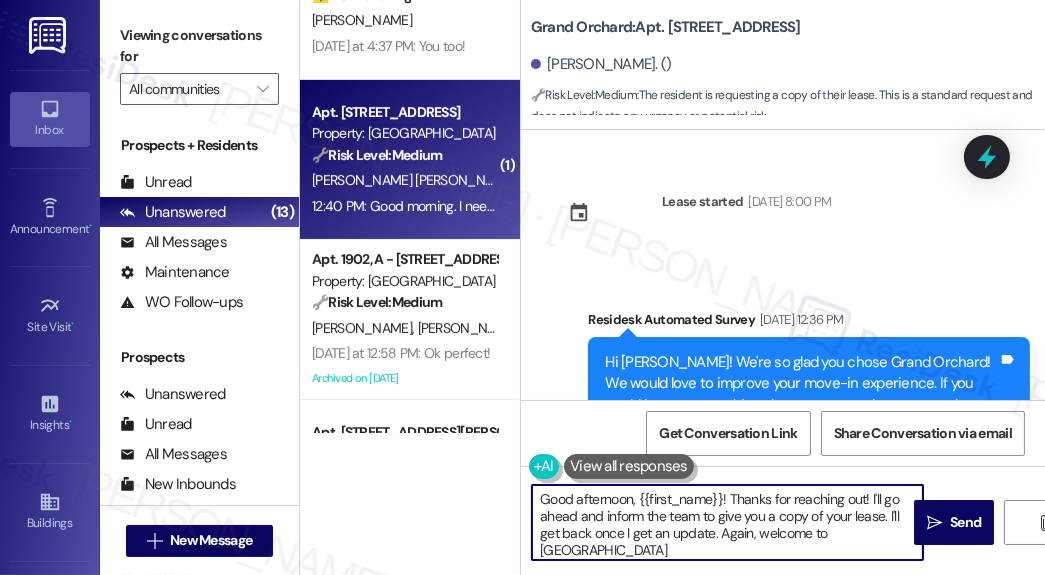 click on "Good afternoon, {{first_name}}! Thanks for reaching out! I'll go ahead and inform the team to give you a copy of your lease. I'll get back once I get an update. Again, welcome to  [GEOGRAPHIC_DATA]" at bounding box center (727, 522) 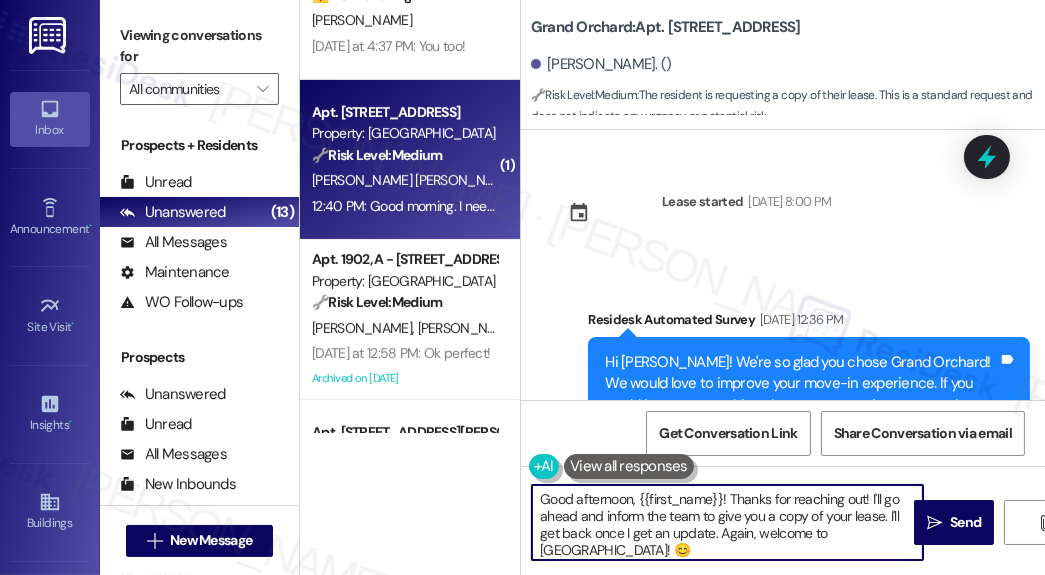 click on "Good afternoon, {{first_name}}! Thanks for reaching out! I'll go ahead and inform the team to give you a copy of your lease. I'll get back once I get an update. Again, welcome to [GEOGRAPHIC_DATA]! 😊" at bounding box center (727, 522) 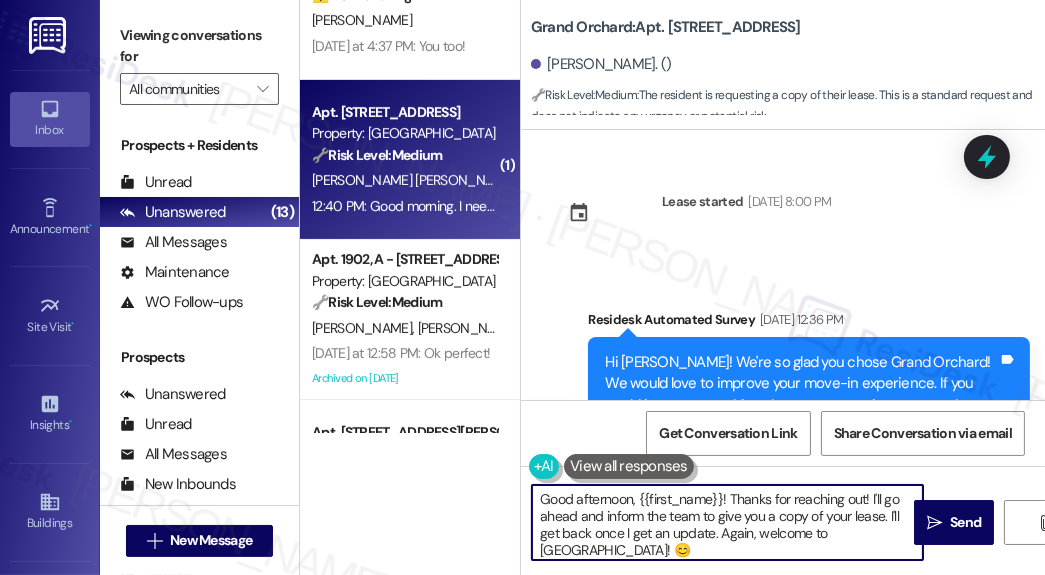 click on "Good afternoon, {{first_name}}! Thanks for reaching out! I'll go ahead and inform the team to give you a copy of your lease. I'll get back once I get an update. Again, welcome to [GEOGRAPHIC_DATA]! 😊" at bounding box center (727, 522) 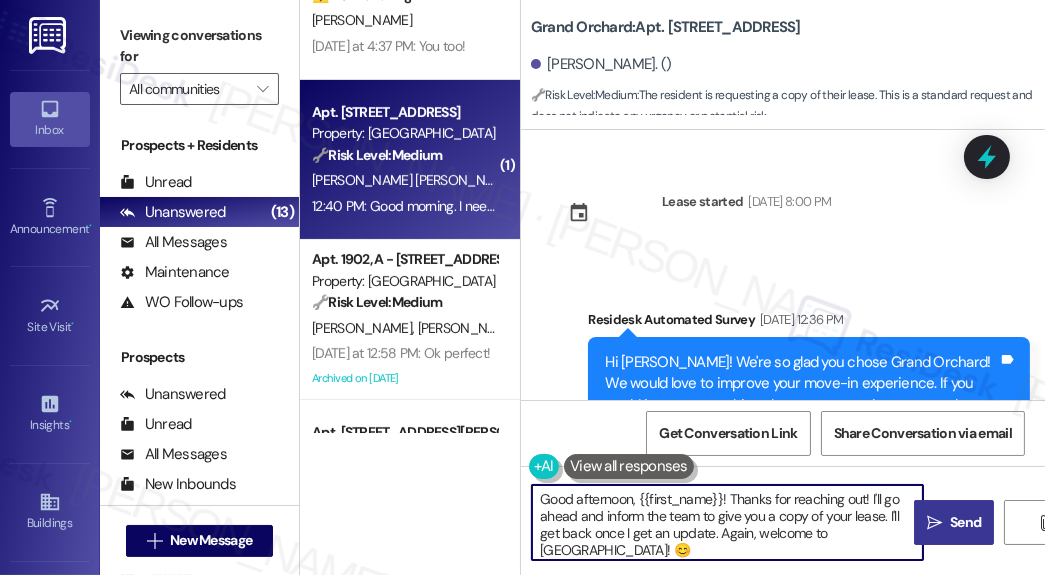 type on "Good afternoon, {{first_name}}! Thanks for reaching out! I'll go ahead and inform the team to give you a copy of your lease. I'll get back once I get an update. Again, welcome to [GEOGRAPHIC_DATA]! 😊" 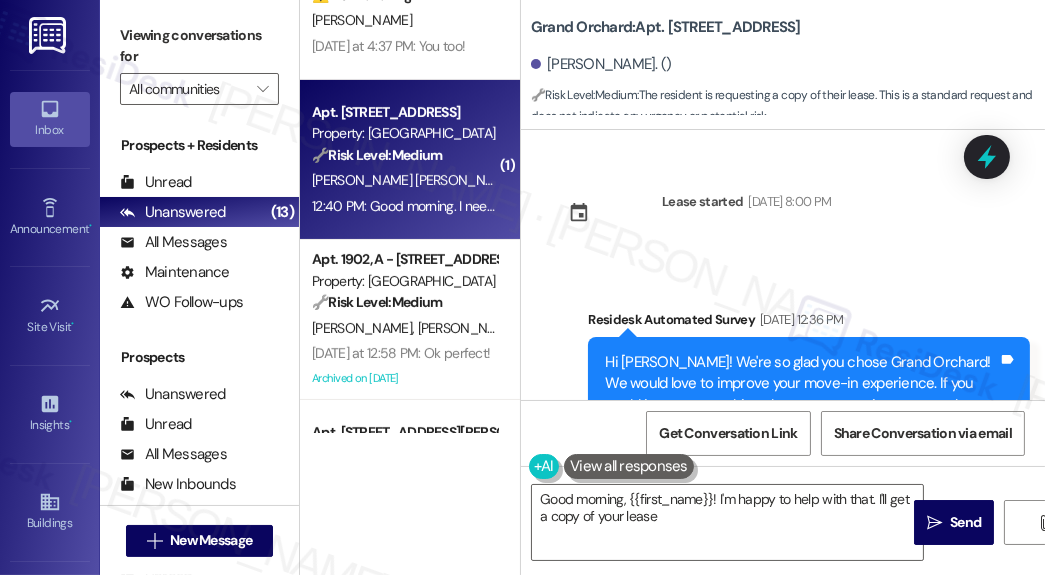 scroll, scrollTop: 492, scrollLeft: 0, axis: vertical 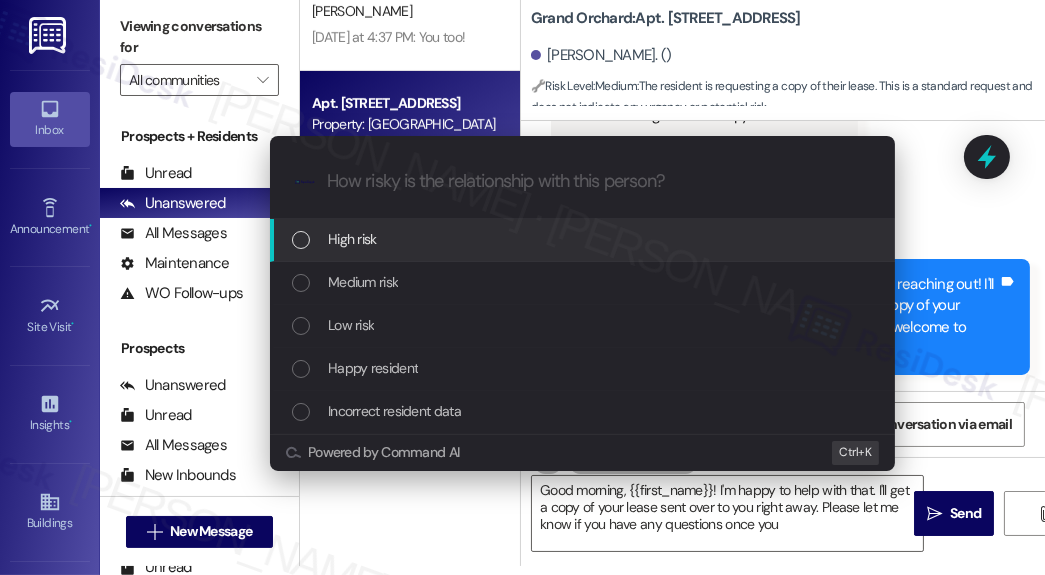 click on "Medium risk" at bounding box center (363, 282) 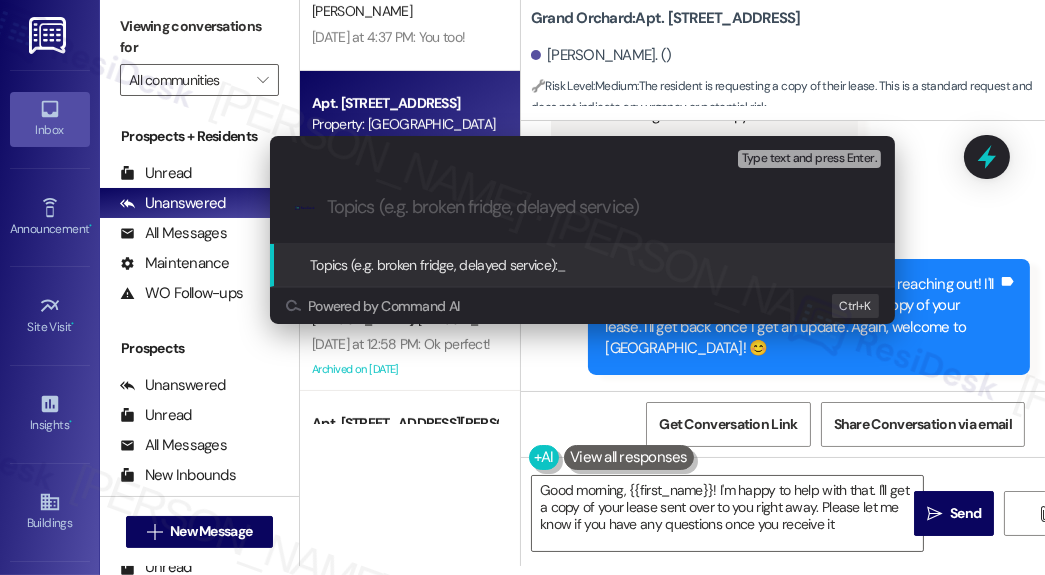 type on "Good morning, {{first_name}}! I'm happy to help with that. I'll get a copy of your lease sent over to you right away. Please let me know if you have any questions once you receive it!" 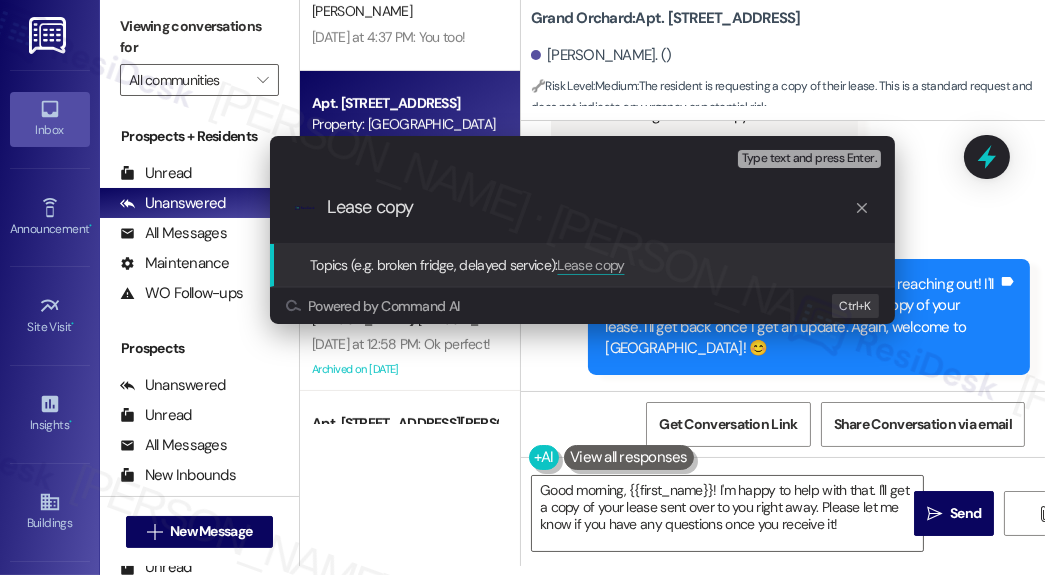 click on ".cls-1{fill:#0a055f;}.cls-2{fill:#0cc4c4;} resideskLogoBlueOrange Lease copy" at bounding box center (582, 207) 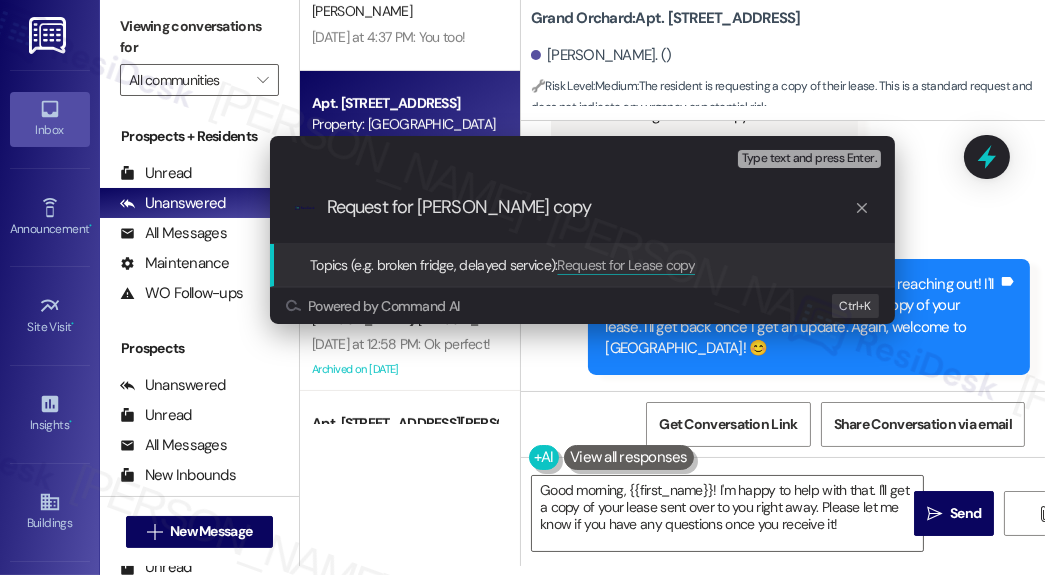 type on "Request for a Lease copy" 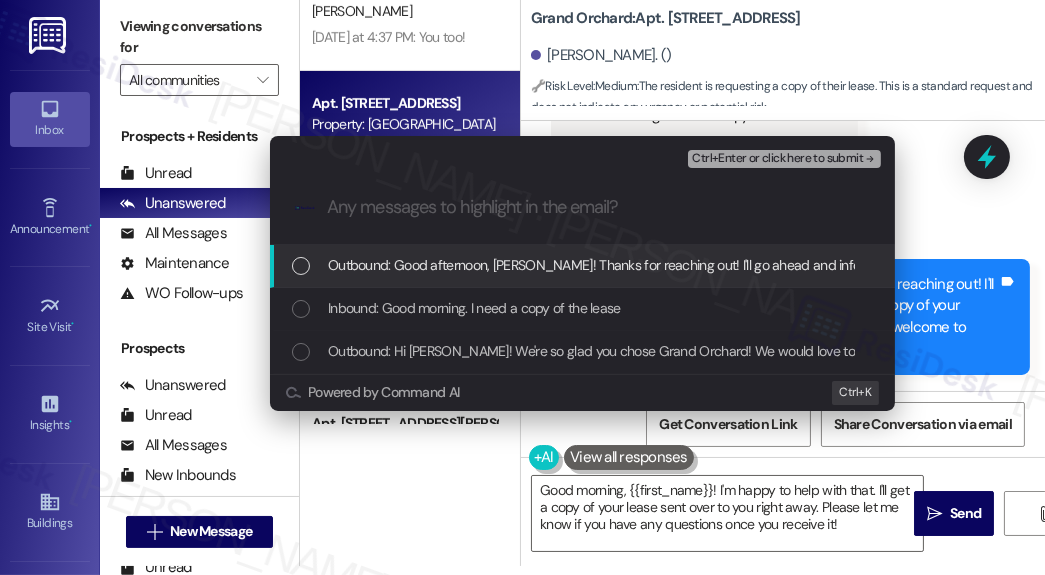 type 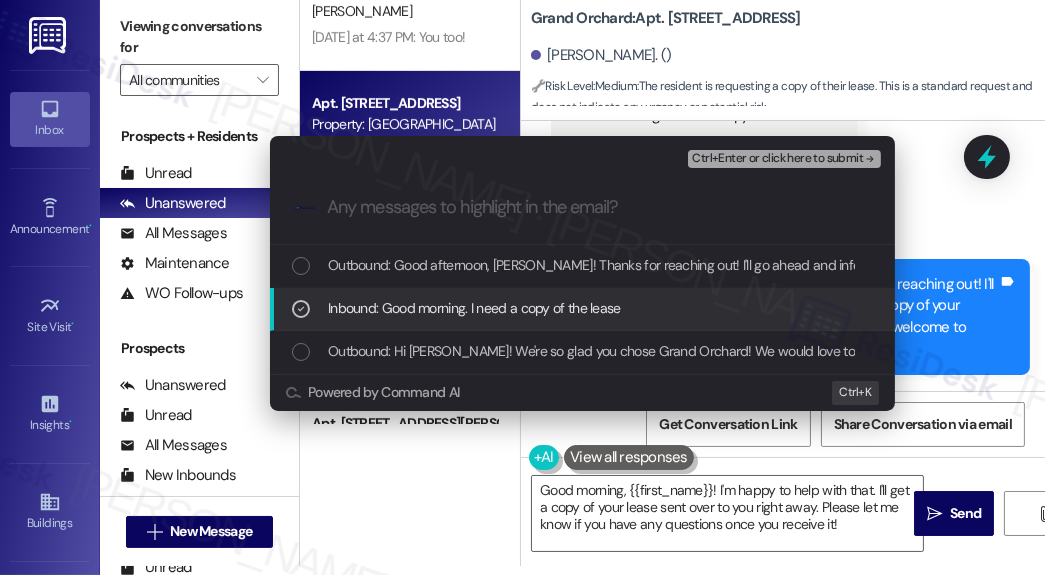 click on "Inbound: Good morning. I need a copy of the lease" at bounding box center (474, 308) 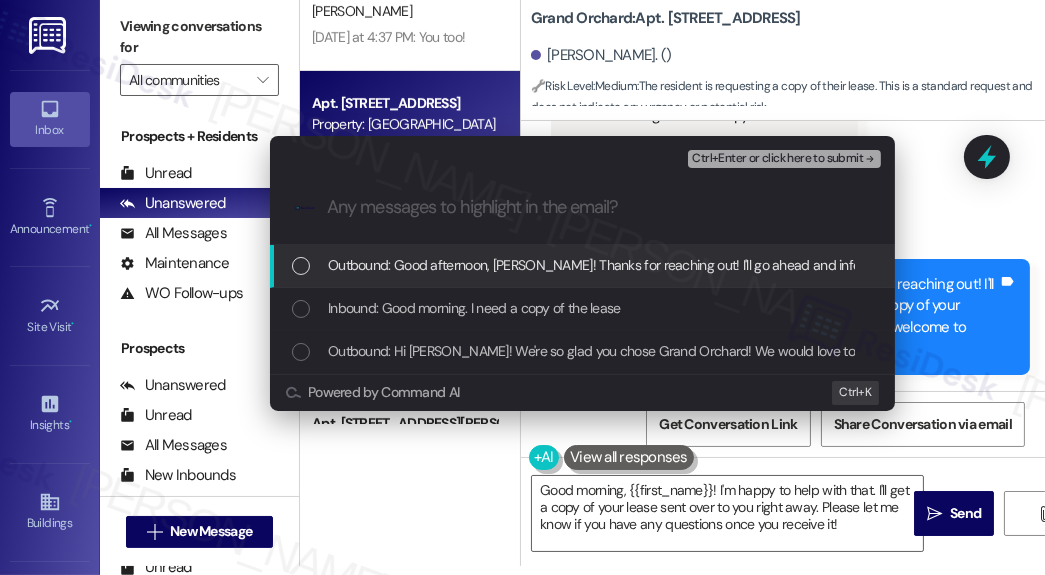 click on "Inbound: Good morning. I need a copy of the lease" at bounding box center (474, 308) 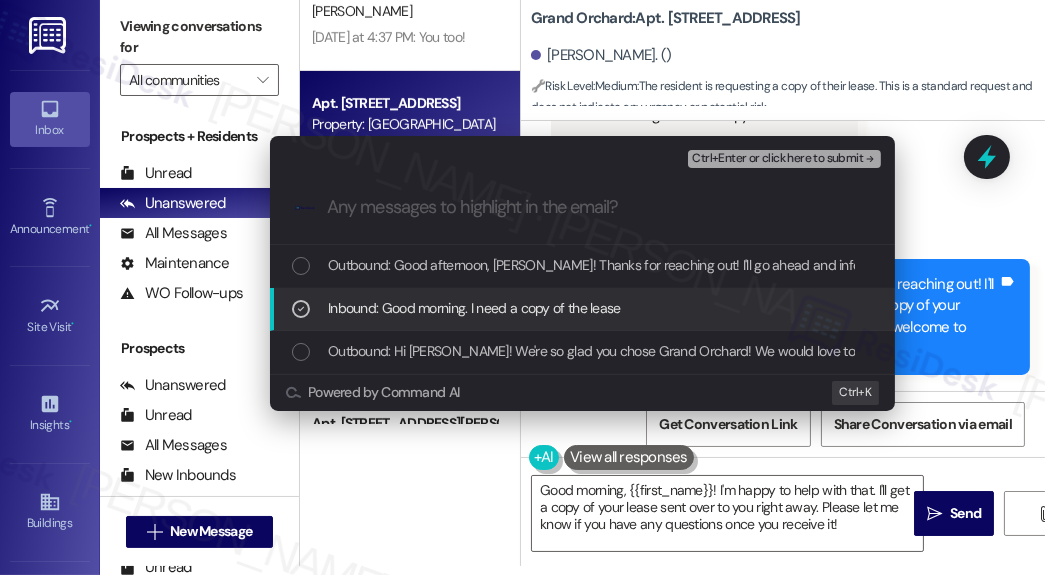 click on "Inbound: Good morning. I need a copy of the lease" at bounding box center [474, 308] 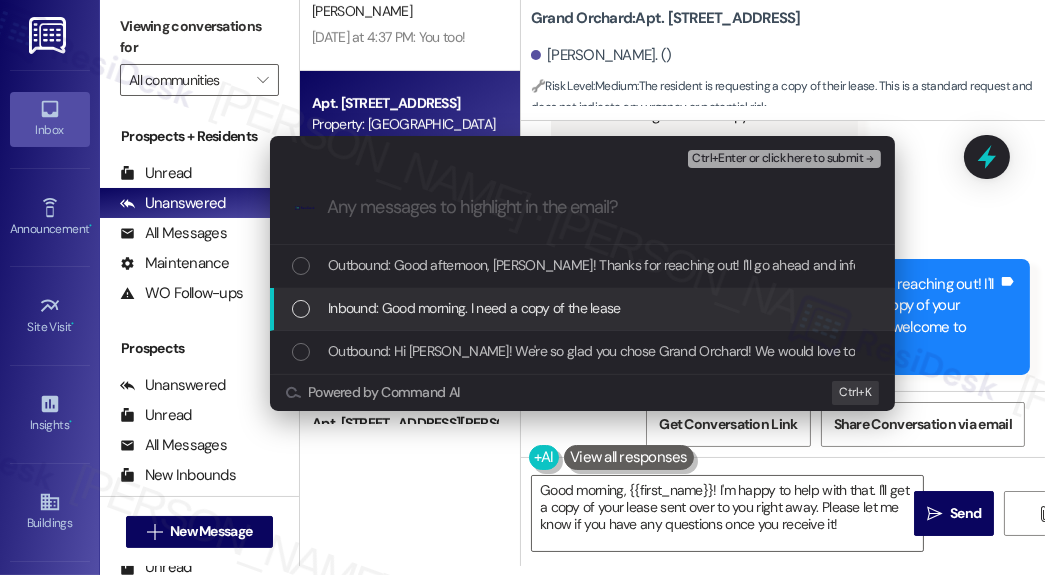 click on "Inbound: Good morning. I need a copy of the lease" at bounding box center (474, 308) 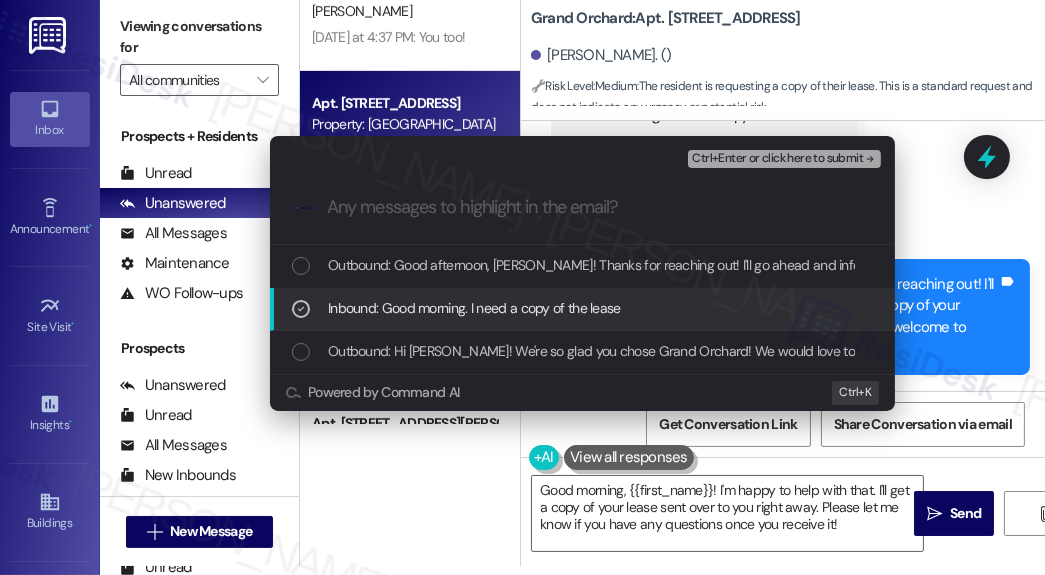 click on "Ctrl+Enter or click here to submit" at bounding box center [777, 159] 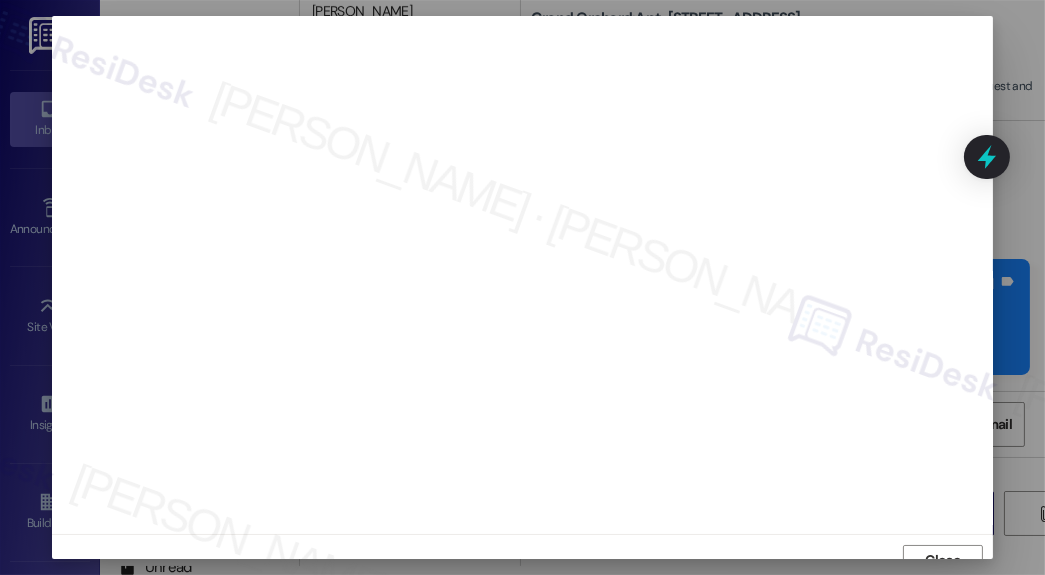 scroll, scrollTop: 17, scrollLeft: 0, axis: vertical 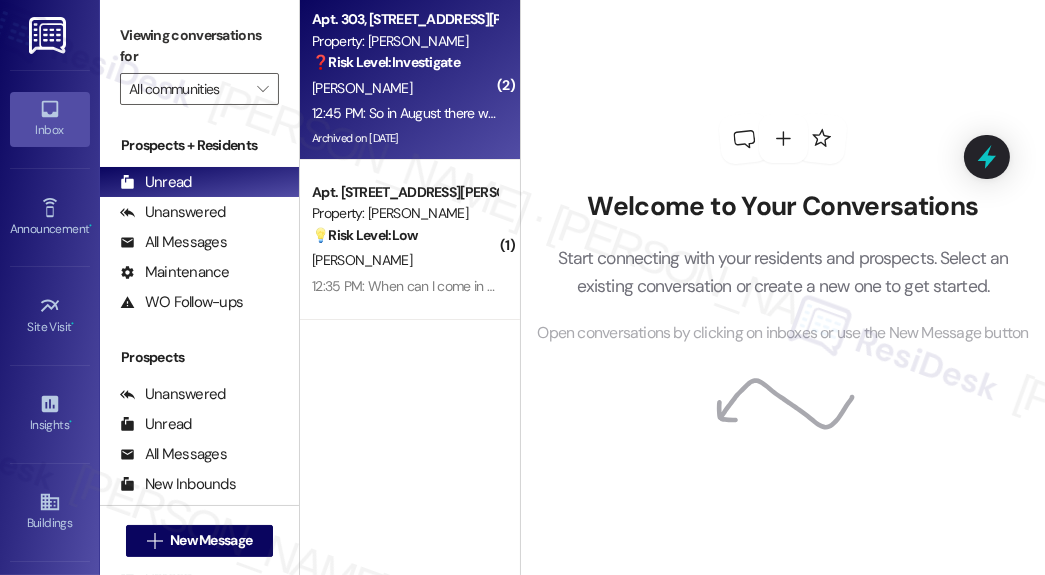 click on "12:45 PM: So in August there will be late fees applied to my rent?  12:45 PM: So in August there will be late fees applied to my rent?" at bounding box center [404, 113] 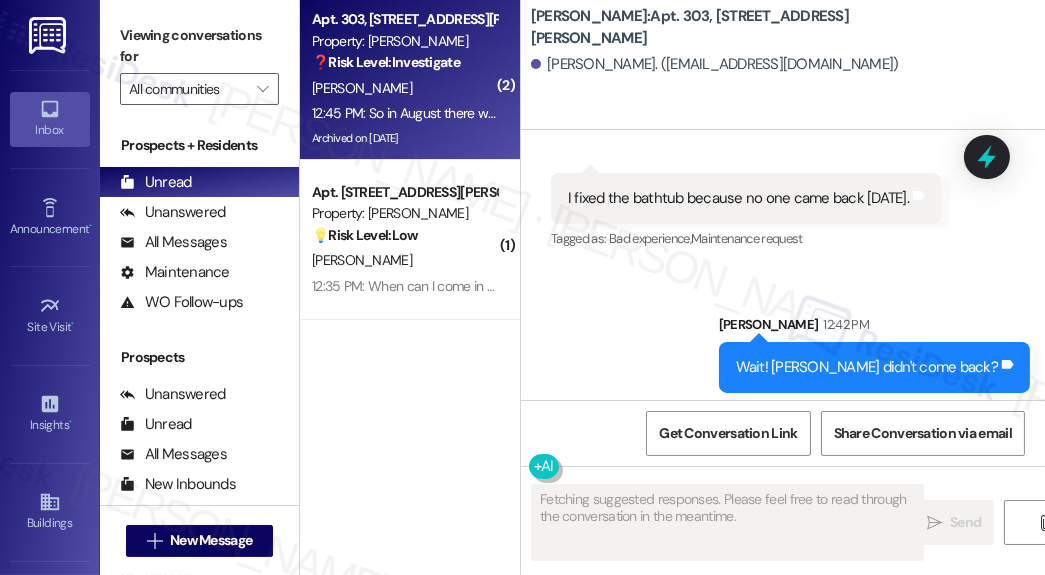 scroll, scrollTop: 60345, scrollLeft: 0, axis: vertical 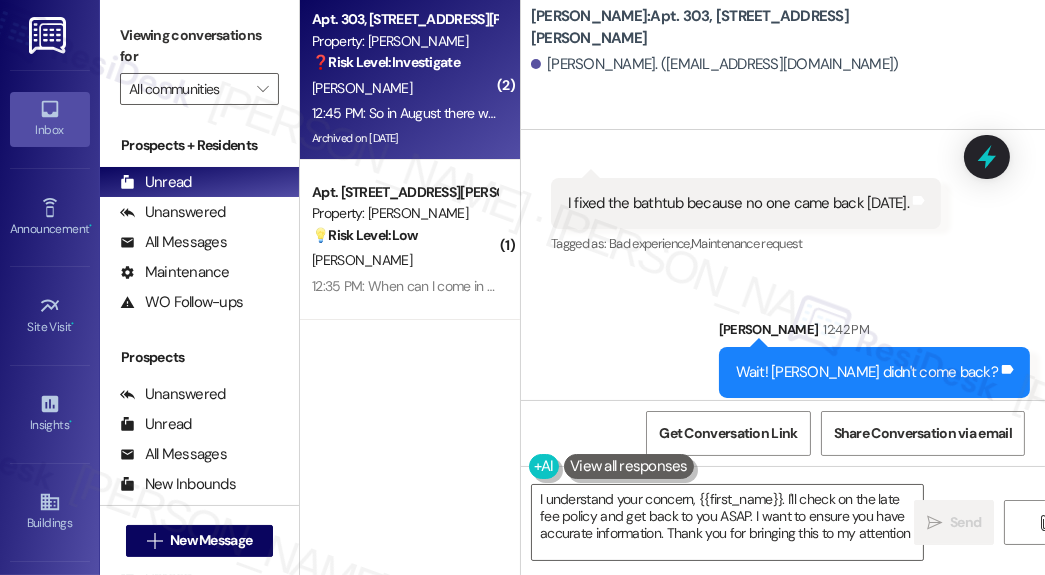 type on "I understand your concern, {{first_name}}. I'll check on the late fee policy and get back to you ASAP. I want to ensure you have accurate information. Thank you for bringing this to my attention!" 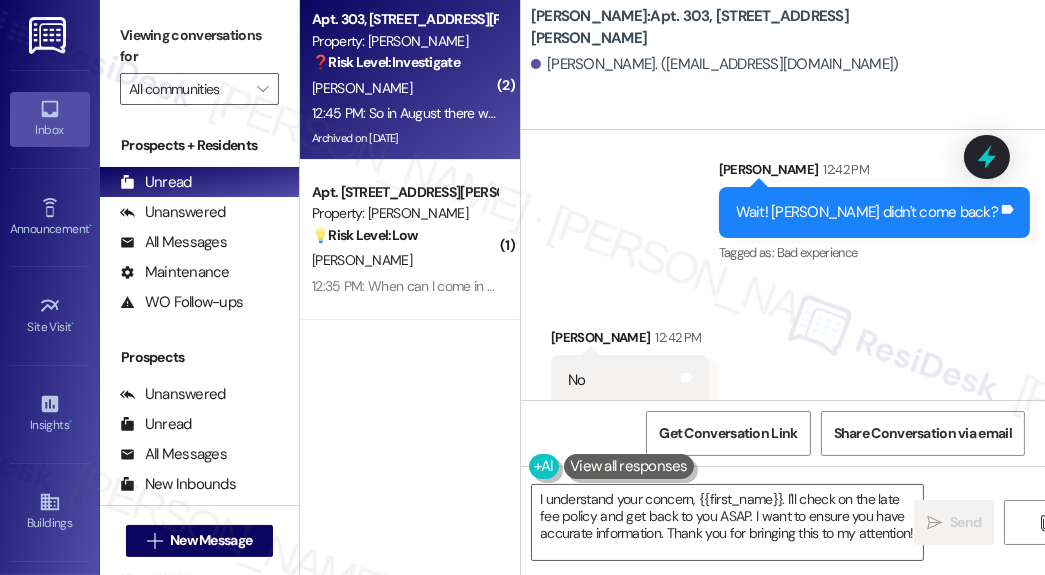 scroll, scrollTop: 60664, scrollLeft: 0, axis: vertical 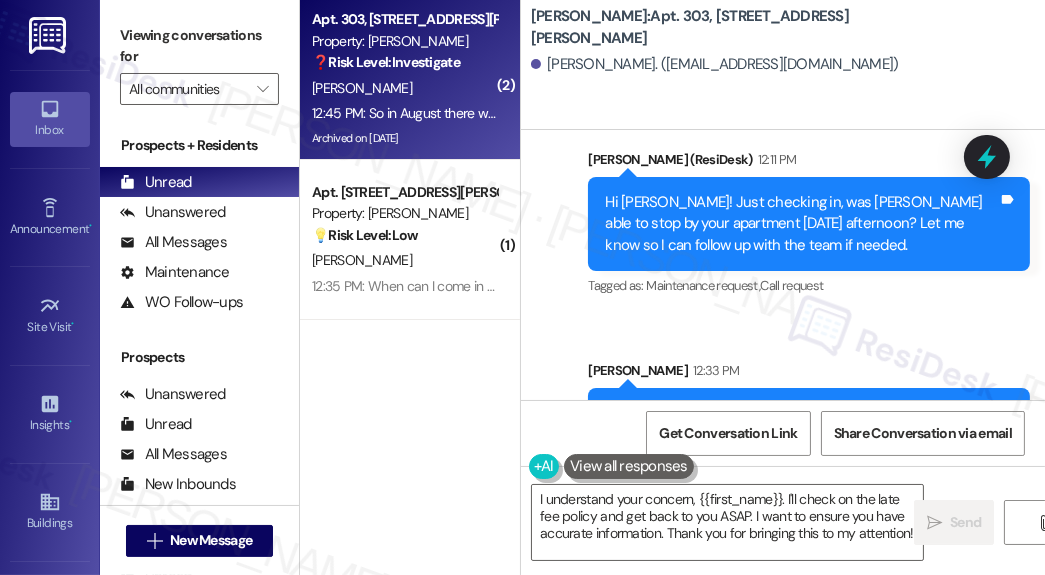 click on "Hi Kevin! Just checking in, was Marco able to stop by your apartment yesterday afternoon? Let me know so I can follow up with the team if needed." at bounding box center [801, 224] 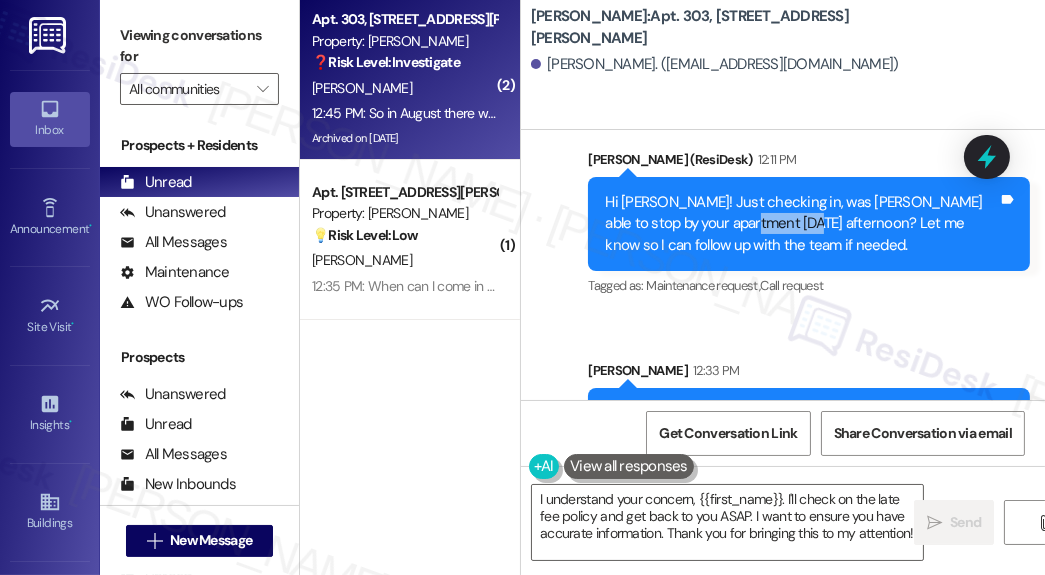 click on "Hi Kevin! Just checking in, was Marco able to stop by your apartment yesterday afternoon? Let me know so I can follow up with the team if needed." at bounding box center [801, 224] 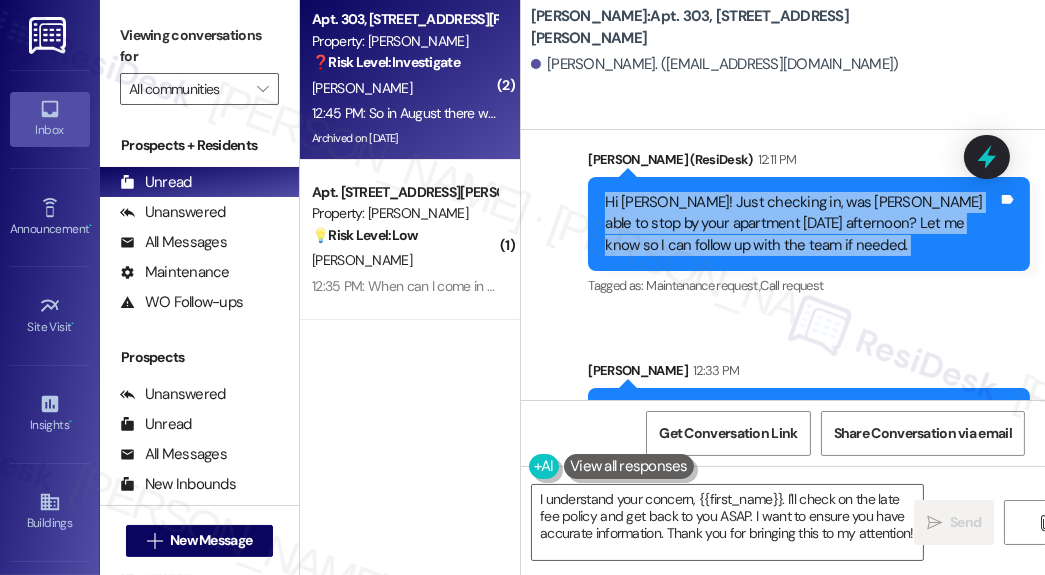 click on "Hi Kevin! Just checking in, was Marco able to stop by your apartment yesterday afternoon? Let me know so I can follow up with the team if needed." at bounding box center [801, 224] 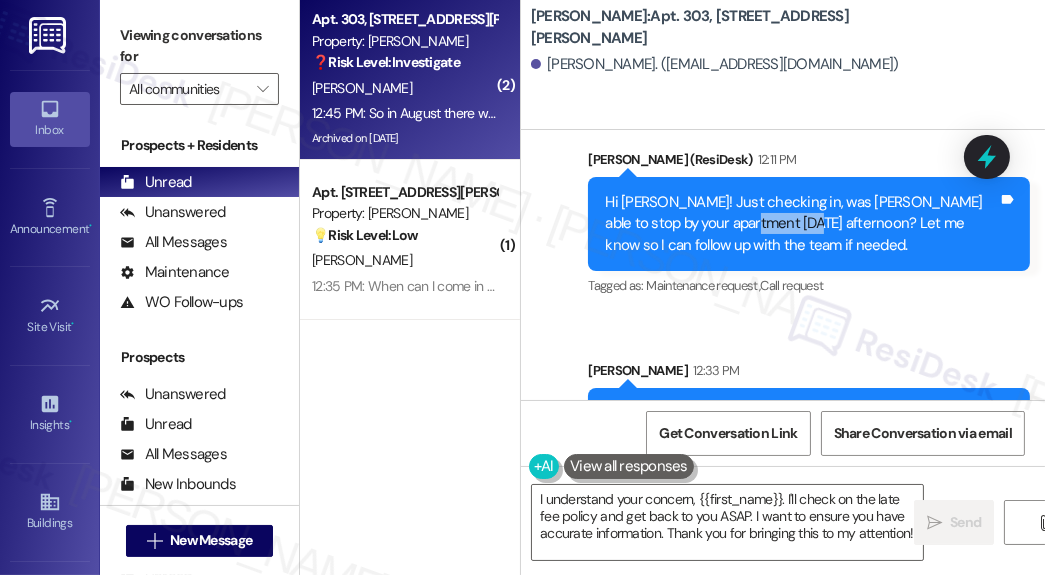 click on "Hi Kevin! Just checking in, was Marco able to stop by your apartment yesterday afternoon? Let me know so I can follow up with the team if needed." at bounding box center (801, 224) 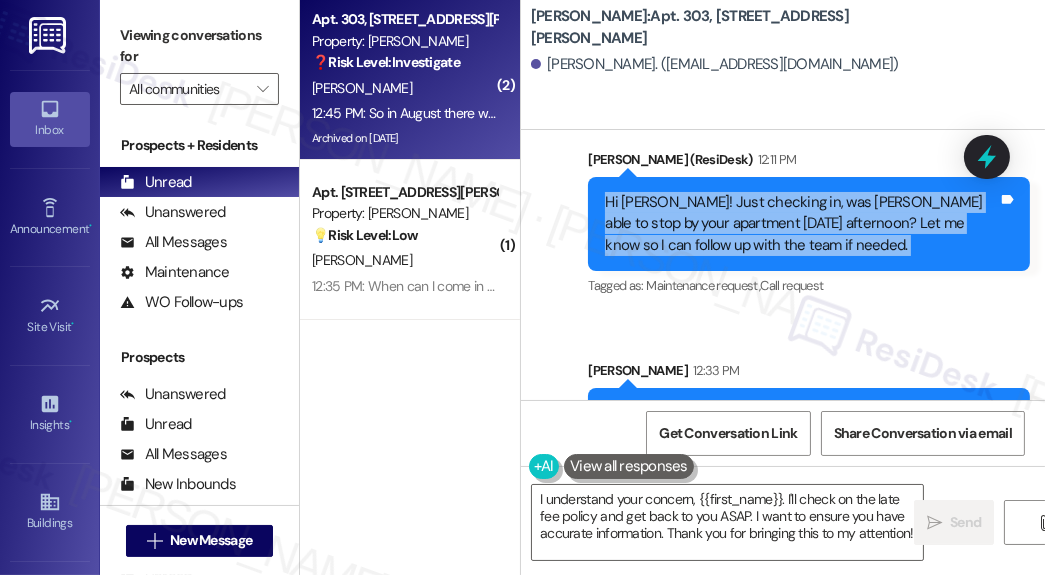 click on "Hi Kevin! Just checking in, was Marco able to stop by your apartment yesterday afternoon? Let me know so I can follow up with the team if needed." at bounding box center (801, 224) 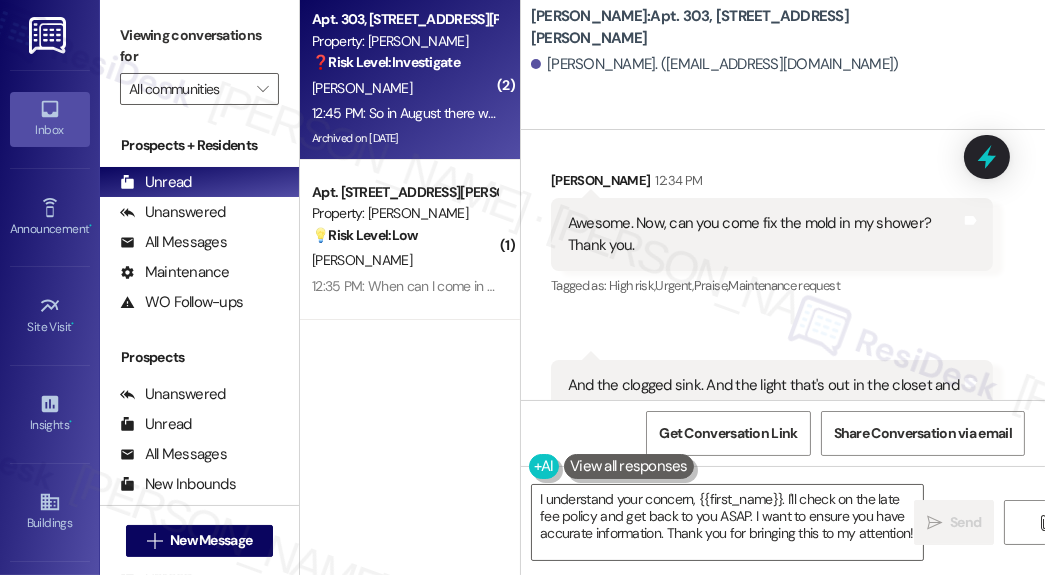 scroll, scrollTop: 60024, scrollLeft: 0, axis: vertical 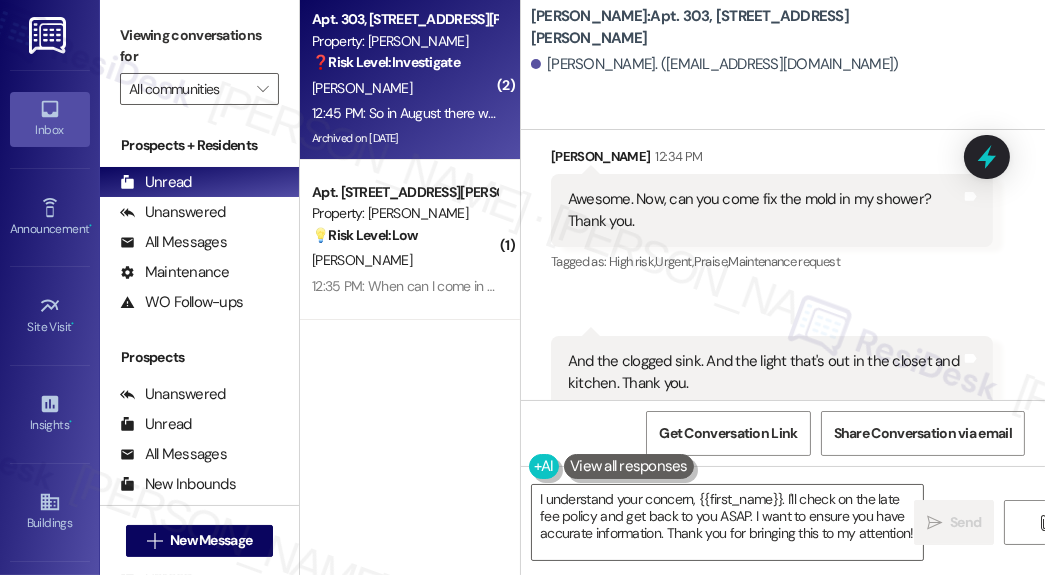 click on "Awesome. Now, can you come fix the mold in my shower? Thank you." at bounding box center (764, 210) 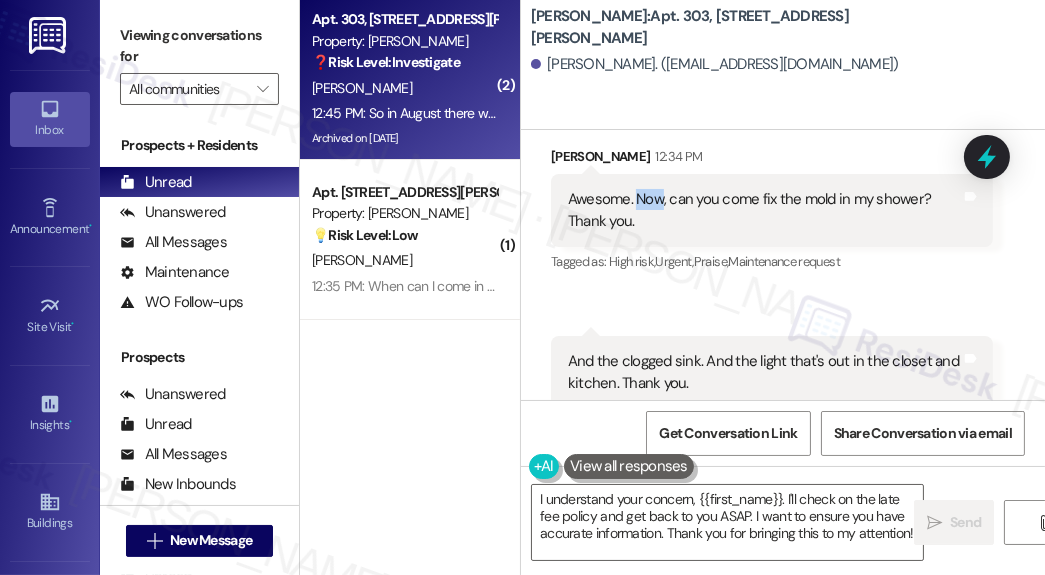 click on "Awesome. Now, can you come fix the mold in my shower? Thank you." at bounding box center (764, 210) 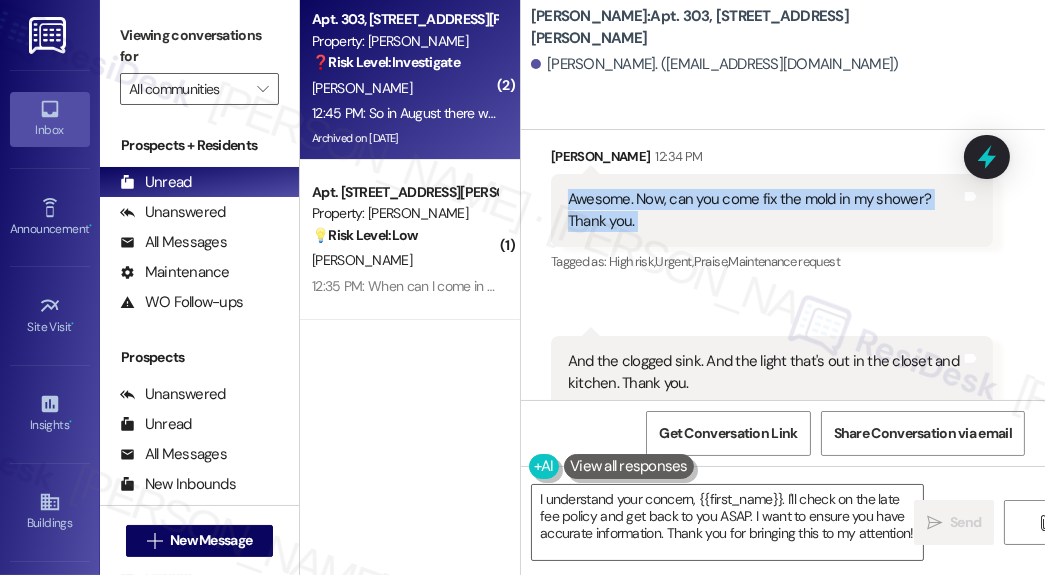 click on "Awesome. Now, can you come fix the mold in my shower? Thank you." at bounding box center (764, 210) 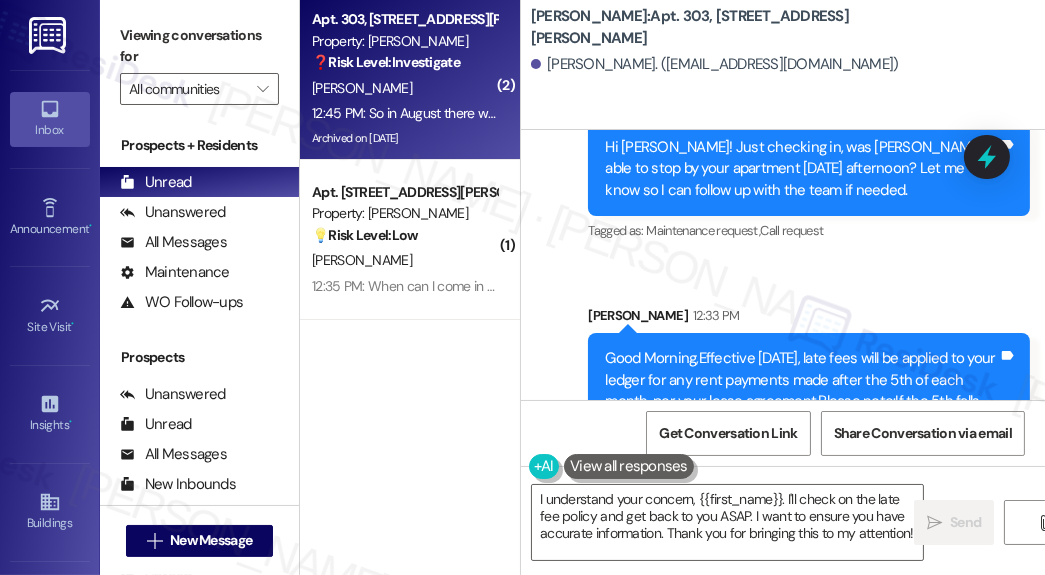 scroll, scrollTop: 59544, scrollLeft: 0, axis: vertical 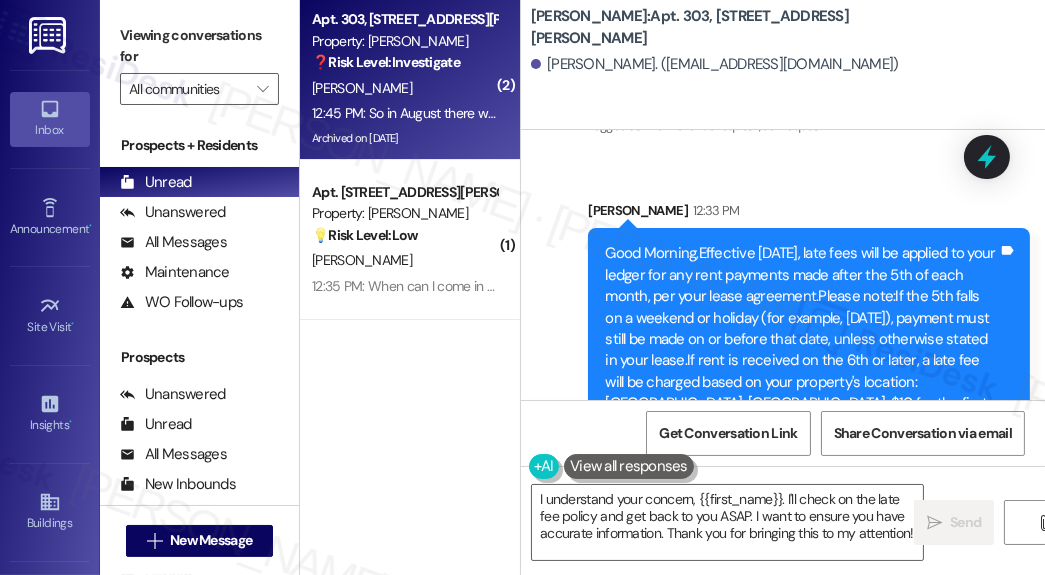 click on "Good Morning,Effective [DATE], late fees will be applied to your ledger for any rent payments made after the 5th of each month, per your lease agreement.Please note:If the 5th falls on a weekend or holiday (for example, [DATE]), payment must still be made on or before that date, unless otherwise stated in your lease.If rent is received on the 6th or later, a late fee will be charged based on your property's location: [GEOGRAPHIC_DATA], [GEOGRAPHIC_DATA]: $10 for the first $500 of rent, plus 5% of any amount over $500 (per city ordinance). [US_STATE]: Flat fee of $40 for late rent (per your lease and state regulations).Please plan accordingly to avoid additional charges.Thank you for your cooperation. Management Tags and notes" at bounding box center (809, 382) 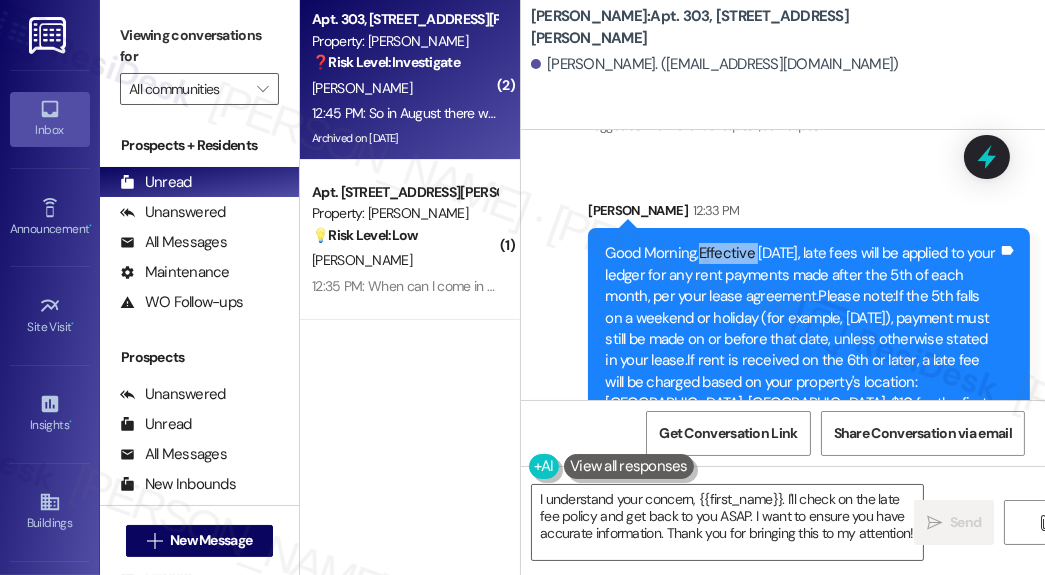 click on "Good Morning,Effective [DATE], late fees will be applied to your ledger for any rent payments made after the 5th of each month, per your lease agreement.Please note:If the 5th falls on a weekend or holiday (for example, [DATE]), payment must still be made on or before that date, unless otherwise stated in your lease.If rent is received on the 6th or later, a late fee will be charged based on your property's location: [GEOGRAPHIC_DATA], [GEOGRAPHIC_DATA]: $10 for the first $500 of rent, plus 5% of any amount over $500 (per city ordinance). [US_STATE]: Flat fee of $40 for late rent (per your lease and state regulations).Please plan accordingly to avoid additional charges.Thank you for your cooperation. Management Tags and notes" at bounding box center [809, 382] 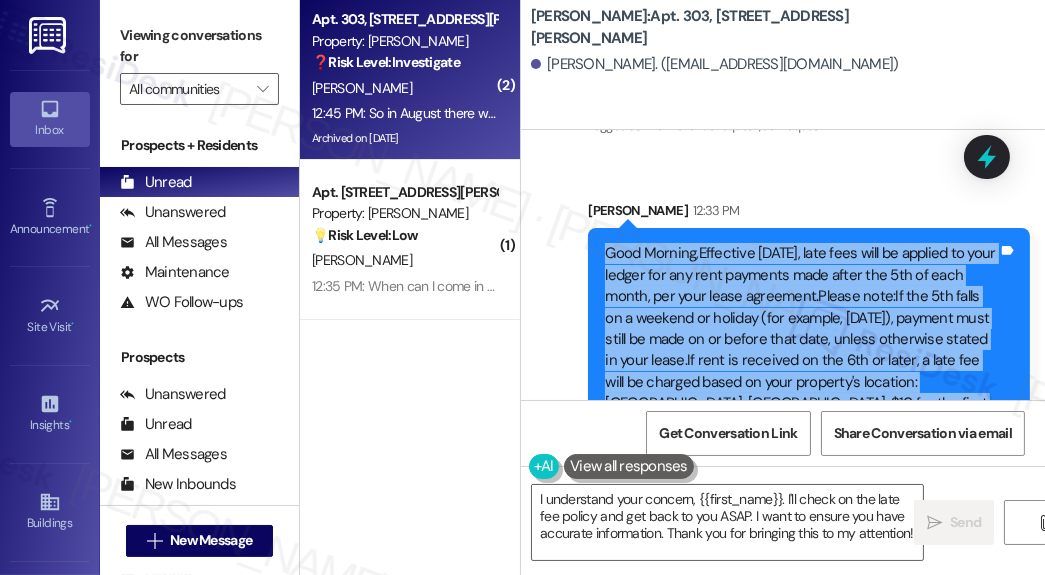 click on "Good Morning,Effective [DATE], late fees will be applied to your ledger for any rent payments made after the 5th of each month, per your lease agreement.Please note:If the 5th falls on a weekend or holiday (for example, [DATE]), payment must still be made on or before that date, unless otherwise stated in your lease.If rent is received on the 6th or later, a late fee will be charged based on your property's location: [GEOGRAPHIC_DATA], [GEOGRAPHIC_DATA]: $10 for the first $500 of rent, plus 5% of any amount over $500 (per city ordinance). [US_STATE]: Flat fee of $40 for late rent (per your lease and state regulations).Please plan accordingly to avoid additional charges.Thank you for your cooperation. Management Tags and notes" at bounding box center (809, 382) 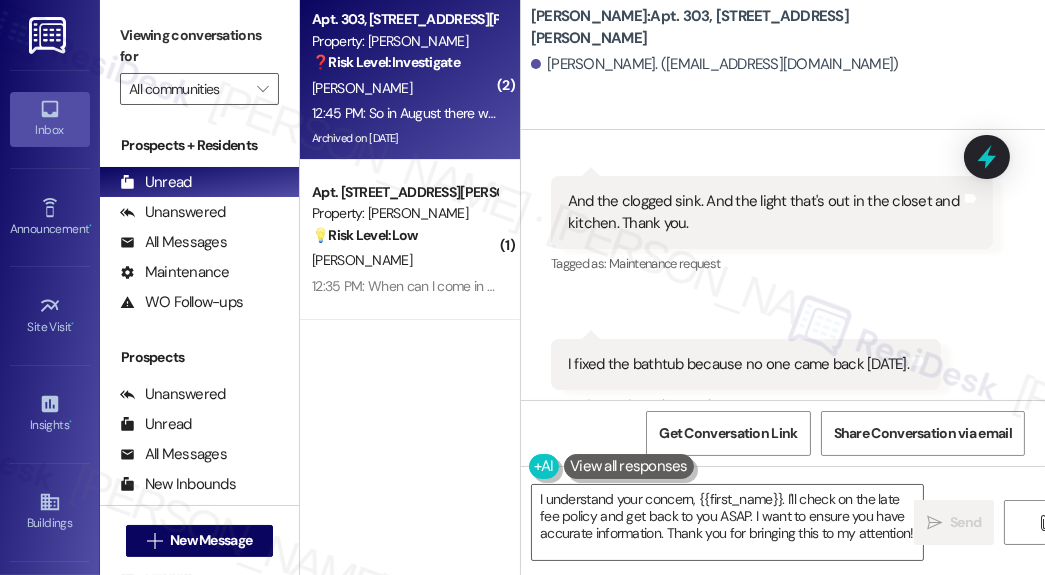 scroll, scrollTop: 60264, scrollLeft: 0, axis: vertical 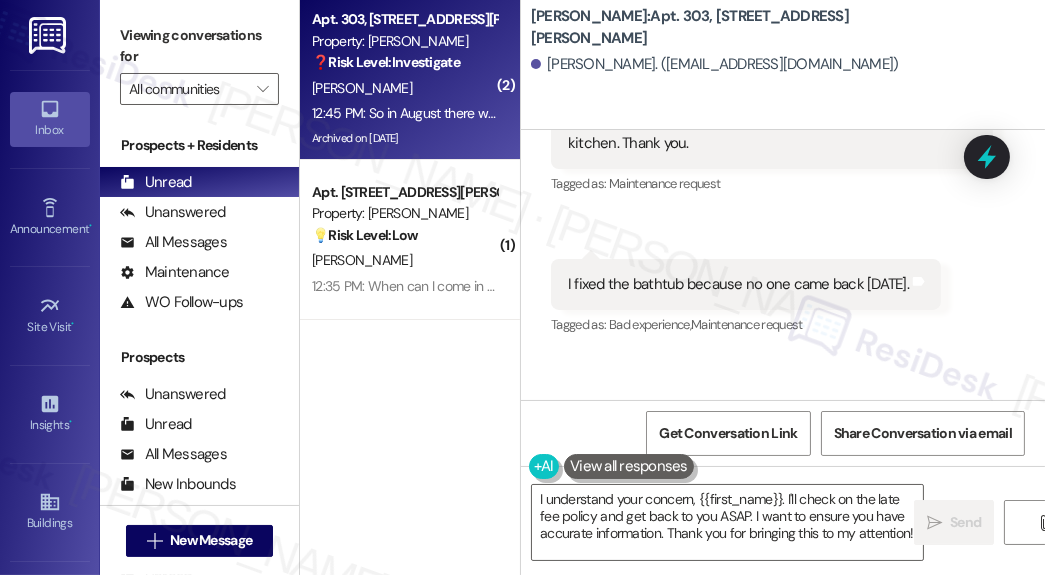 click on "I fixed the bathtub because no one came back yesterday." at bounding box center (738, 284) 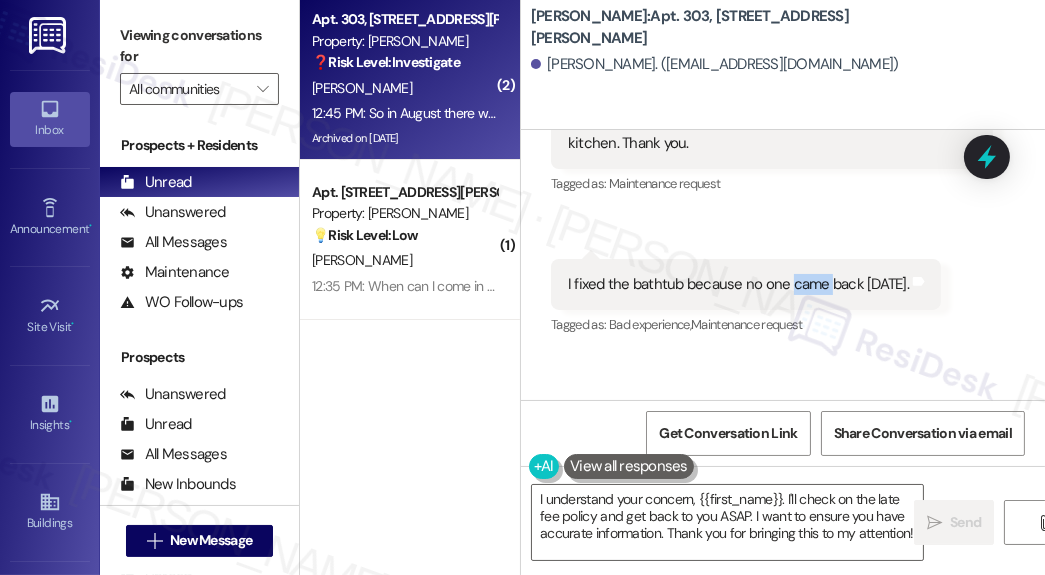 click on "I fixed the bathtub because no one came back yesterday." at bounding box center [738, 284] 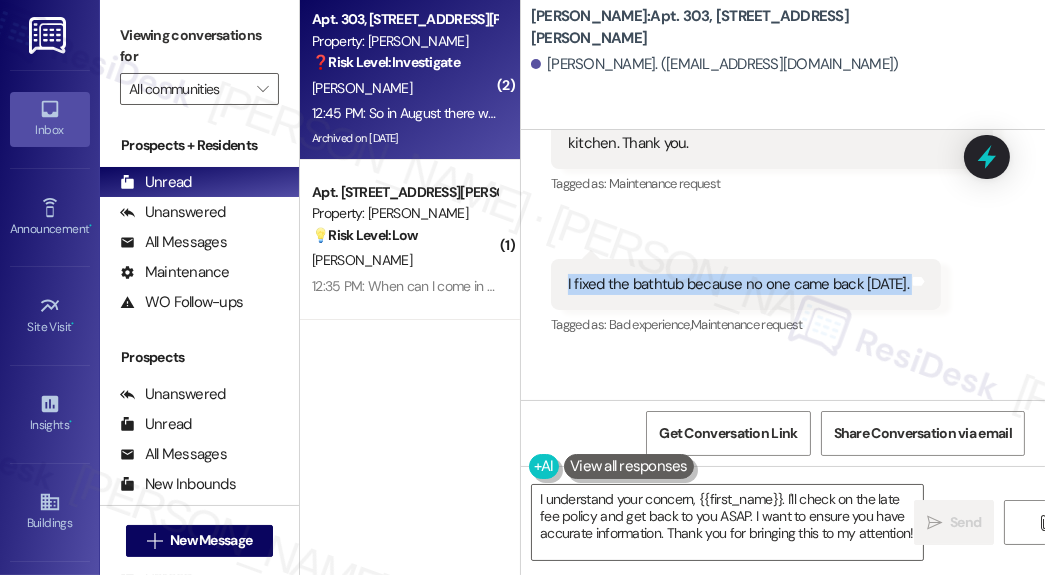 click on "I fixed the bathtub because no one came back yesterday." at bounding box center (738, 284) 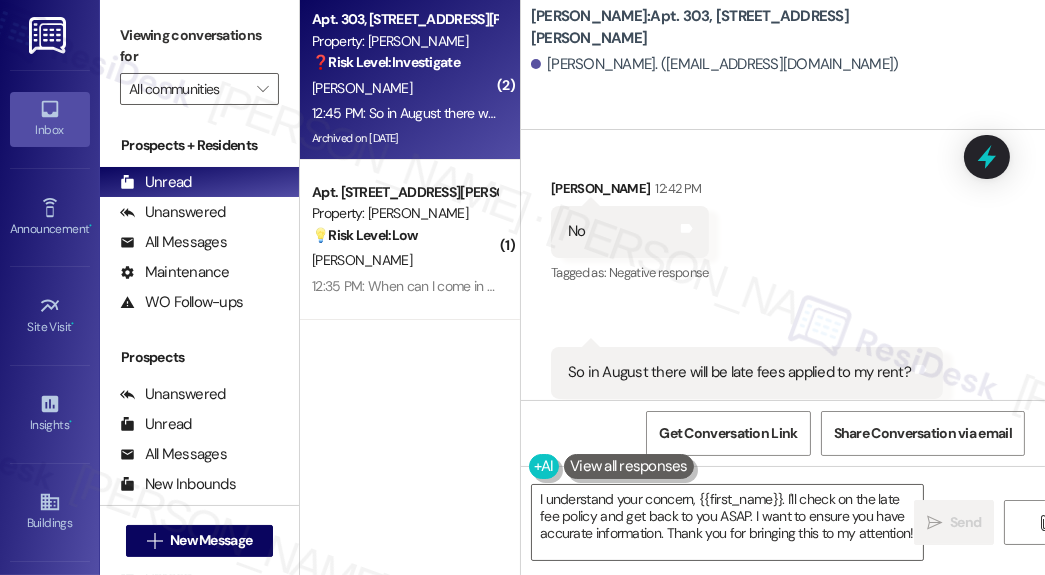 scroll, scrollTop: 60664, scrollLeft: 0, axis: vertical 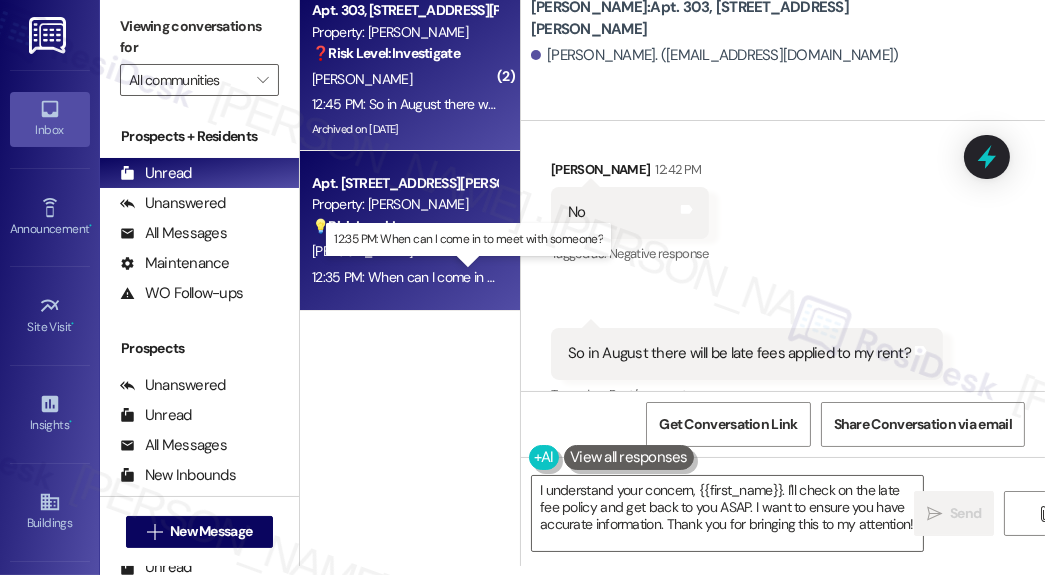 click on "12:35 PM: When can I come in to meet with someone? 12:35 PM: When can I come in to meet with someone?" at bounding box center (467, 277) 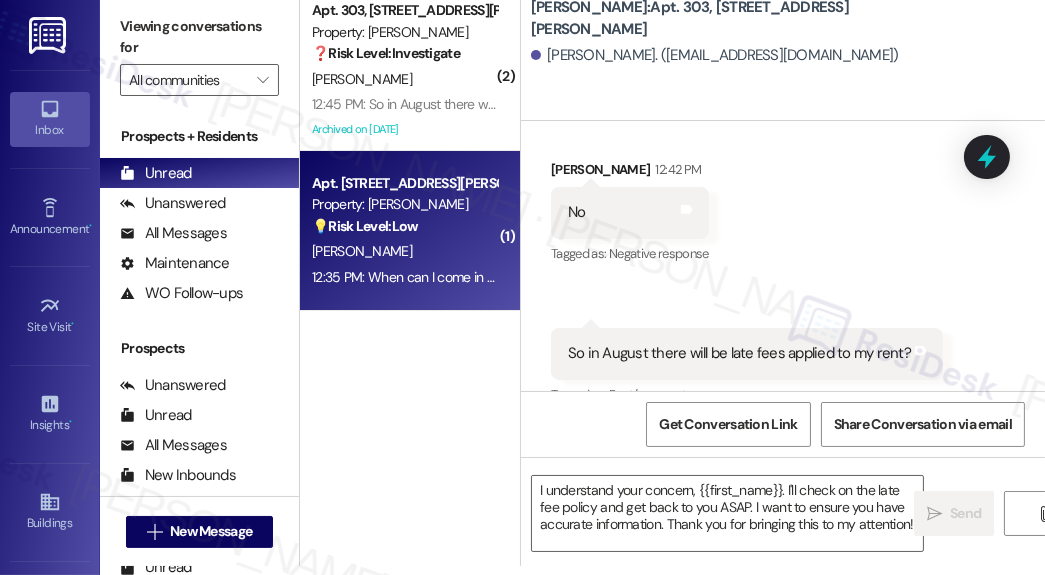 type on "Fetching suggested responses. Please feel free to read through the conversation in the meantime." 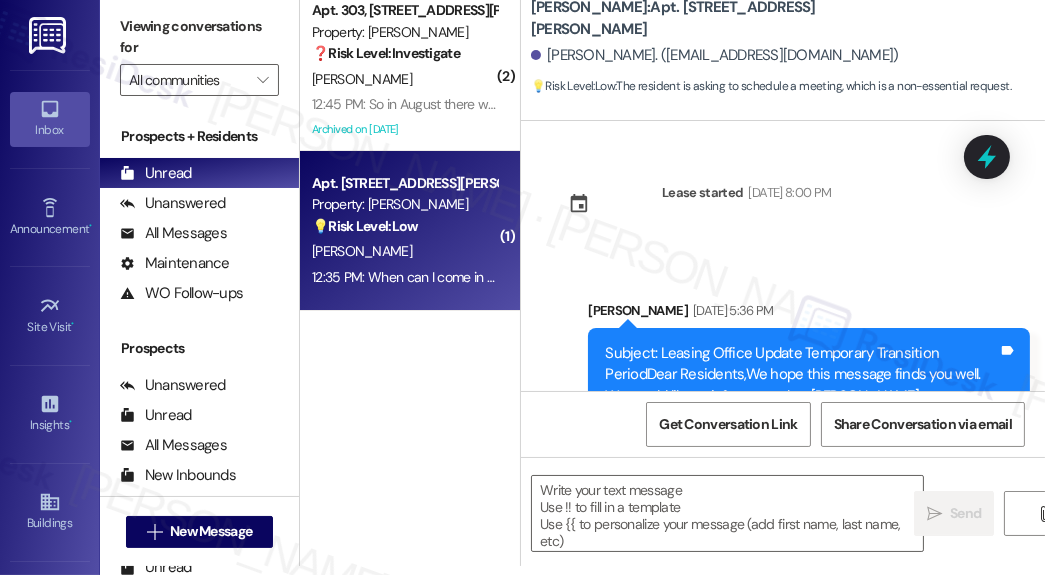 scroll, scrollTop: 0, scrollLeft: 0, axis: both 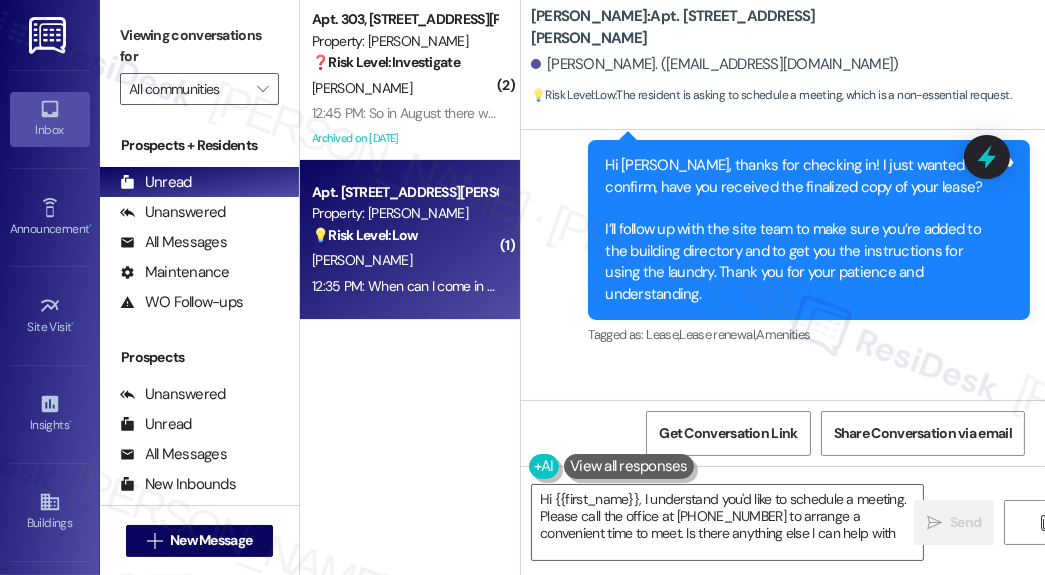 type on "Hi {{first_name}}, I understand you'd like to schedule a meeting. Please call the office at 773-698-8230 to arrange a convenient time to meet. Is there anything else I can help with?" 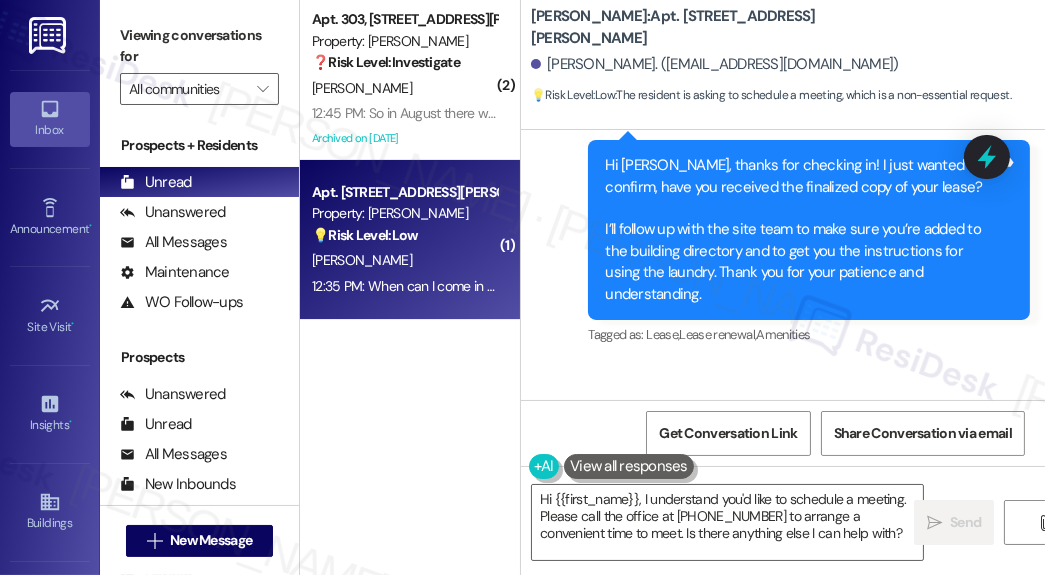 scroll, scrollTop: 14039, scrollLeft: 0, axis: vertical 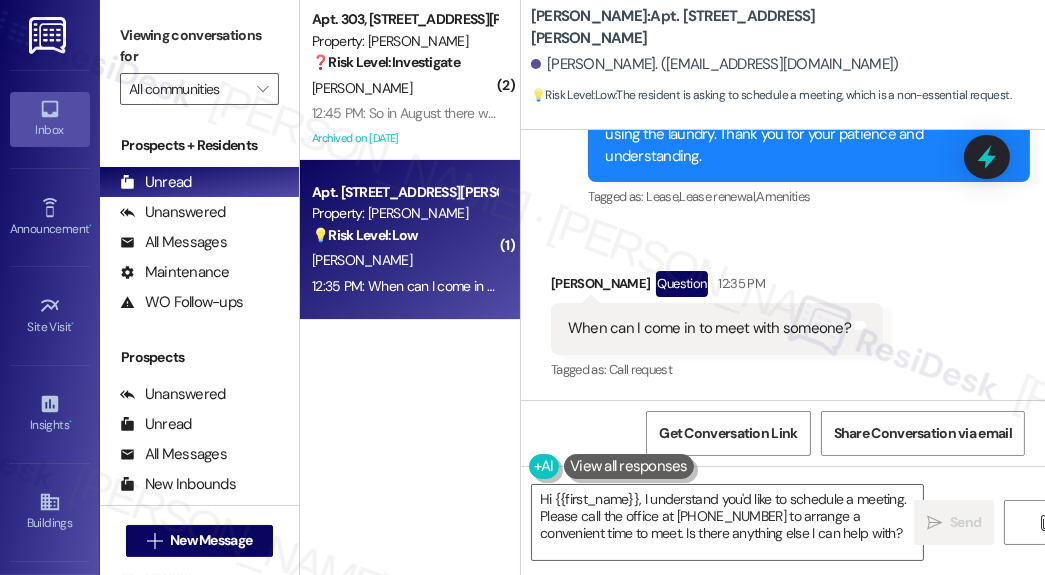 click on "When can I come in to meet with someone?" at bounding box center [709, 328] 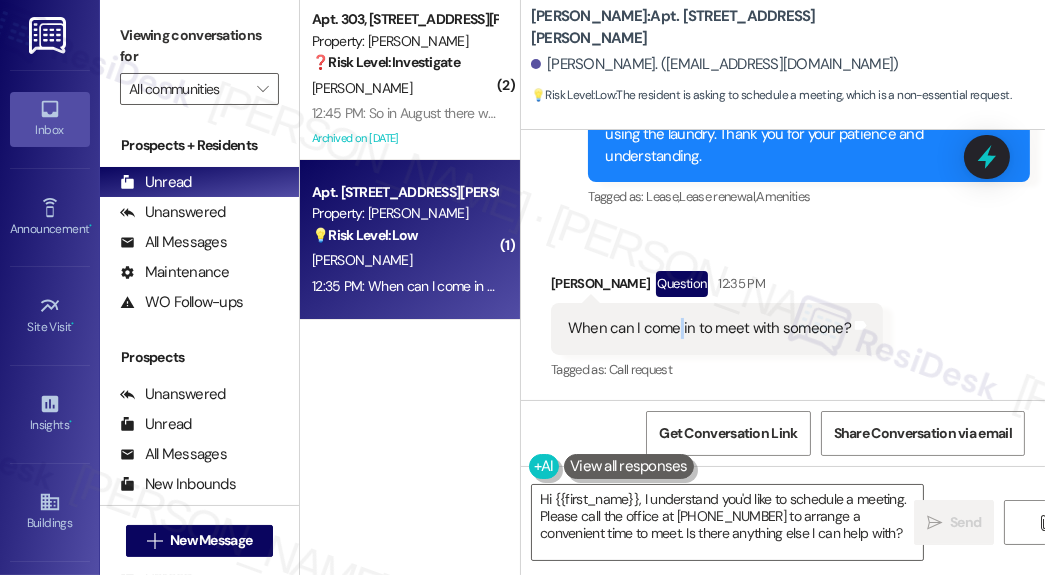 click on "When can I come in to meet with someone?" at bounding box center (709, 328) 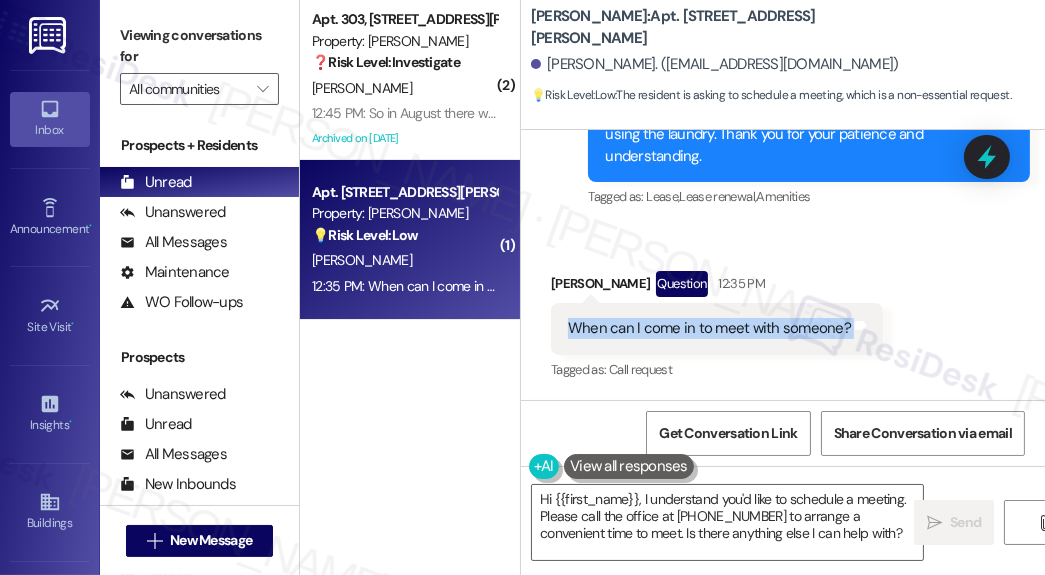 click on "When can I come in to meet with someone?" at bounding box center (709, 328) 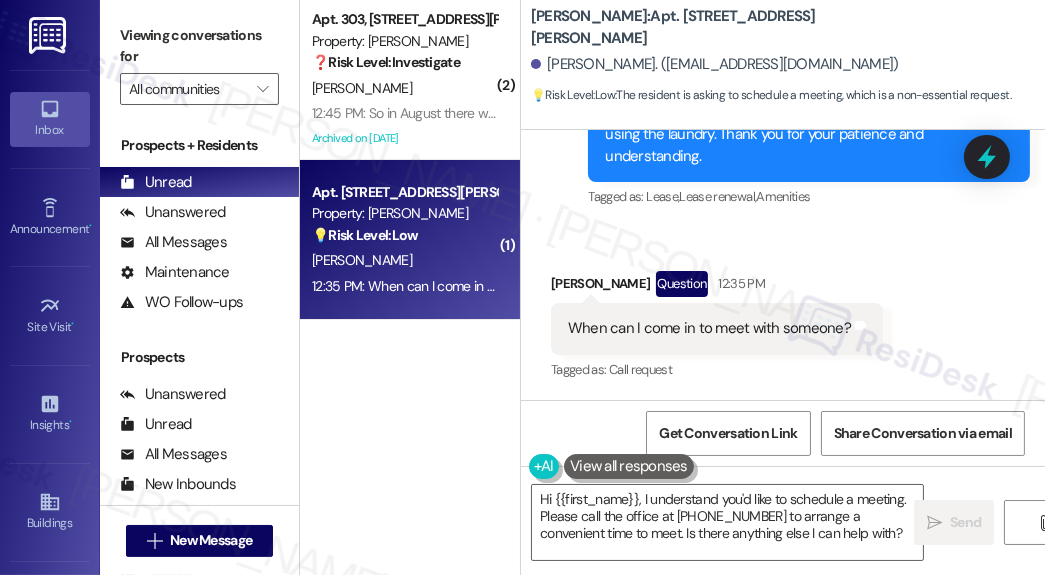 click on "Received via SMS Keith Kelley Question 12:35 PM When can I come in to meet with someone? Tags and notes Tagged as:   Call request Click to highlight conversations about Call request" at bounding box center (717, 327) 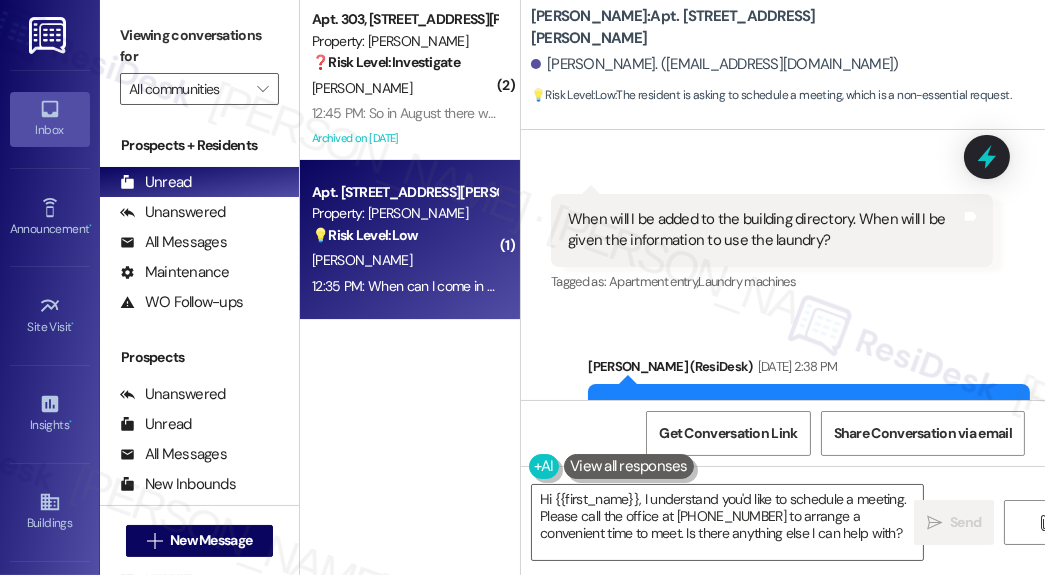 scroll, scrollTop: 13879, scrollLeft: 0, axis: vertical 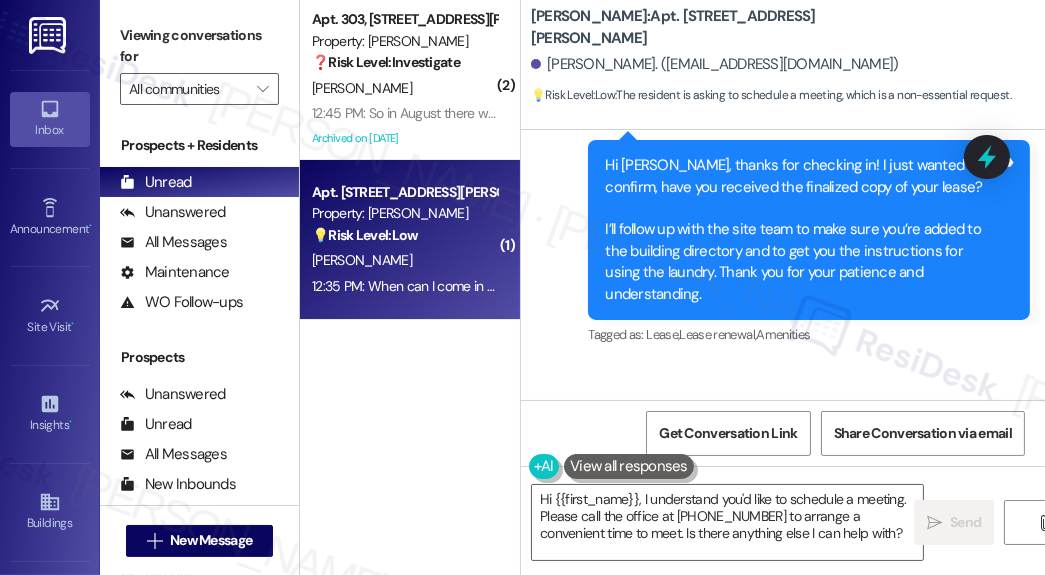 click on "Hi Keith, thanks for checking in! I just wanted to confirm, have you received the finalized copy of your lease?
I’ll follow up with the site team to make sure you’re added to the building directory and to get you the instructions for using the laundry. Thank you for your patience and understanding." at bounding box center (801, 230) 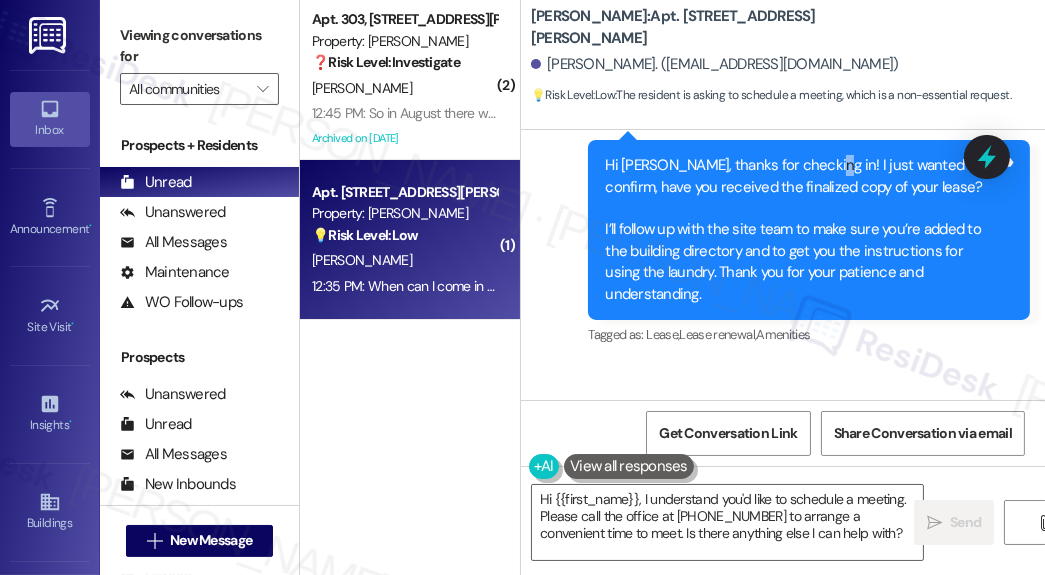click on "Hi Keith, thanks for checking in! I just wanted to confirm, have you received the finalized copy of your lease?
I’ll follow up with the site team to make sure you’re added to the building directory and to get you the instructions for using the laundry. Thank you for your patience and understanding." at bounding box center (801, 230) 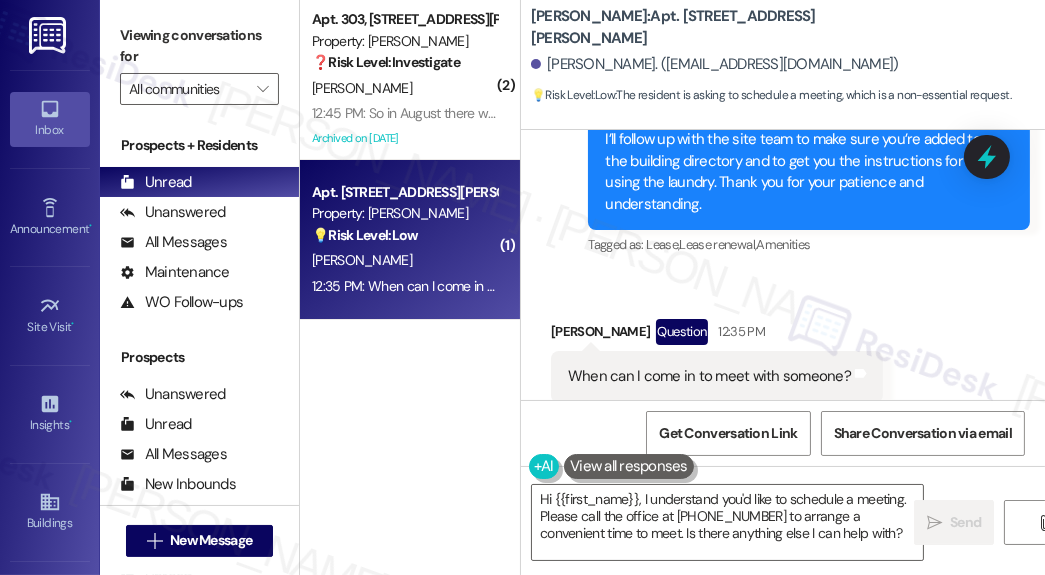 scroll, scrollTop: 14039, scrollLeft: 0, axis: vertical 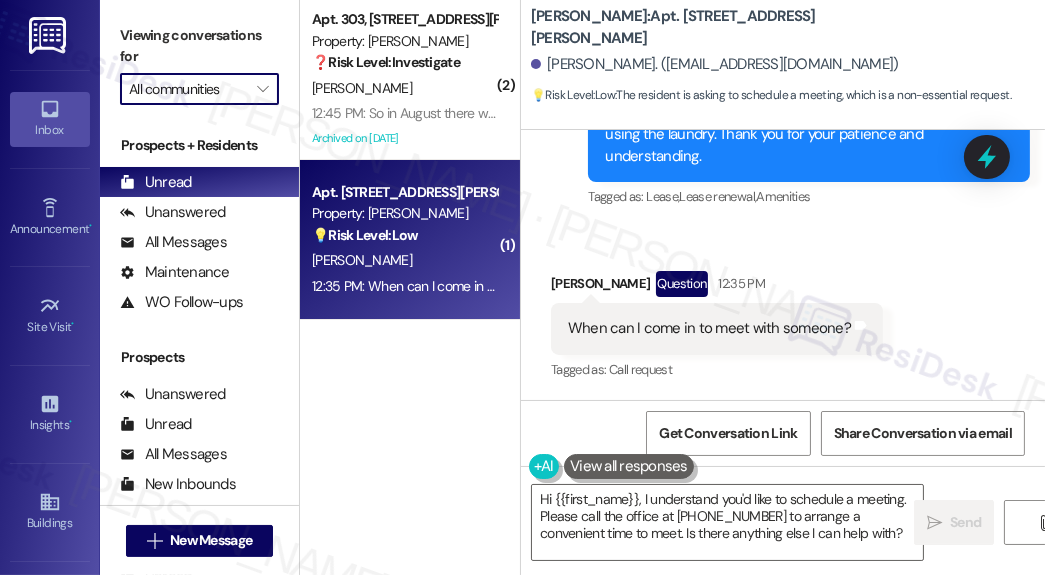 click on "All communities" at bounding box center [188, 89] 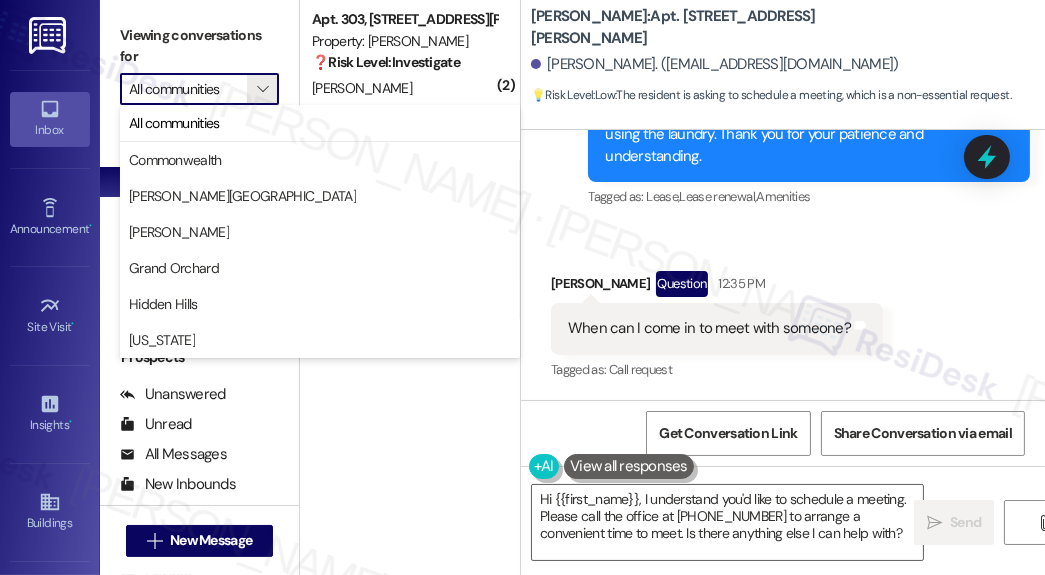 click on "Viewing conversations for" at bounding box center [199, 46] 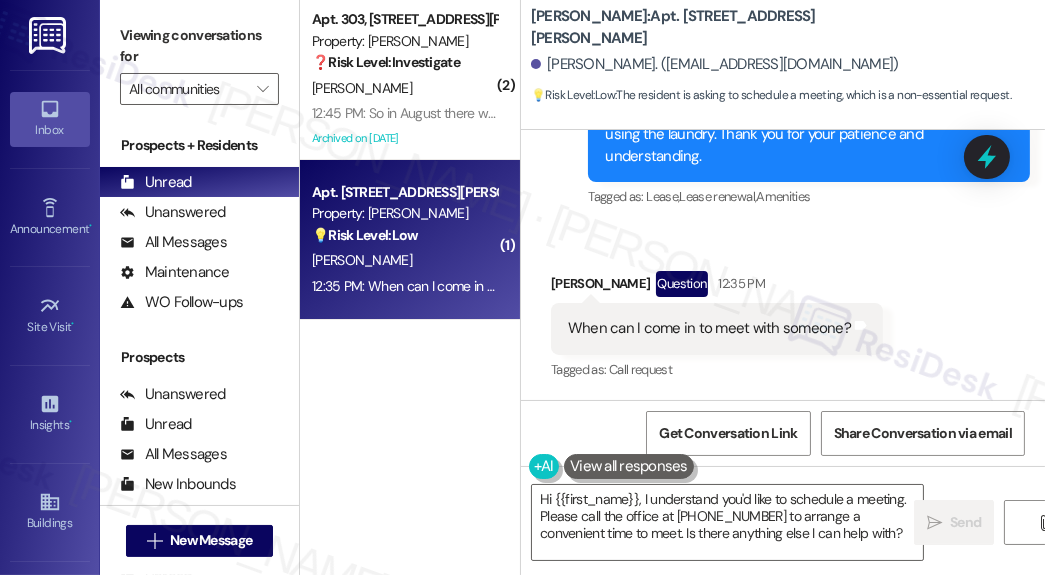 click on "Tagged as:   Call request Click to highlight conversations about Call request" at bounding box center [717, 369] 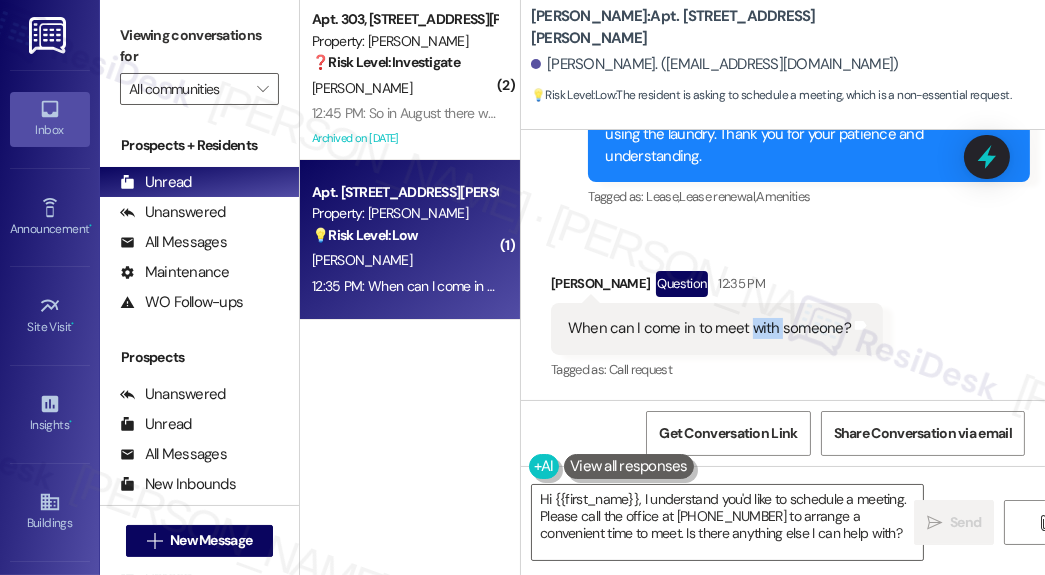 click on "When can I come in to meet with someone? Tags and notes" at bounding box center (717, 328) 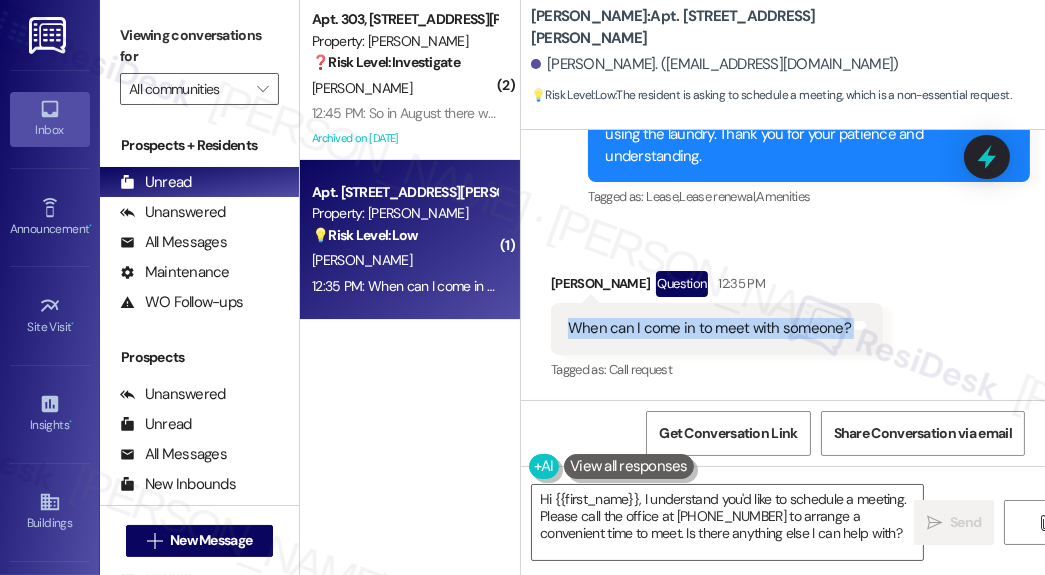 click on "When can I come in to meet with someone? Tags and notes" at bounding box center [717, 328] 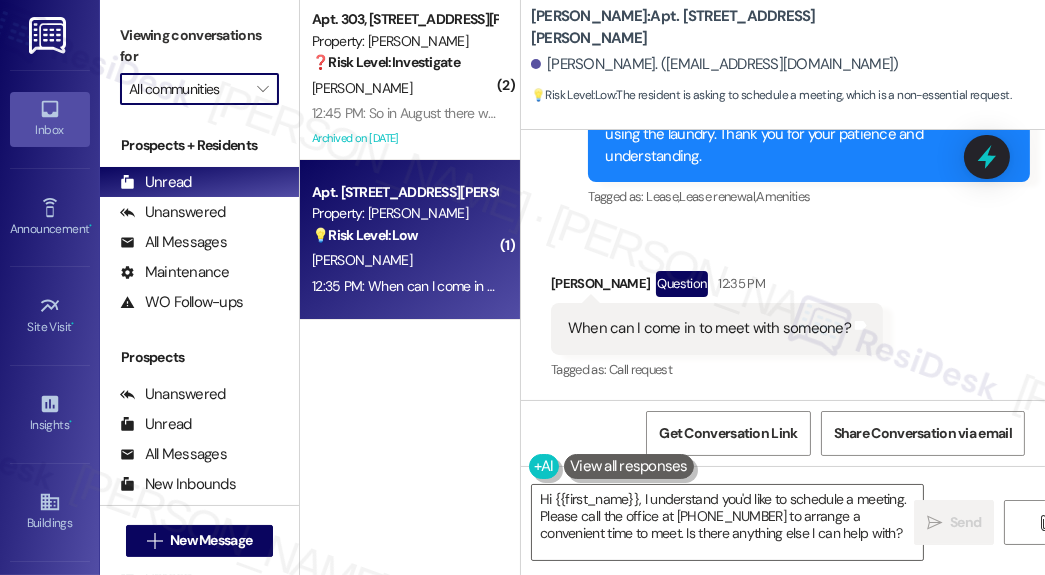 click on "All communities" at bounding box center (188, 89) 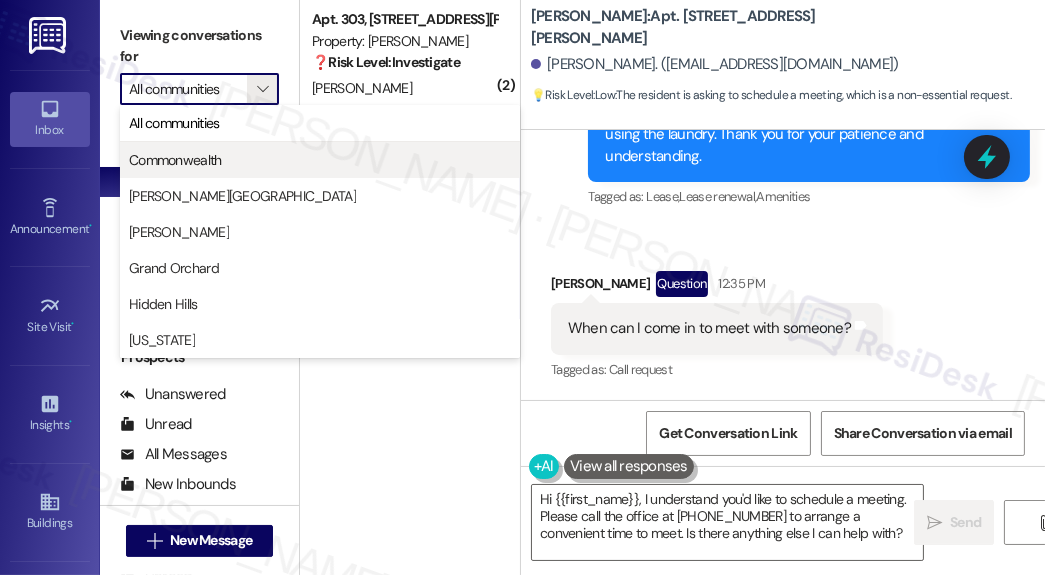 click on "Commonwealth" at bounding box center [320, 160] 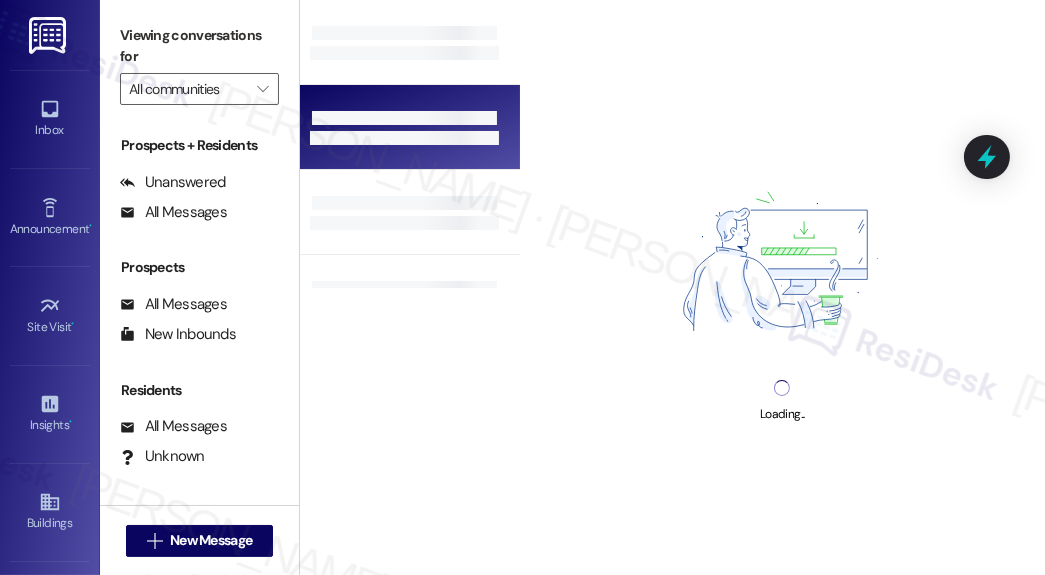type on "Commonwealth" 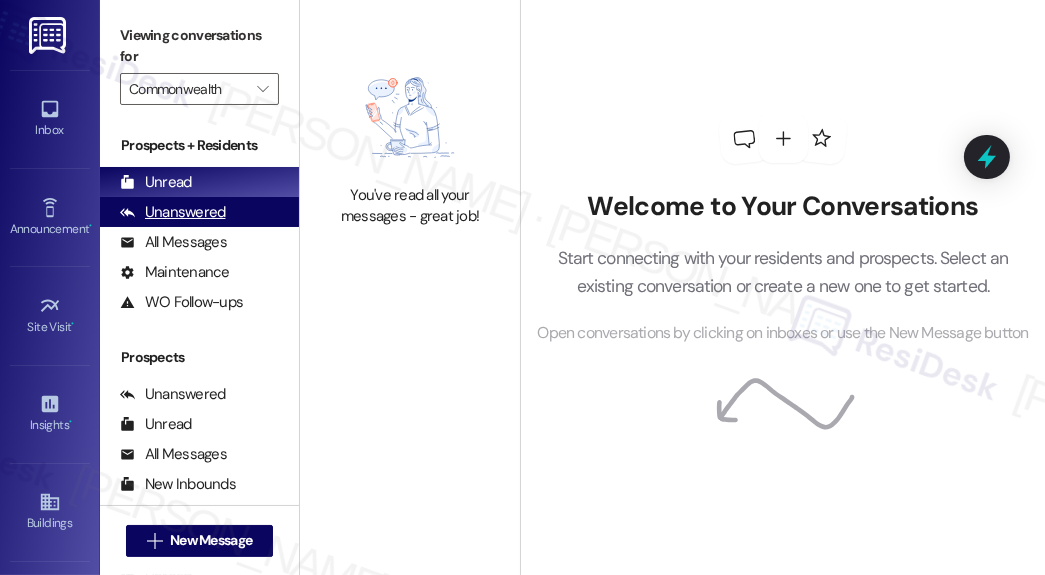 click on "Unanswered (0)" at bounding box center (199, 212) 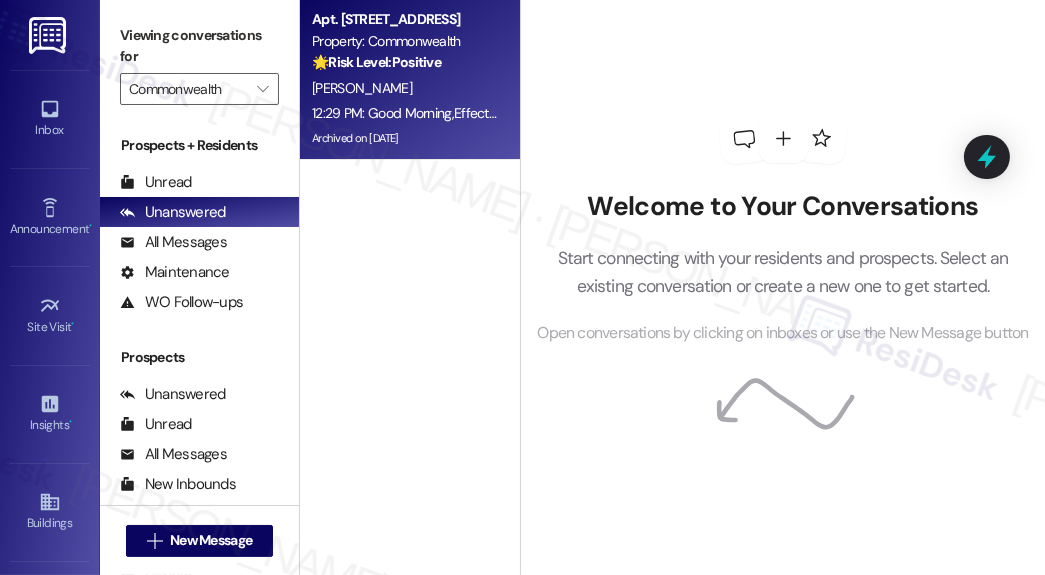 click on "[PERSON_NAME]" at bounding box center [362, 88] 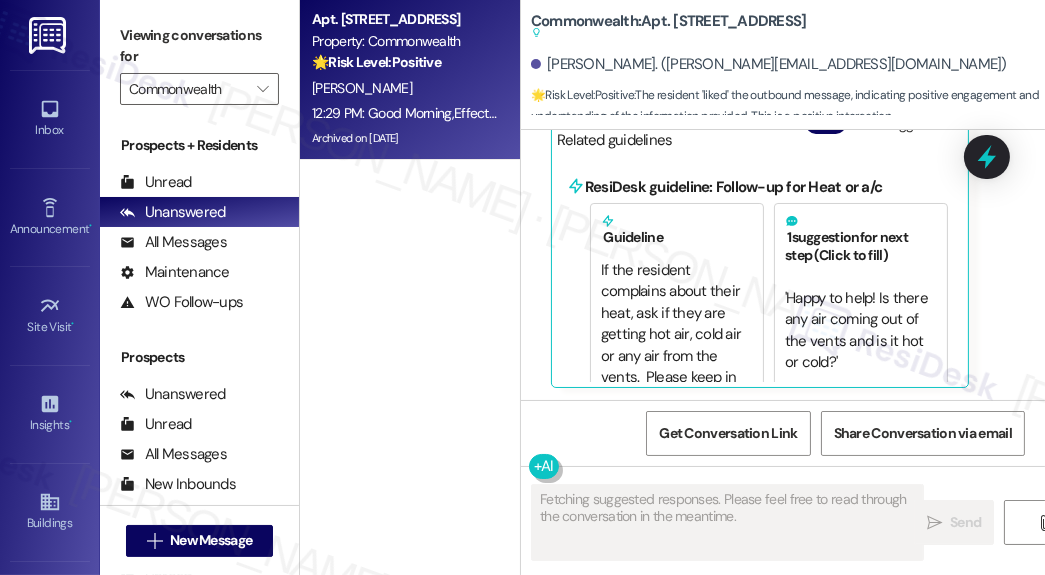 scroll, scrollTop: 2634, scrollLeft: 0, axis: vertical 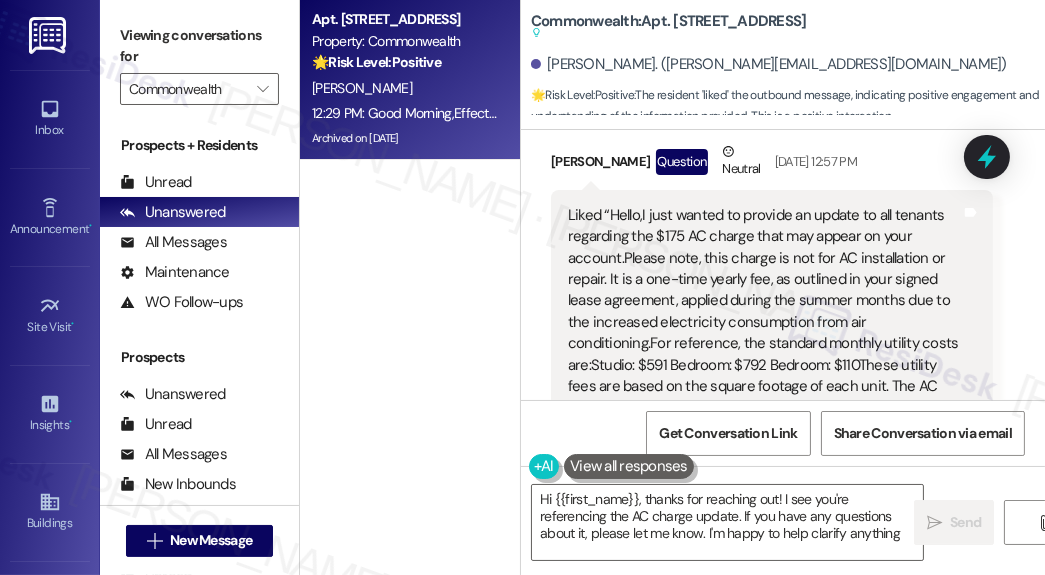 type on "Hi {{first_name}}, thanks for reaching out! I see you're referencing the AC charge update. If you have any questions about it, please let me know. I'm happy to help clarify anything!" 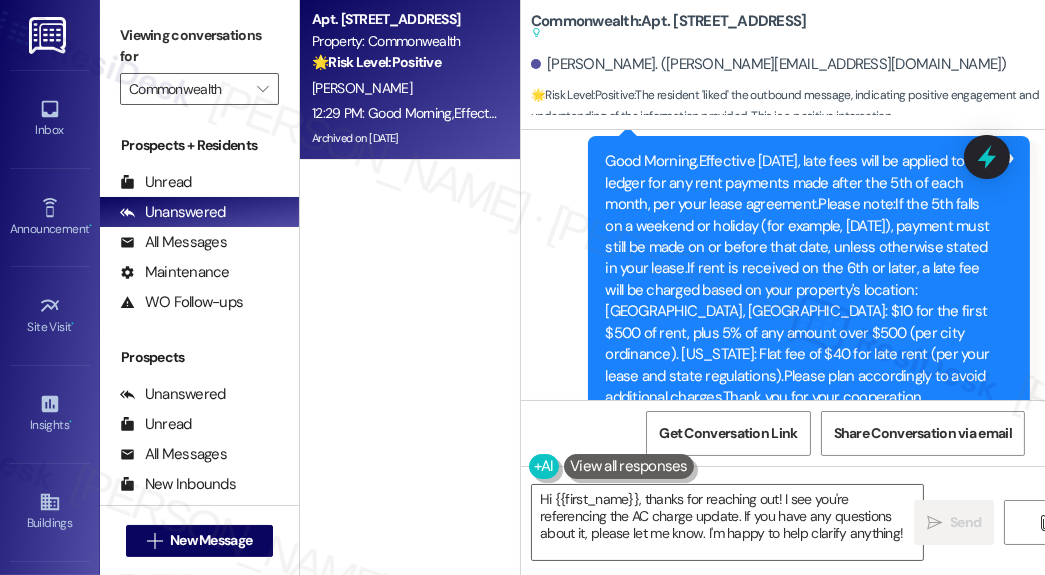 scroll, scrollTop: 3186, scrollLeft: 0, axis: vertical 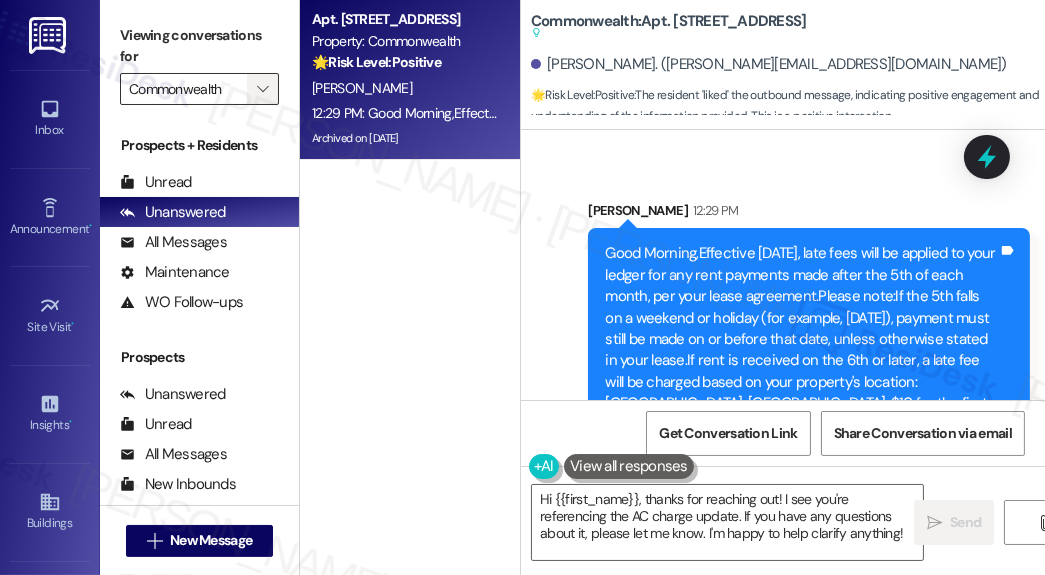 click on "" at bounding box center (262, 89) 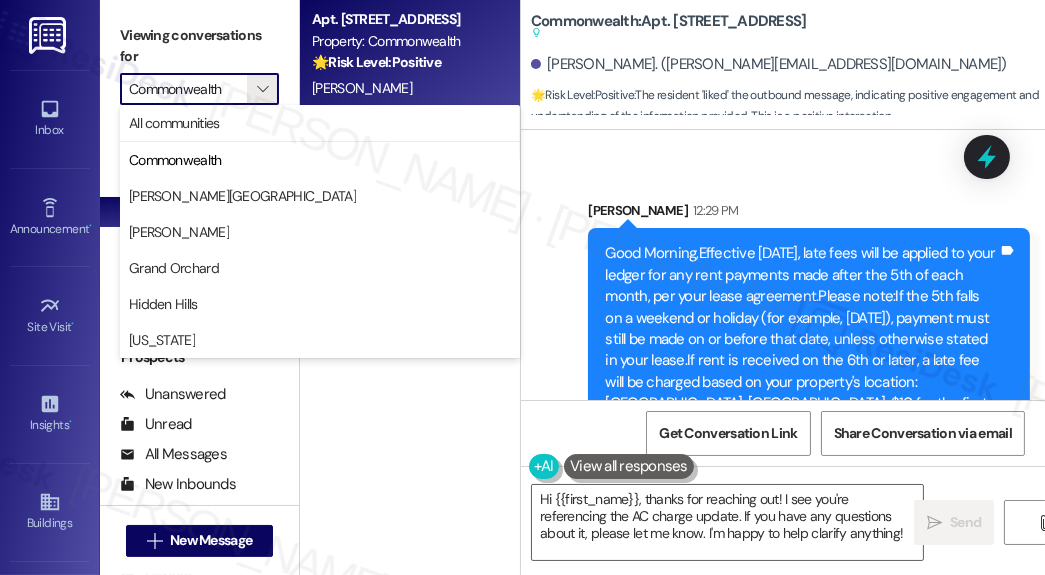 click on "Announcement, sent via SMS Ebony Katchem 12:29 PM Good Morning,Effective August 1st, 2025, late fees will be applied to your ledger for any rent payments made after the 5th of each month, per your lease agreement.Please note:If the 5th falls on a weekend or holiday (for example, Saturday, October 5th), payment must still be made on or before that date, unless otherwise stated in your lease.If rent is received on the 6th or later, a late fee will be charged based on your property's location: Chicago, IL: $10 for the first $500 of rent, plus 5% of any amount over $500 (per city ordinance). Indiana: Flat fee of $40 for late rent (per your lease and state regulations).Please plan accordingly to avoid additional charges.Thank you for your cooperation. Management Tags and notes Tagged as:   Rent/payments ,  Click to highlight conversations about Rent/payments Lease ,  Click to highlight conversations about Lease Additional charges Click to highlight conversations about Additional charges" at bounding box center [809, 383] 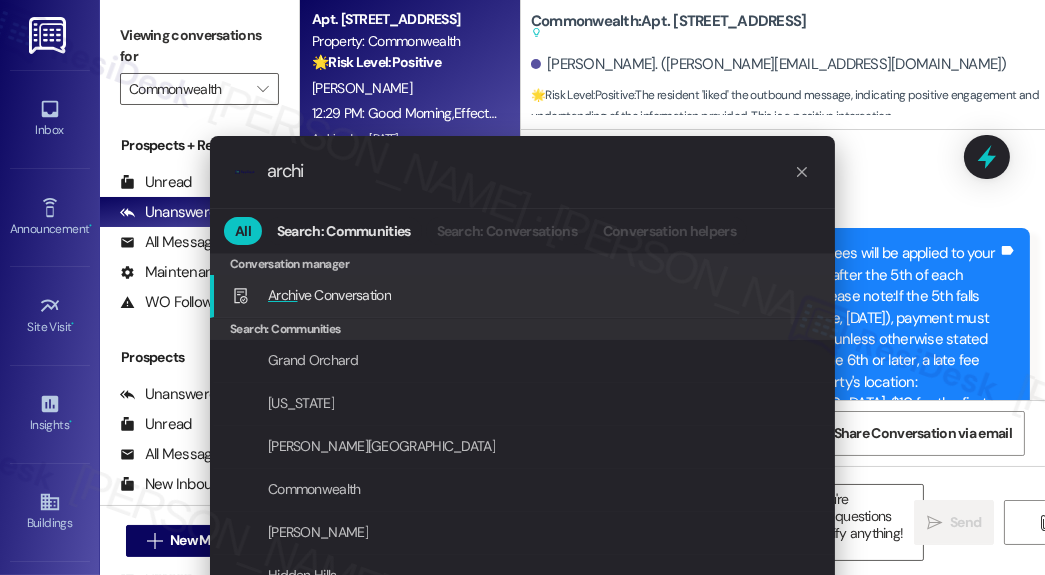 type on "archi" 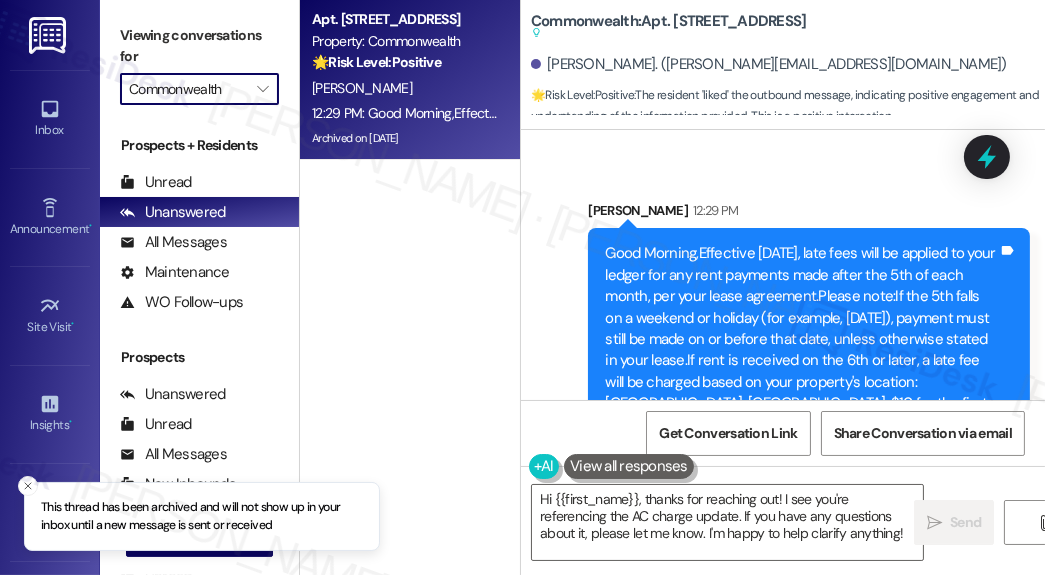 click on "Commonwealth" at bounding box center [188, 89] 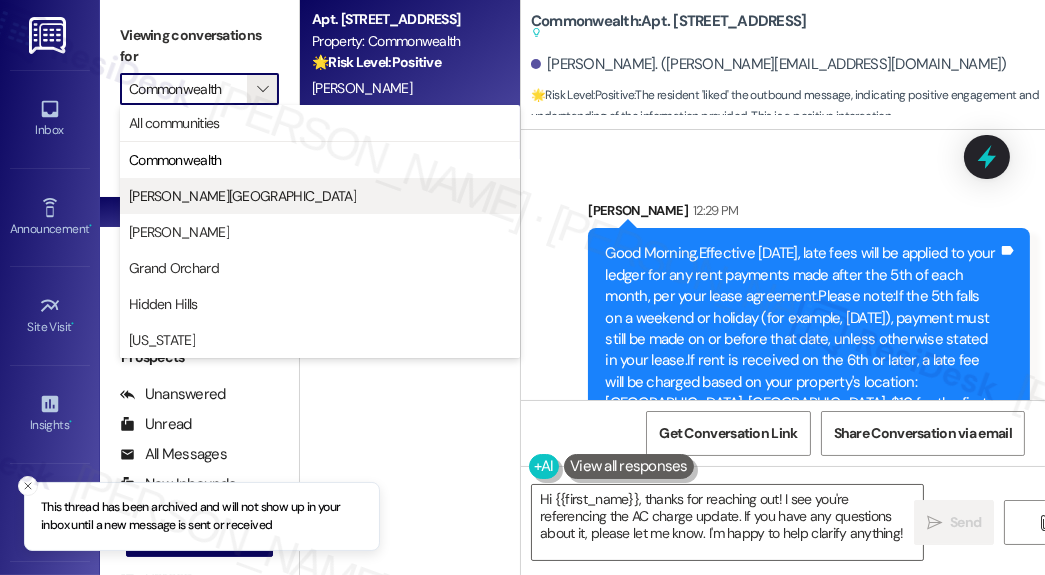 click on "Davis Avenue" at bounding box center (320, 196) 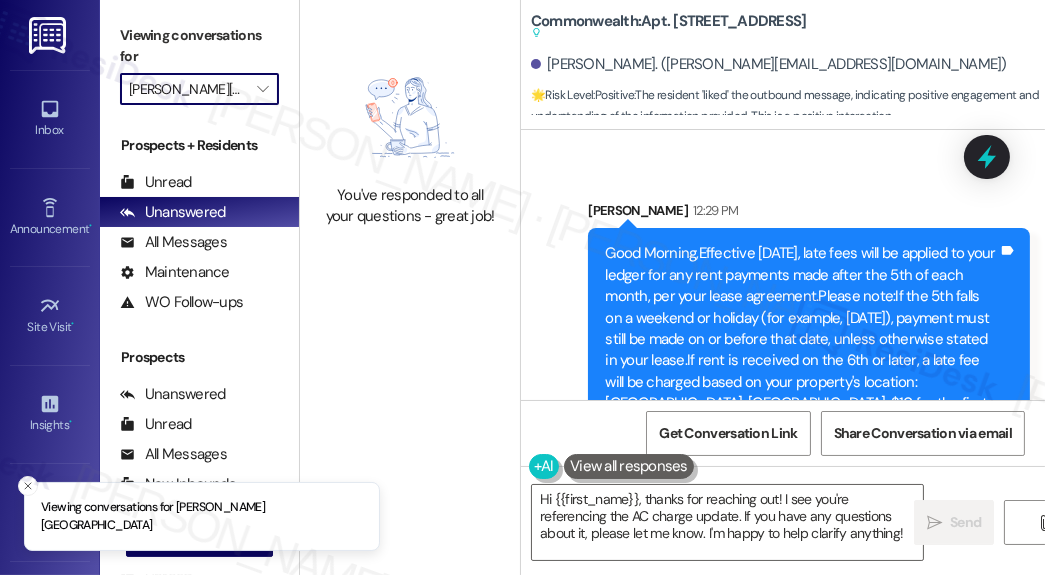 click on "Davis Avenue" at bounding box center [188, 89] 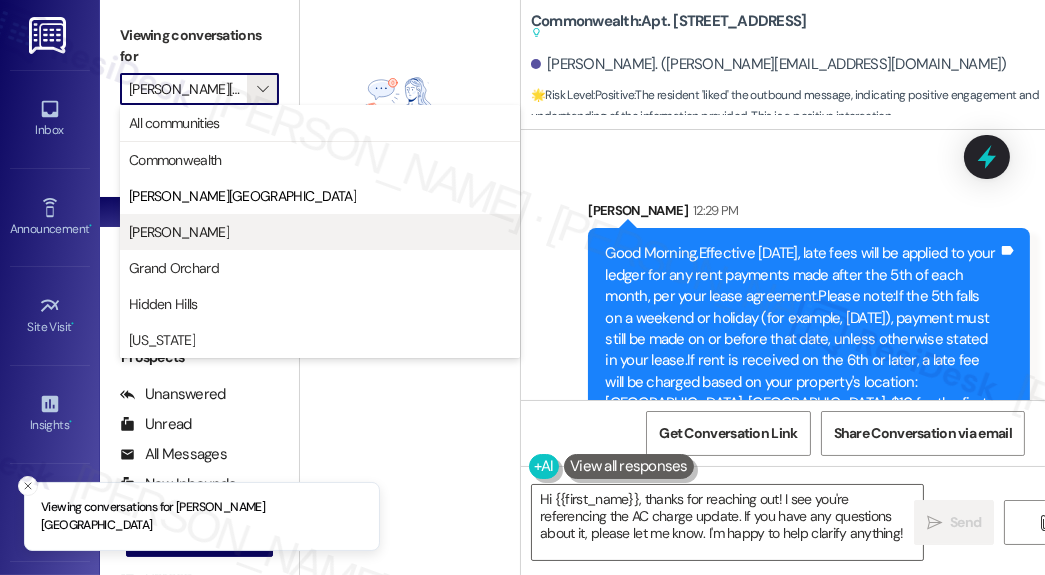 click on "Everett" at bounding box center (320, 232) 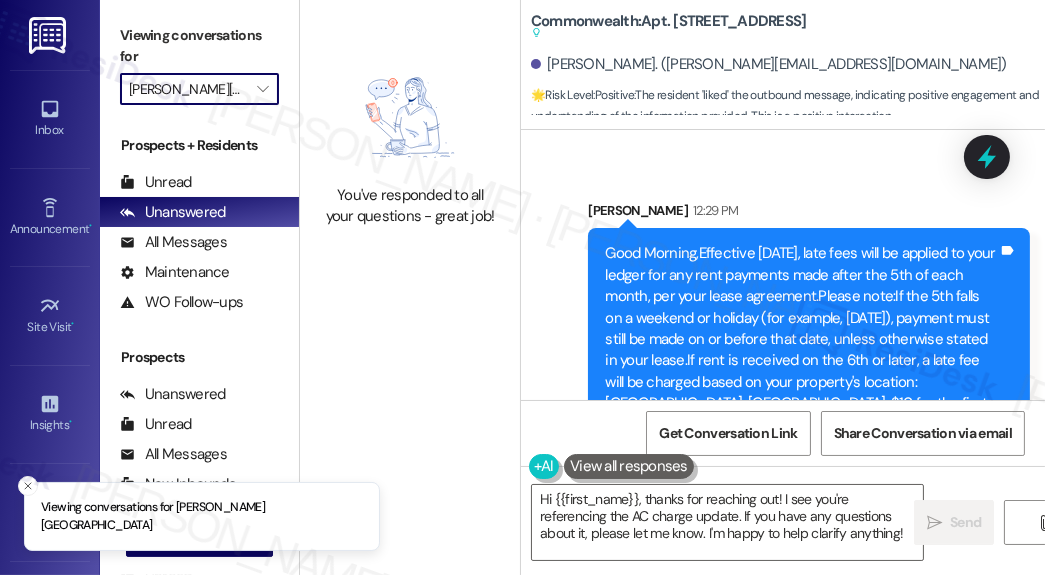 type on "Everett" 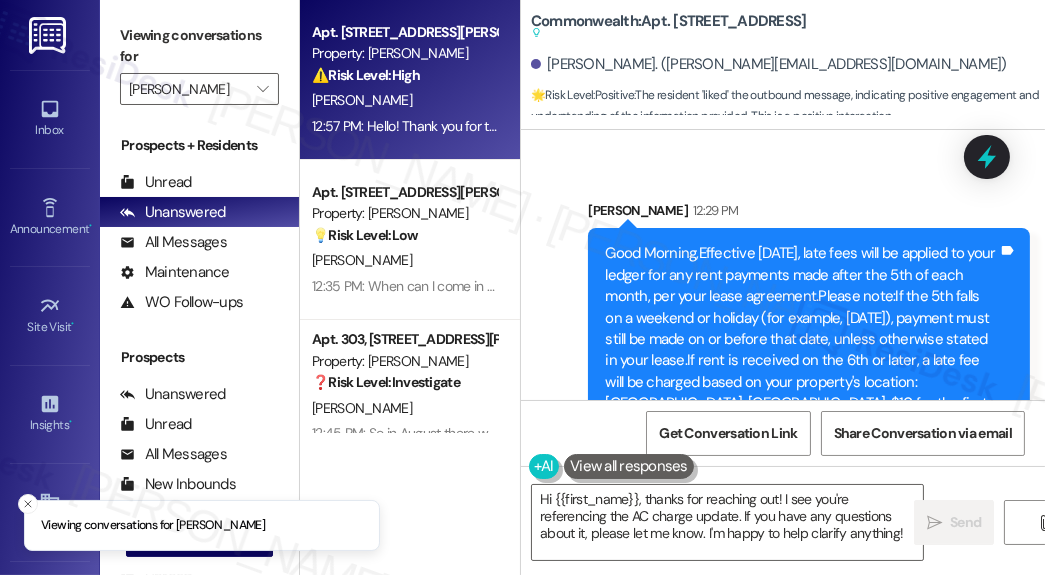 click on "⚠️  Risk Level:  High" at bounding box center [366, 75] 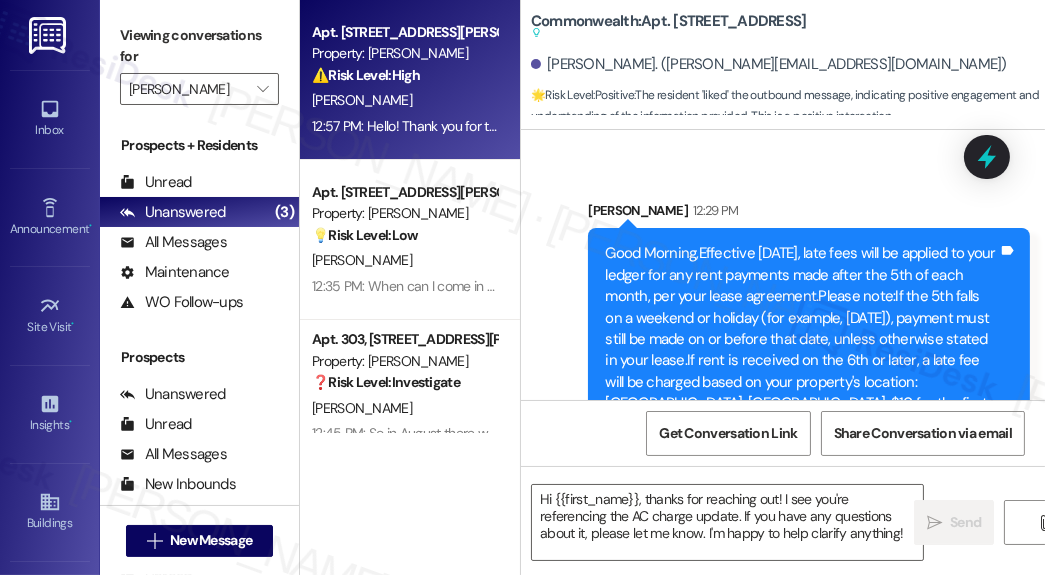 type on "Fetching suggested responses. Please feel free to read through the conversation in the meantime." 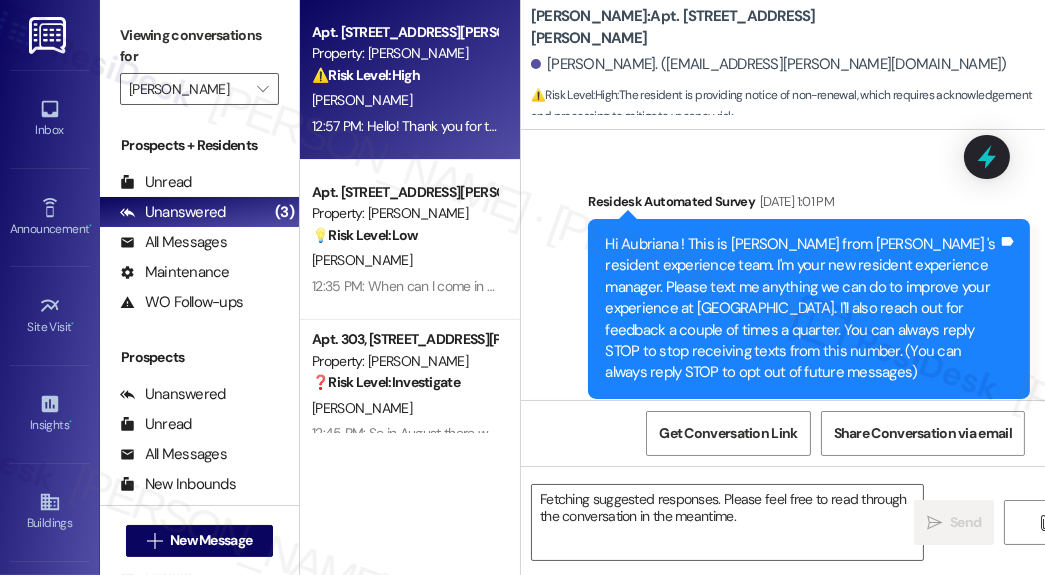 scroll, scrollTop: 31891, scrollLeft: 0, axis: vertical 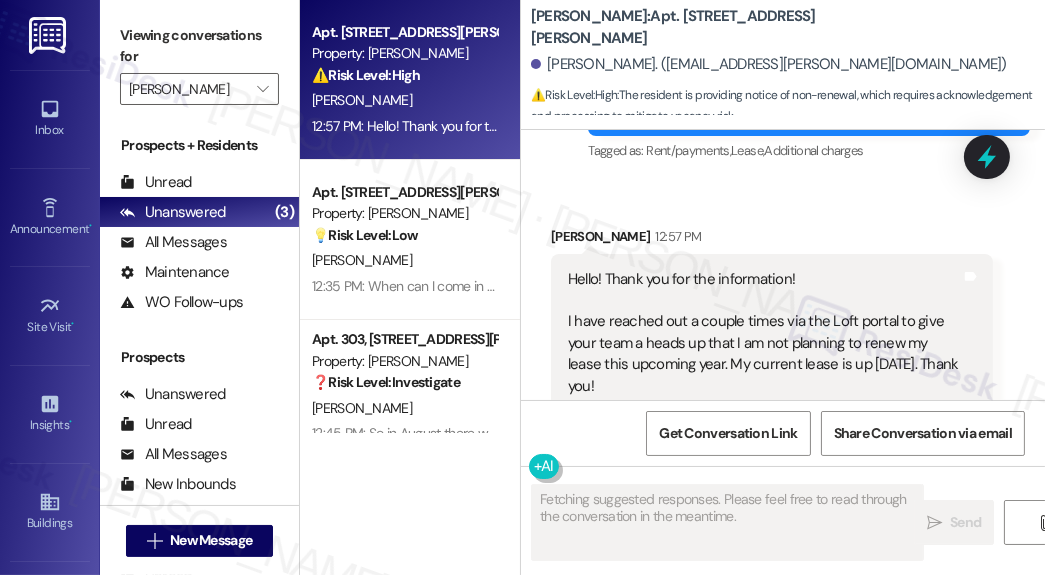 click on "Hello! Thank you for the information!
I have reached out a couple times via the Loft portal to give your team a heads up that I am not planning to renew my lease this upcoming year. My current lease is up August 31st. Thank you!" at bounding box center [764, 333] 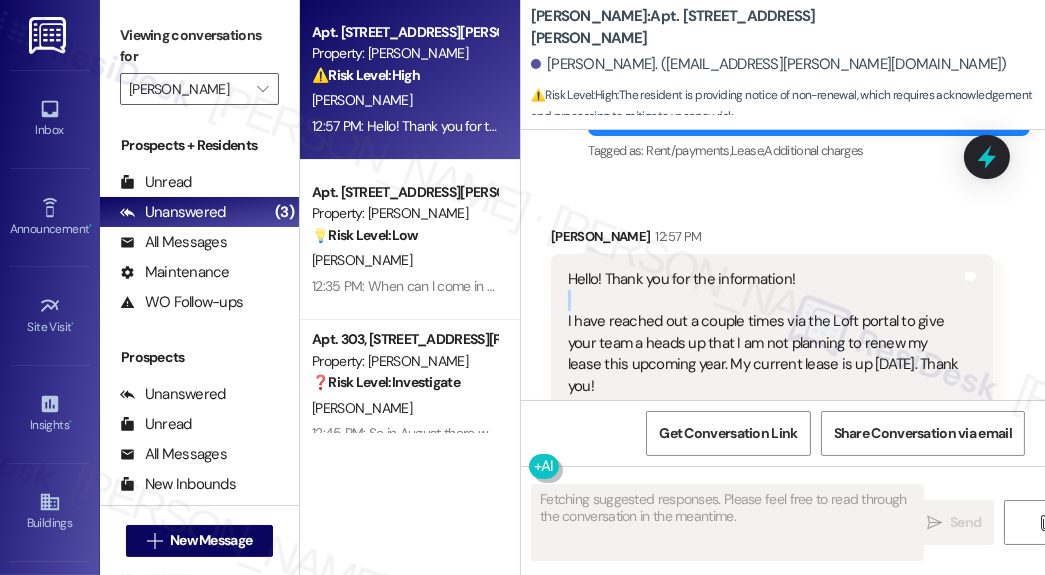 click on "Hello! Thank you for the information!
I have reached out a couple times via the Loft portal to give your team a heads up that I am not planning to renew my lease this upcoming year. My current lease is up August 31st. Thank you!" at bounding box center [764, 333] 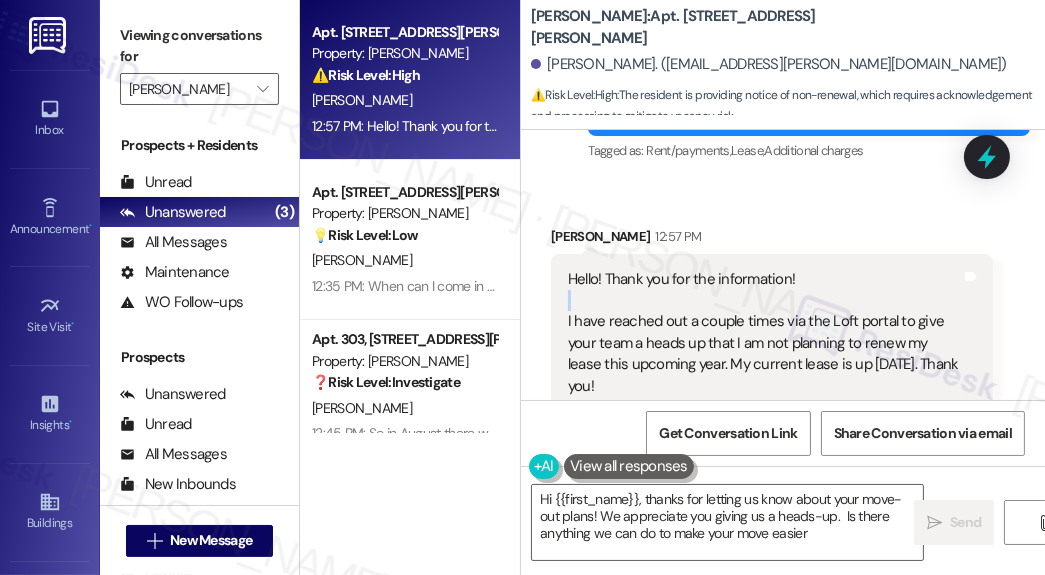 type on "Hi {{first_name}}, thanks for letting us know about your move-out plans! We appreciate you giving us a heads-up.  Is there anything we can do to make your move easier?" 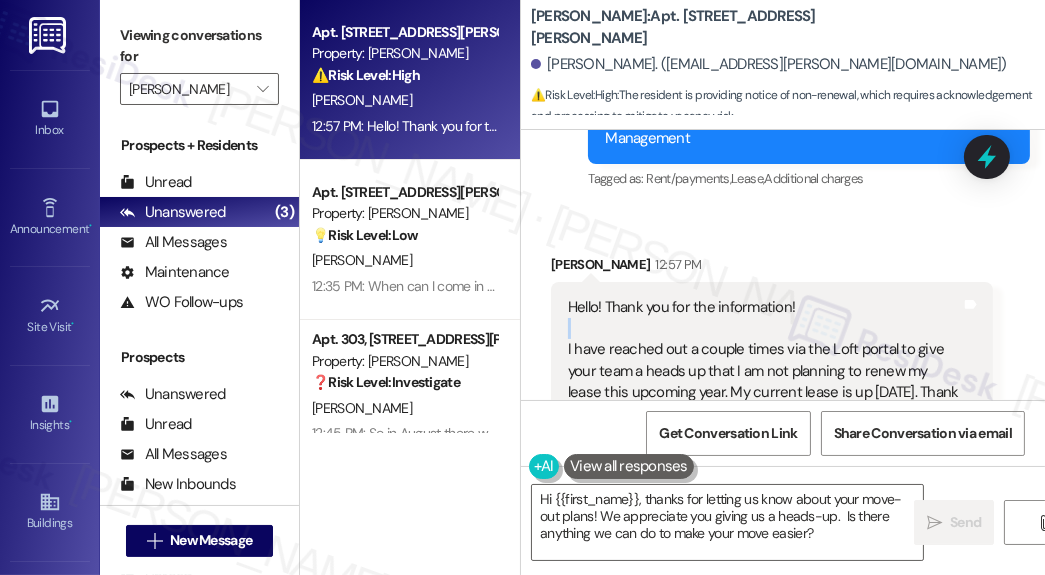 scroll, scrollTop: 31890, scrollLeft: 0, axis: vertical 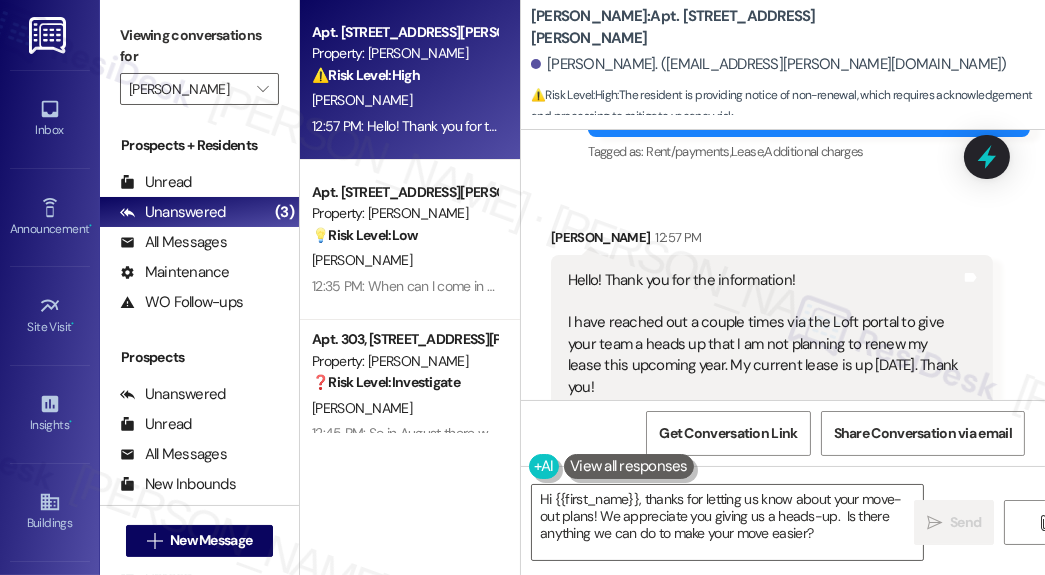 click on "Hello! Thank you for the information!
I have reached out a couple times via the Loft portal to give your team a heads up that I am not planning to renew my lease this upcoming year. My current lease is up August 31st. Thank you!" at bounding box center [764, 334] 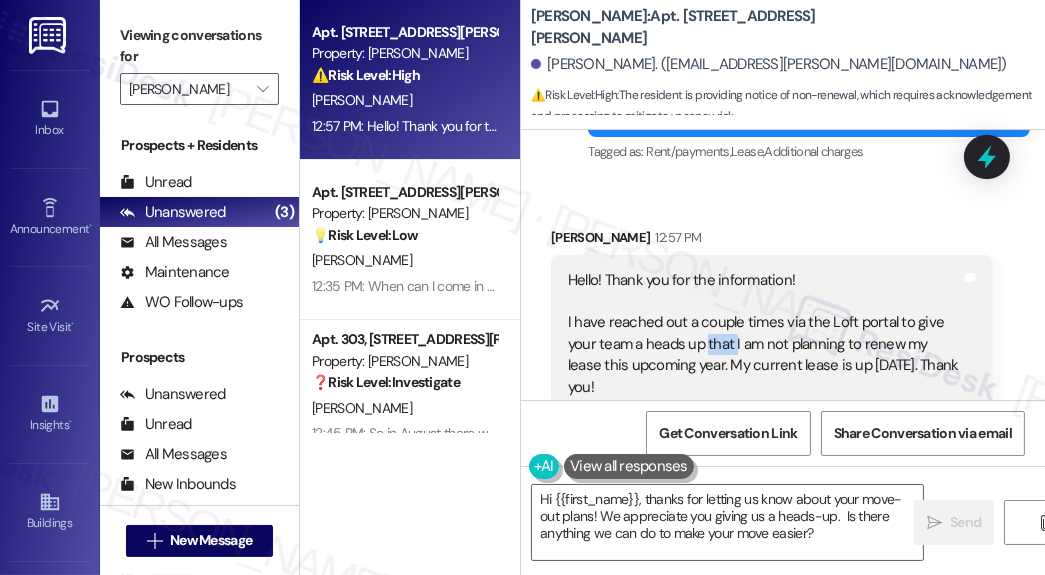 click on "Hello! Thank you for the information!
I have reached out a couple times via the Loft portal to give your team a heads up that I am not planning to renew my lease this upcoming year. My current lease is up August 31st. Thank you!" at bounding box center [764, 334] 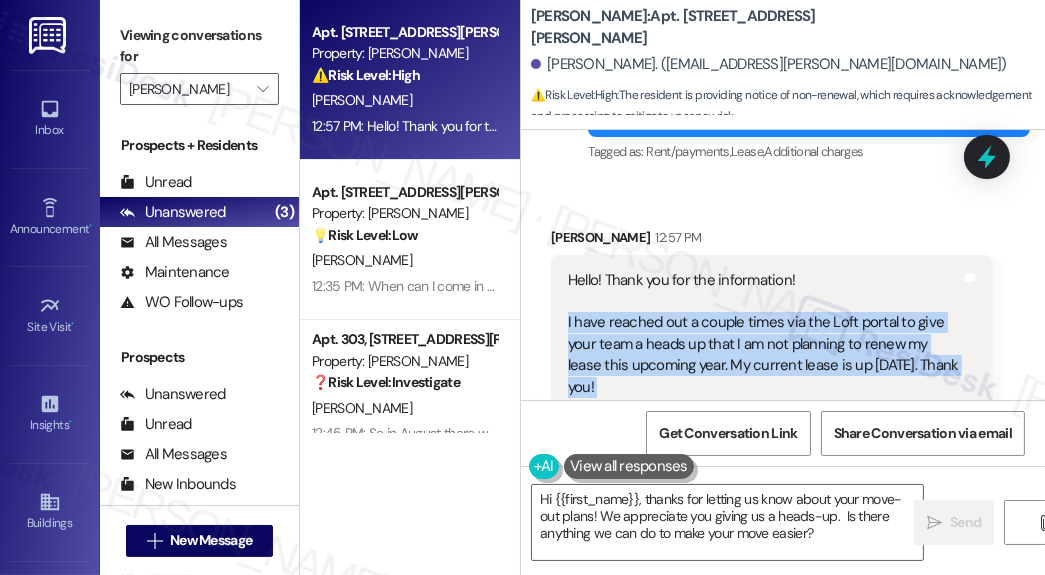 click on "Hello! Thank you for the information!
I have reached out a couple times via the Loft portal to give your team a heads up that I am not planning to renew my lease this upcoming year. My current lease is up August 31st. Thank you!" at bounding box center (764, 334) 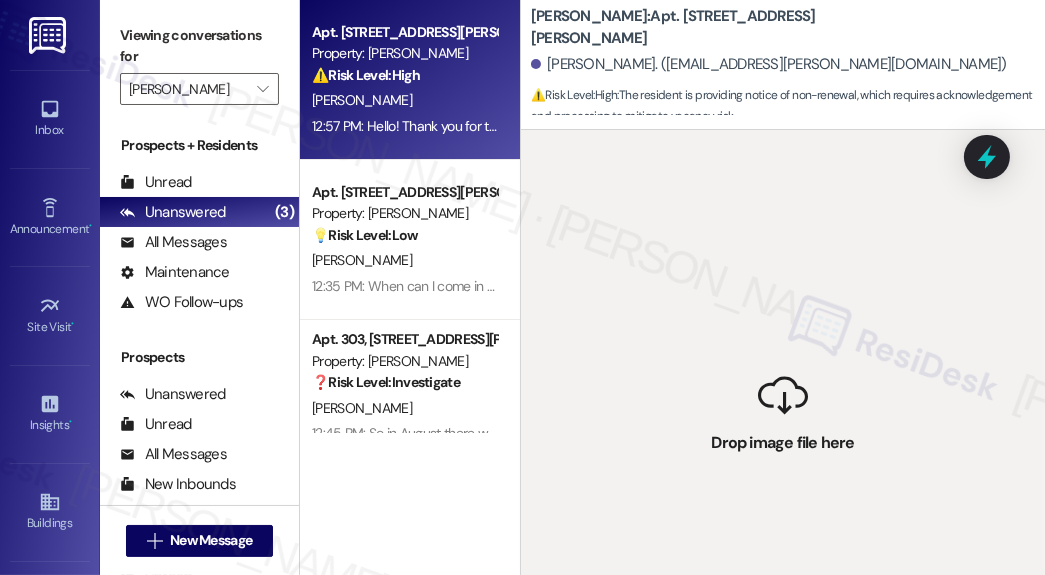 click on " Drop image file here" at bounding box center [783, 417] 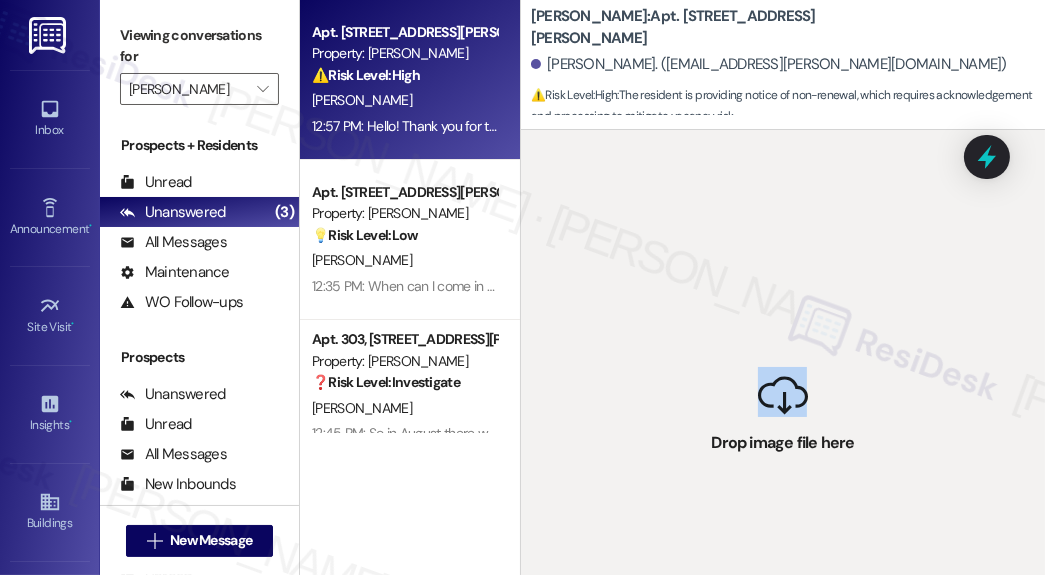 click on " Drop image file here" at bounding box center [783, 417] 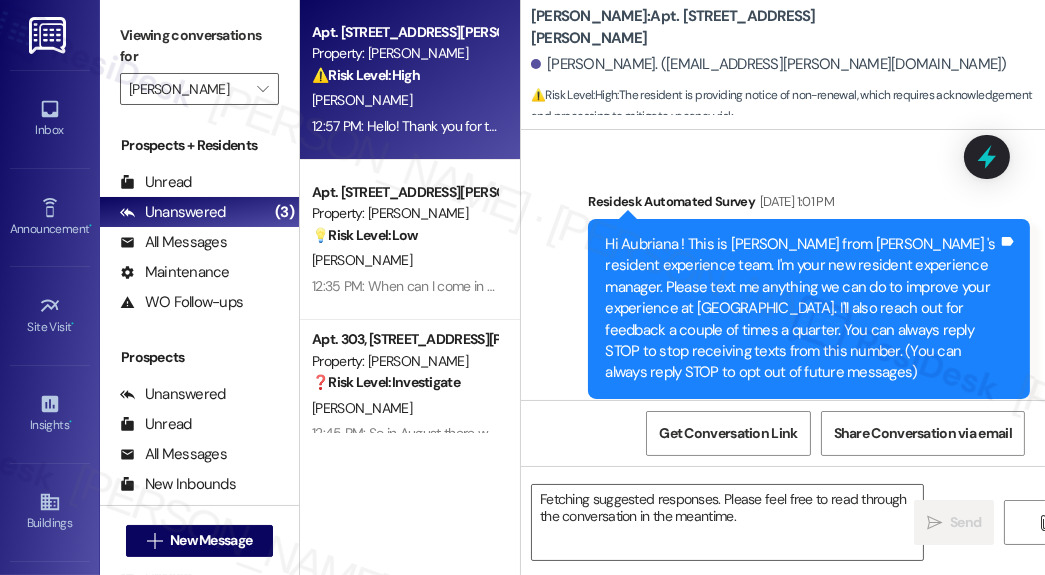 scroll, scrollTop: 31889, scrollLeft: 0, axis: vertical 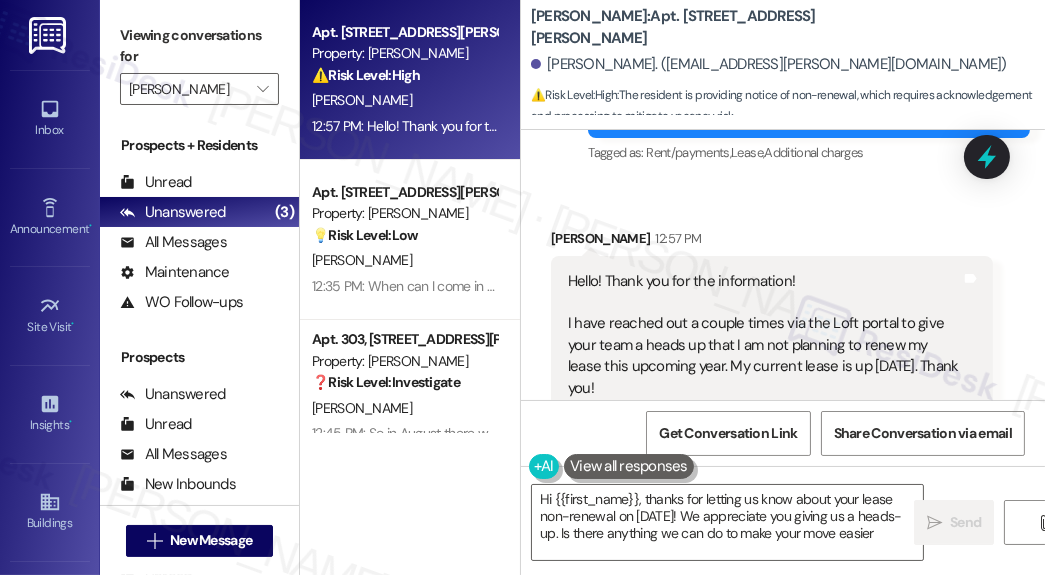 type on "Hi {{first_name}}, thanks for letting us know about your lease non-renewal on August 31st! We appreciate you giving us a heads-up. Is there anything we can do to make your move easier?" 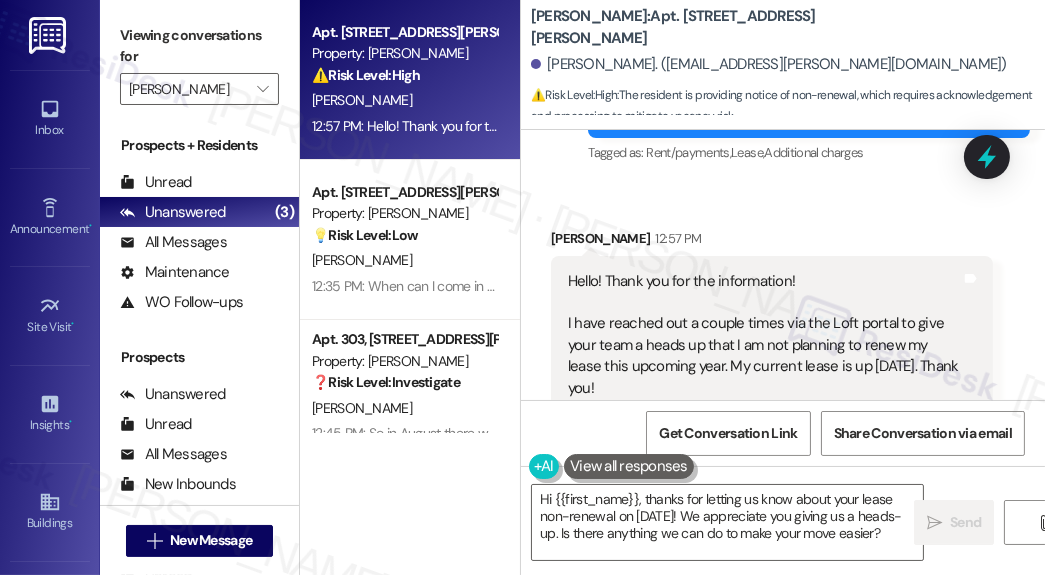 scroll, scrollTop: 31890, scrollLeft: 0, axis: vertical 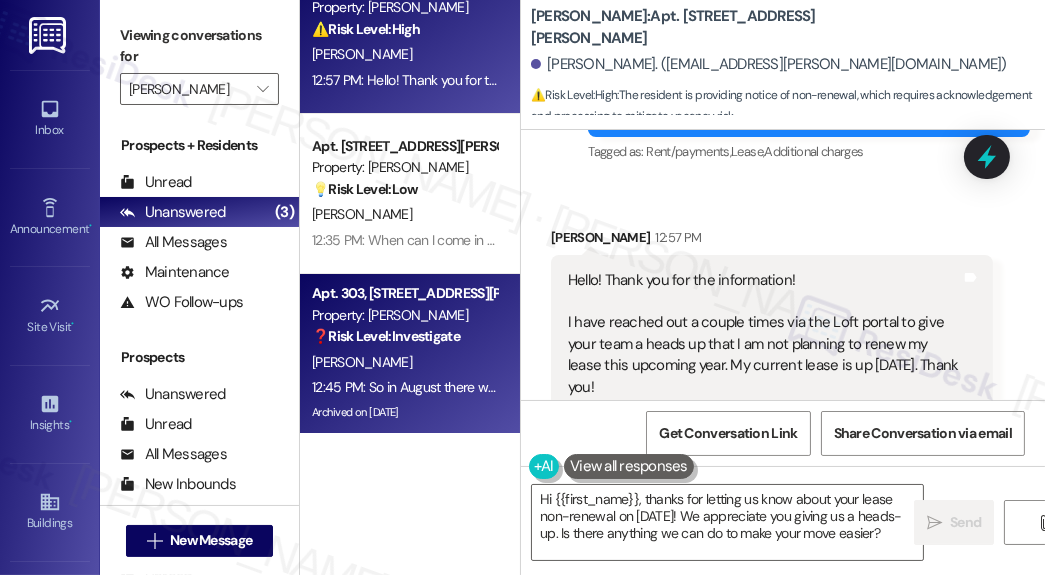 click on "❓  Risk Level:  Investigate" at bounding box center (386, 336) 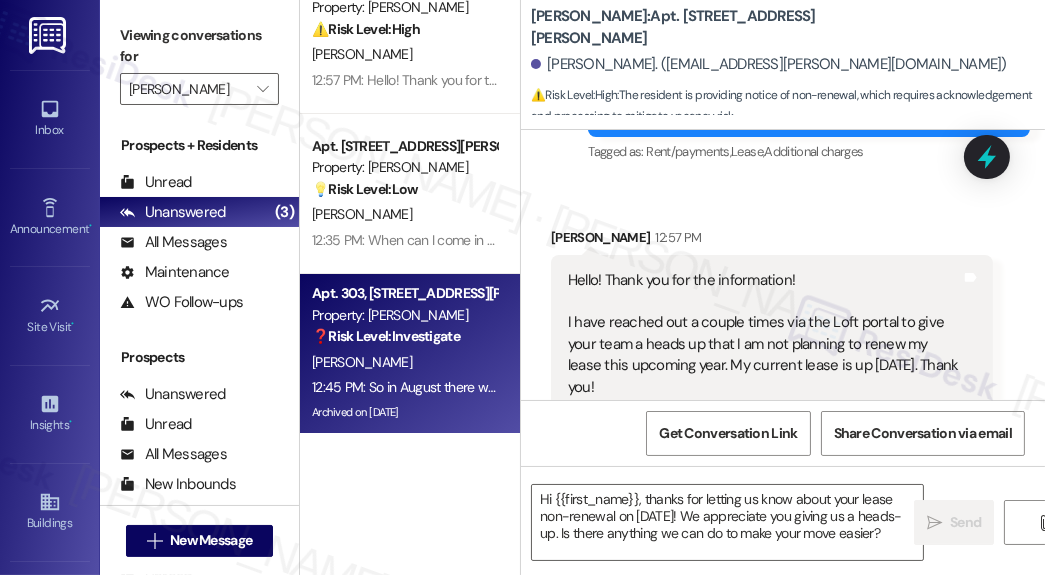 type on "Fetching suggested responses. Please feel free to read through the conversation in the meantime." 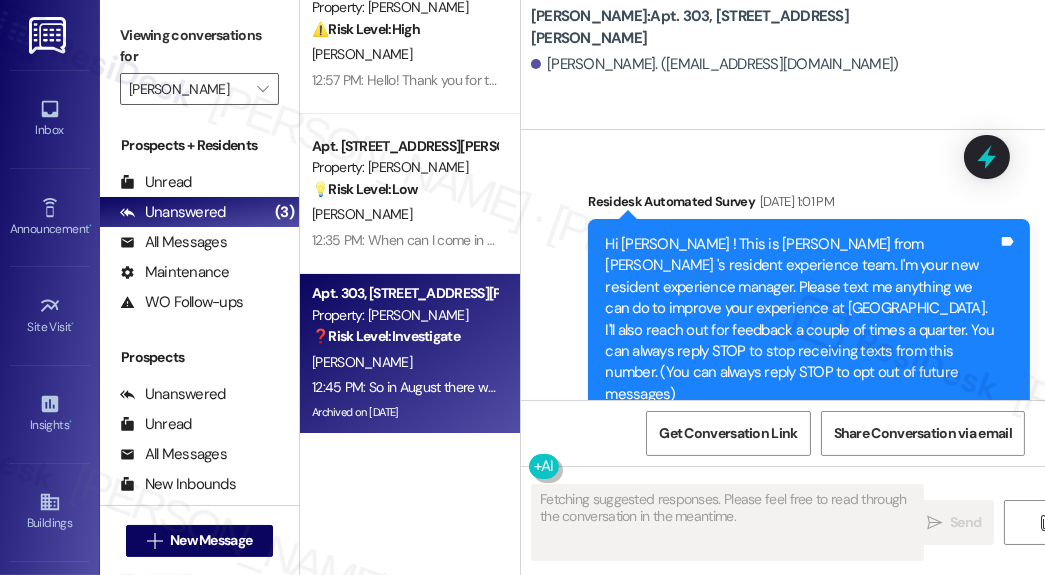 scroll, scrollTop: 60664, scrollLeft: 0, axis: vertical 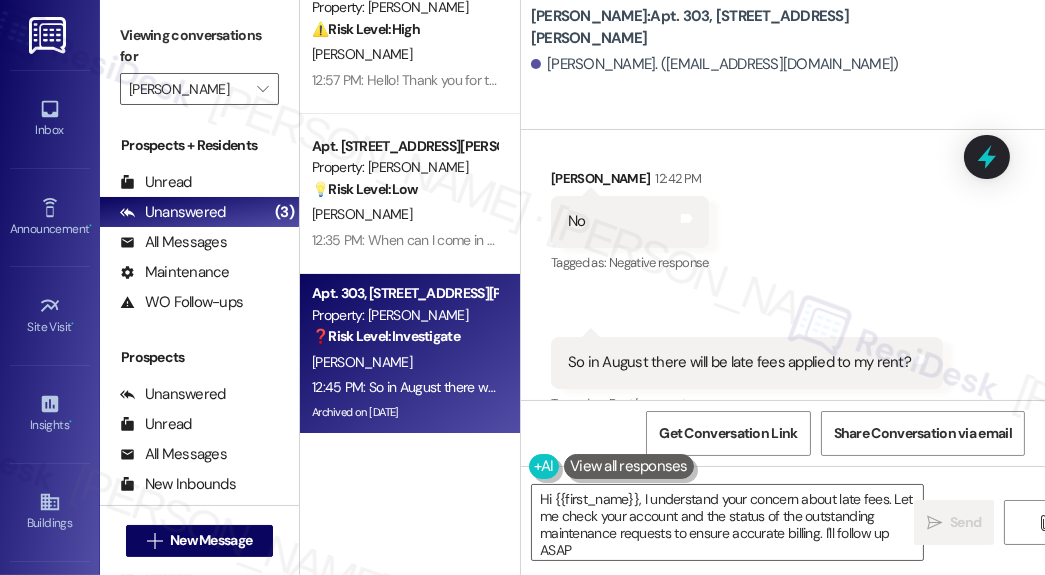 type on "Hi {{first_name}}, I understand your concern about late fees. Let me check your account and the status of the outstanding maintenance requests to ensure accurate billing. I'll follow up ASAP!" 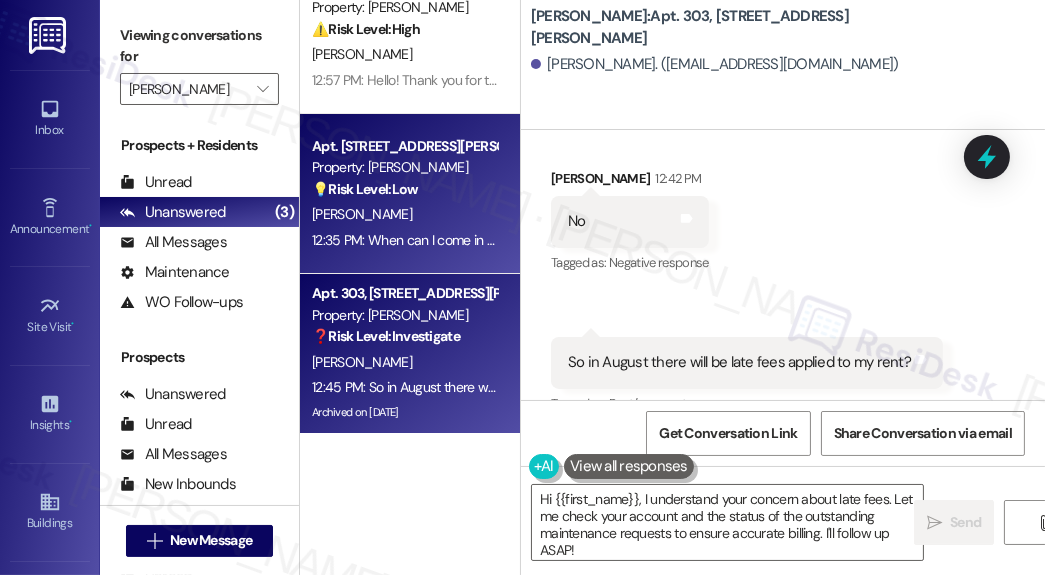 click on "[PERSON_NAME]" at bounding box center (404, 214) 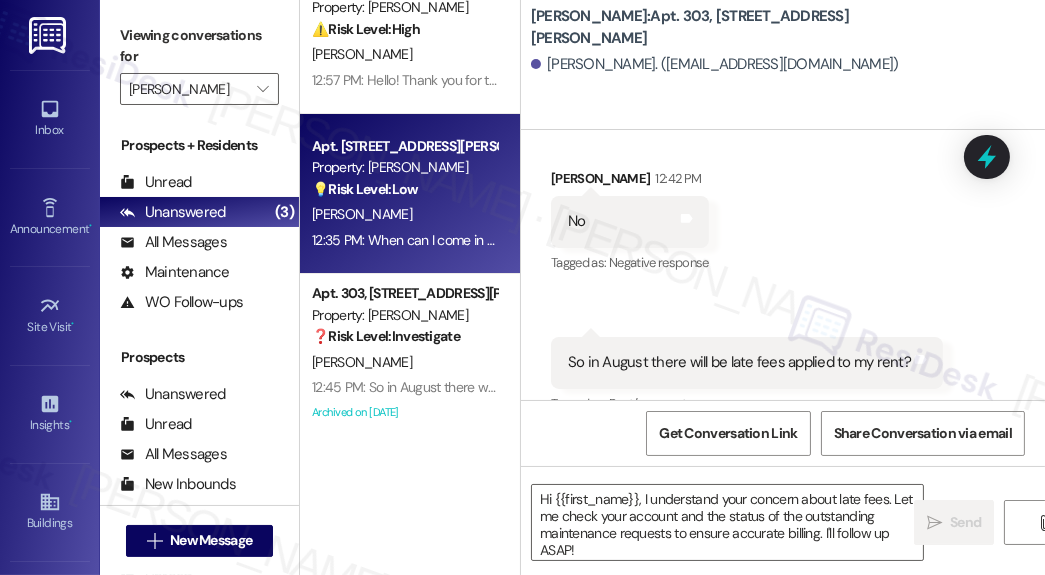 type on "Fetching suggested responses. Please feel free to read through the conversation in the meantime." 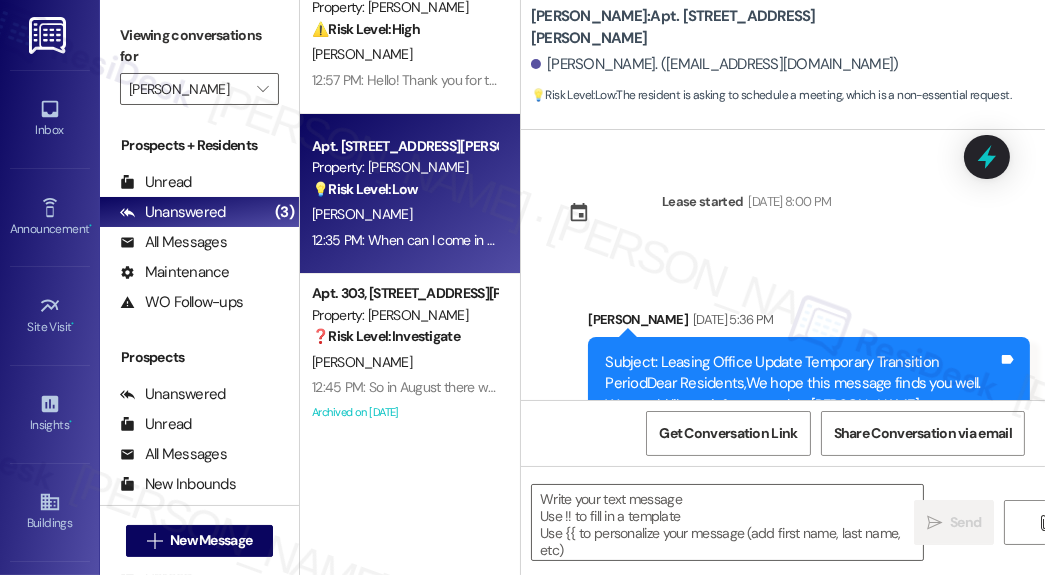 scroll, scrollTop: 14038, scrollLeft: 0, axis: vertical 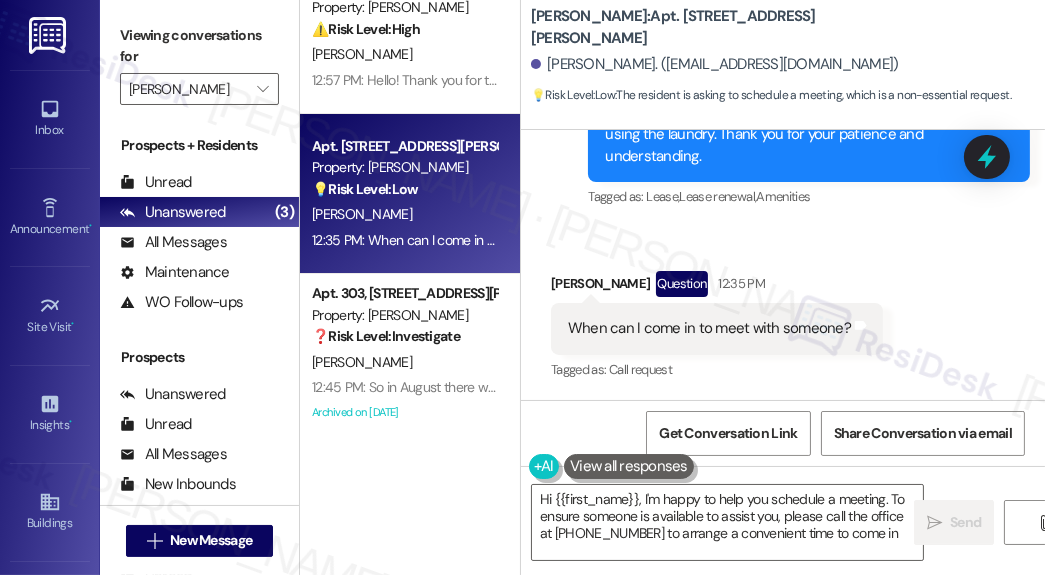 type on "Hi {{first_name}}, I'm happy to help you schedule a meeting. To ensure someone is available to assist you, please call the office at 773-698-8230 to arrange a convenient time to come in." 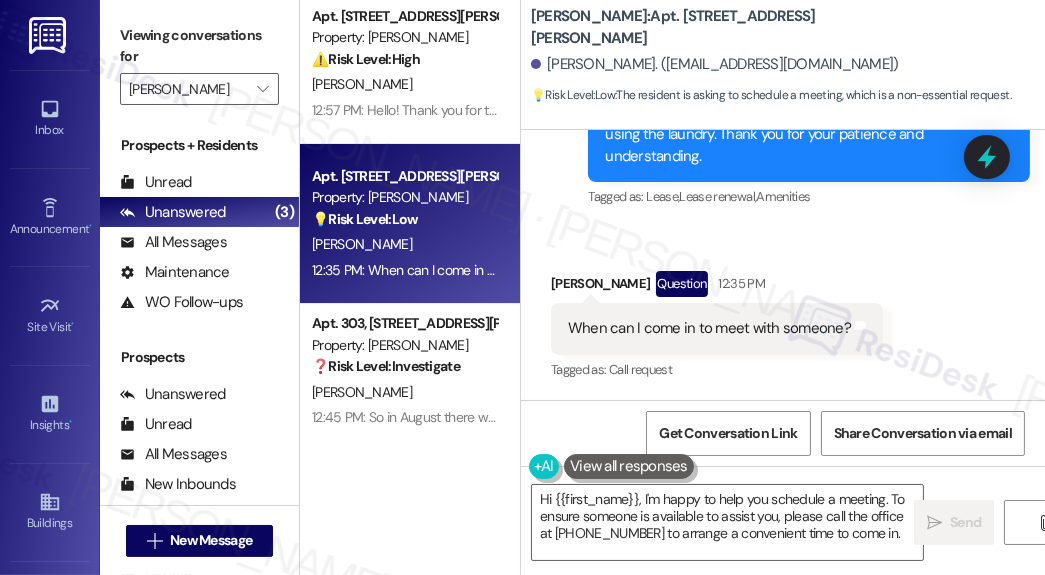 scroll, scrollTop: 0, scrollLeft: 0, axis: both 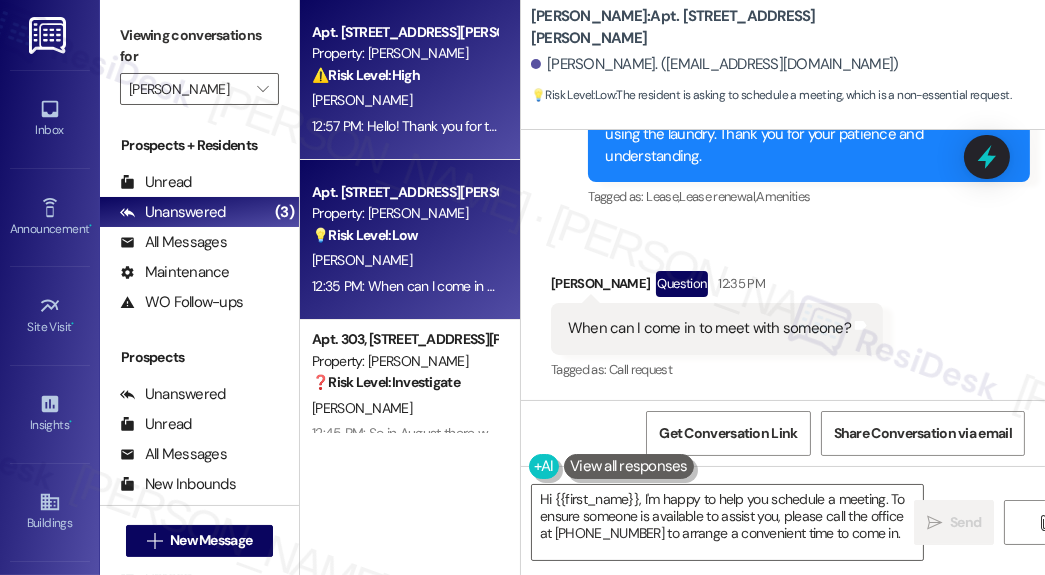 click on "12:57 PM: Hello! Thank you for the information!
I have reached out a couple times via the Loft portal to give your team a heads up that I am not planning to renew my lease this upcoming year. My current lease is up August 31st. Thank you! 12:57 PM: Hello! Thank you for the information!
I have reached out a couple times via the Loft portal to give your team a heads up that I am not planning to renew my lease this upcoming year. My current lease is up August 31st. Thank you!" at bounding box center [979, 126] 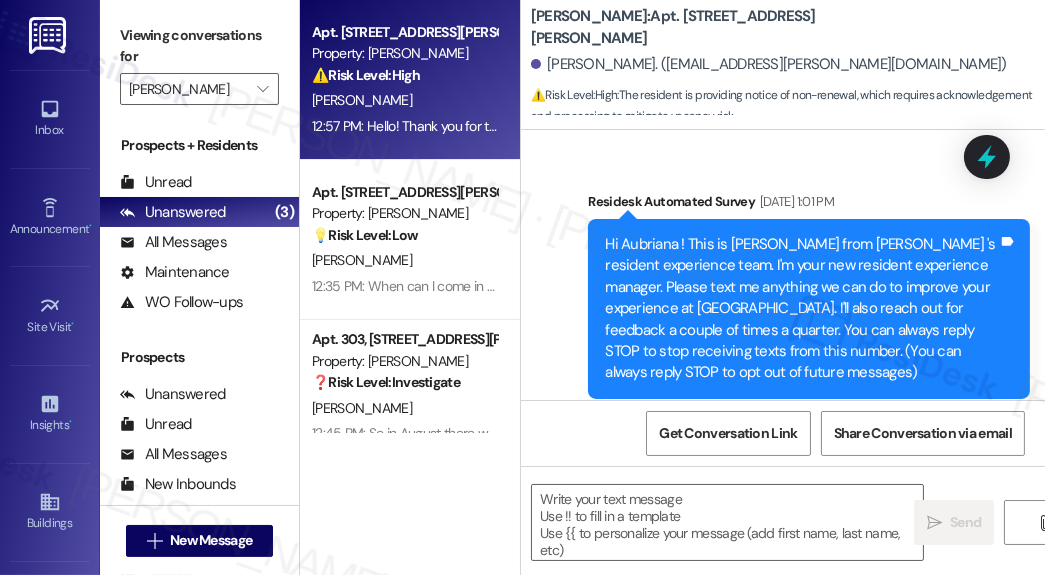 scroll, scrollTop: 31889, scrollLeft: 0, axis: vertical 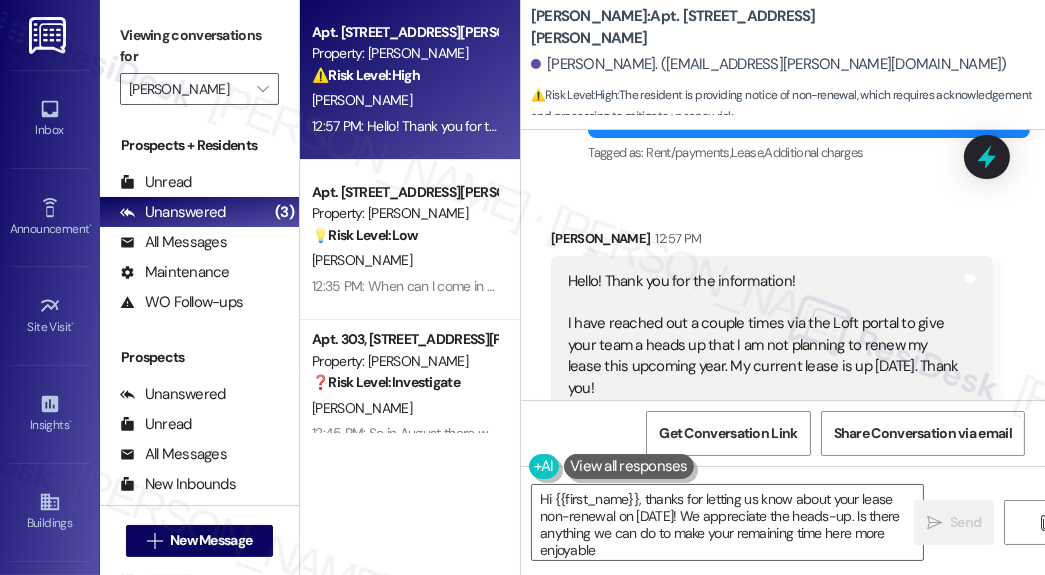 type on "Hi {{first_name}}, thanks for letting us know about your lease non-renewal on August 31st! We appreciate the heads-up. Is there anything we can do to make your remaining time here more enjoyable?" 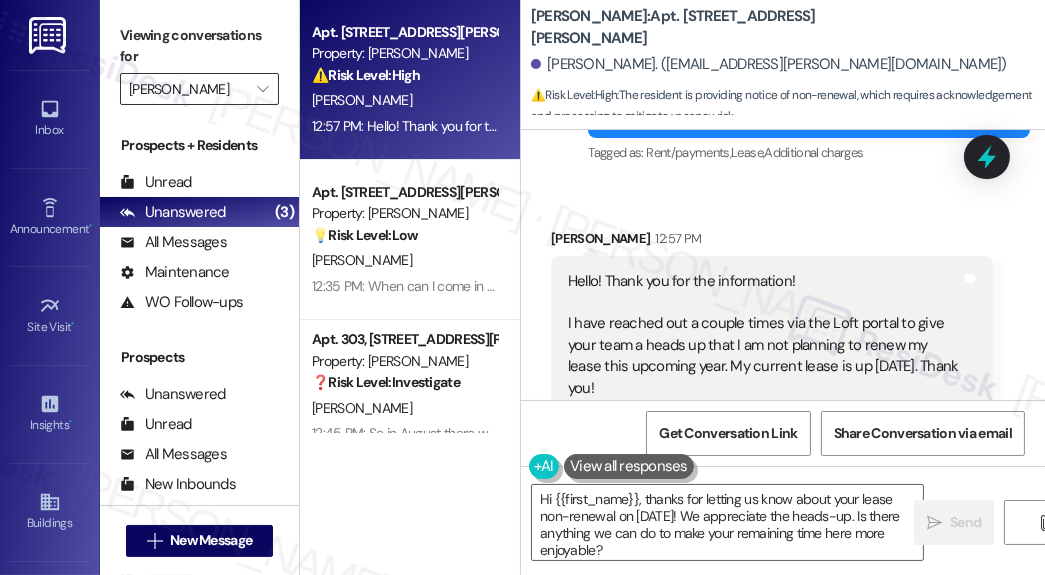 click on "Everett" at bounding box center (188, 89) 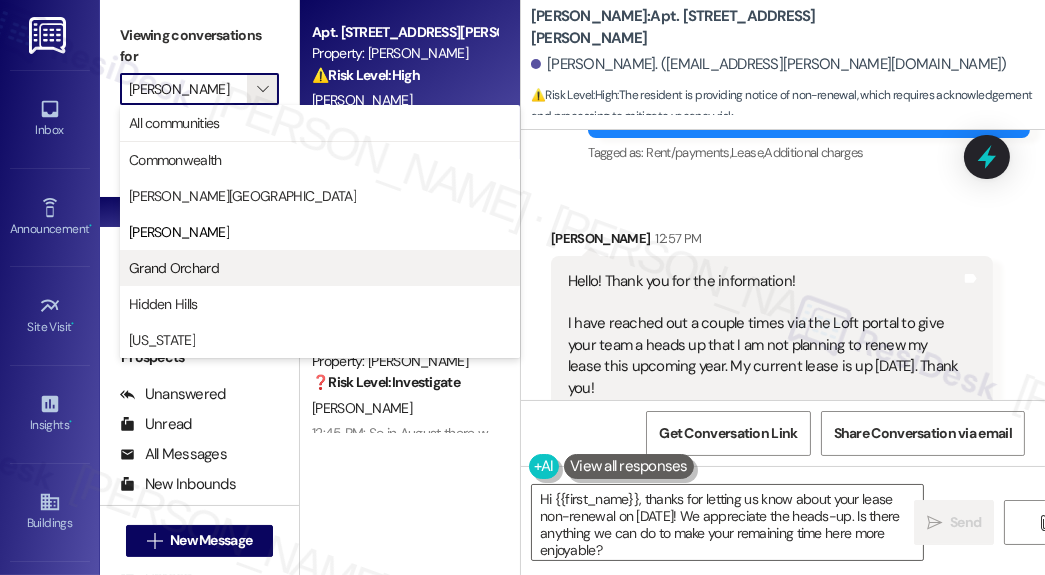 click on "Grand Orchard" at bounding box center (320, 268) 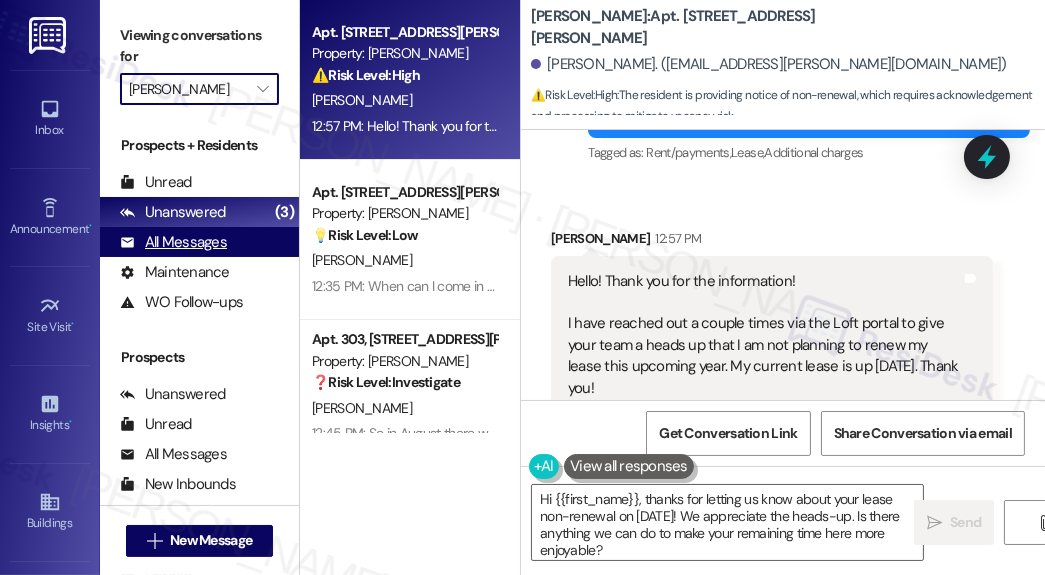 type on "Grand Orchard" 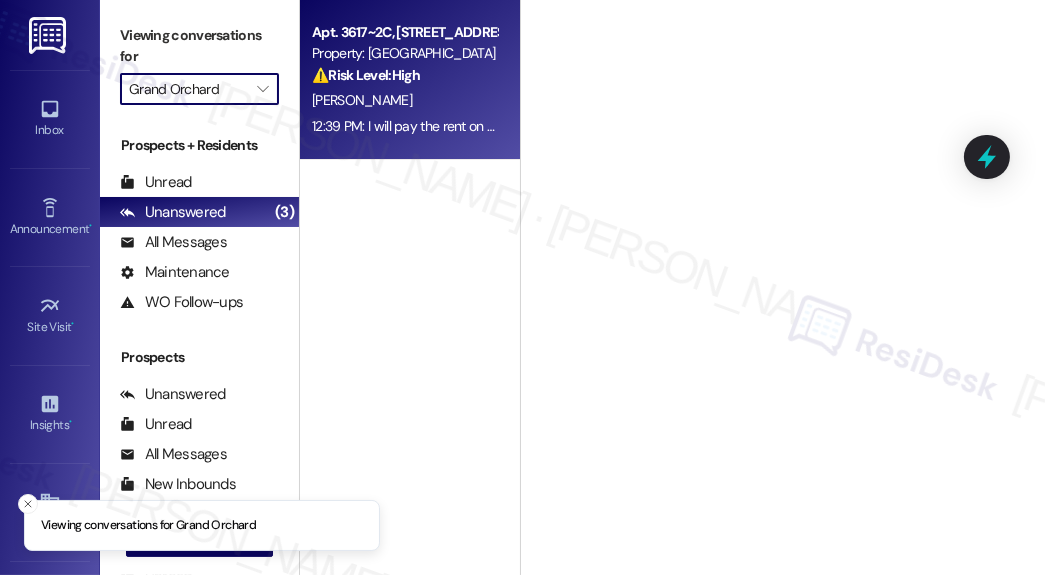 click on "12:39 PM: I will pay the rent on the 15th Whats the fee to break the lease? 12:39 PM: I will pay the rent on the 15th Whats the fee to break the lease?" at bounding box center [522, 126] 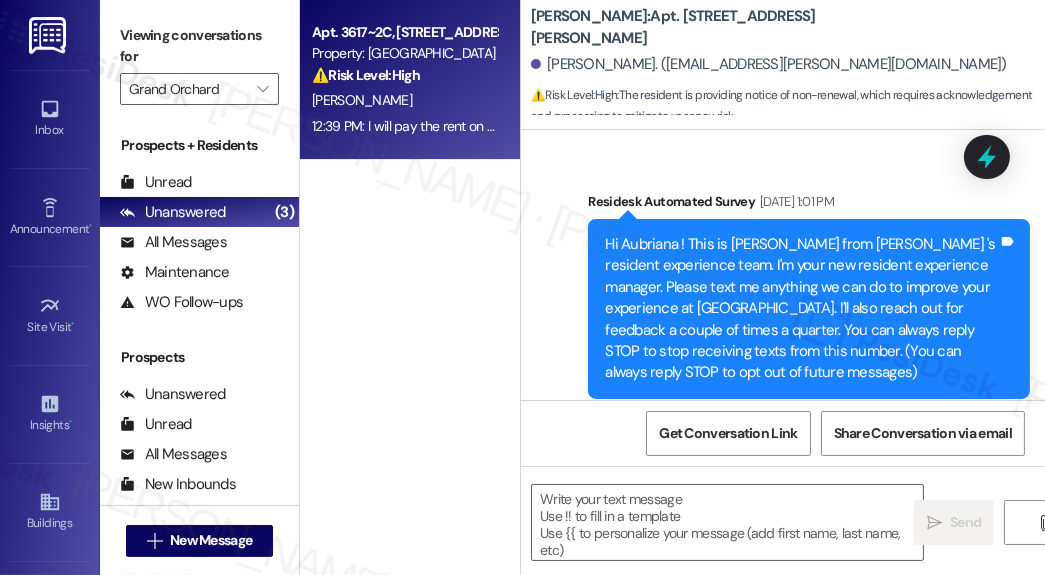 scroll, scrollTop: 31891, scrollLeft: 0, axis: vertical 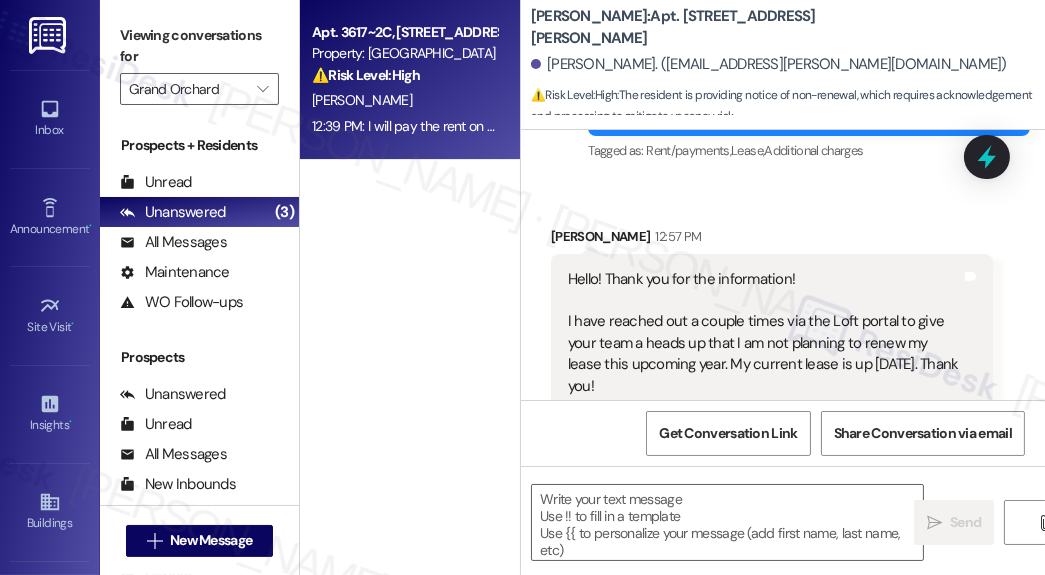 type on "Fetching suggested responses. Please feel free to read through the conversation in the meantime." 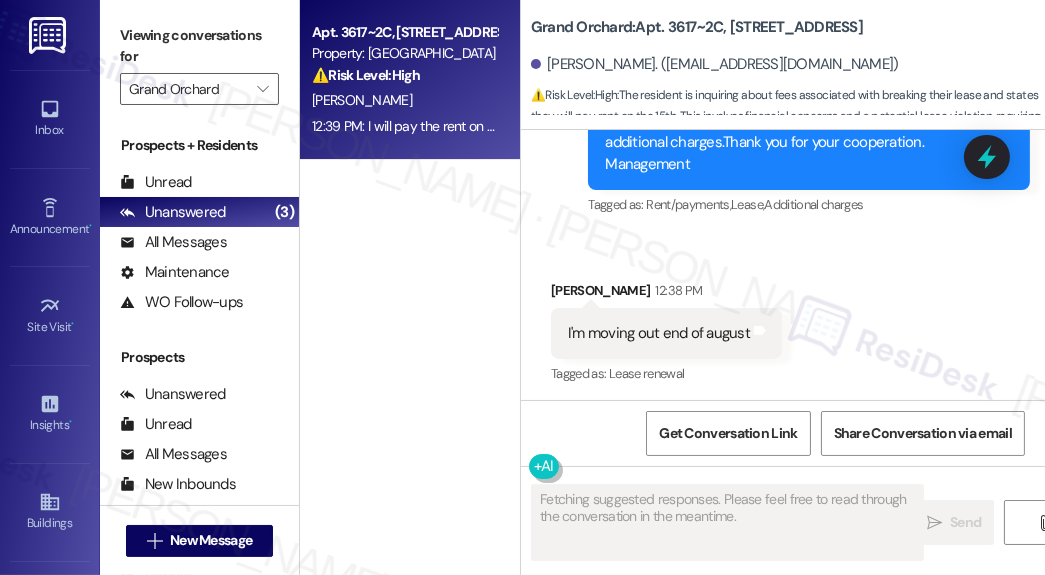 scroll, scrollTop: 6511, scrollLeft: 0, axis: vertical 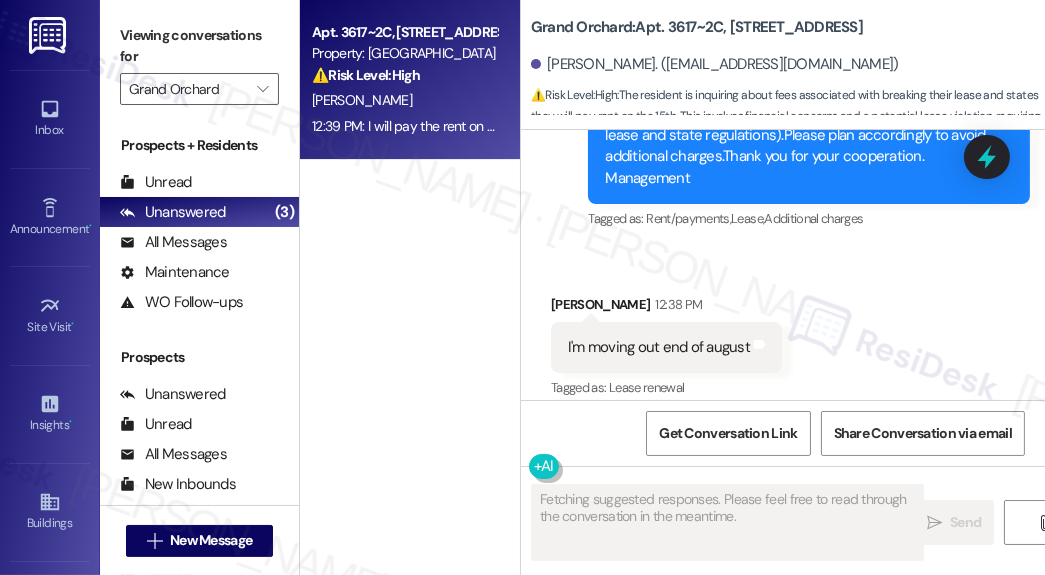 click on "I'm moving out end of august" at bounding box center [659, 347] 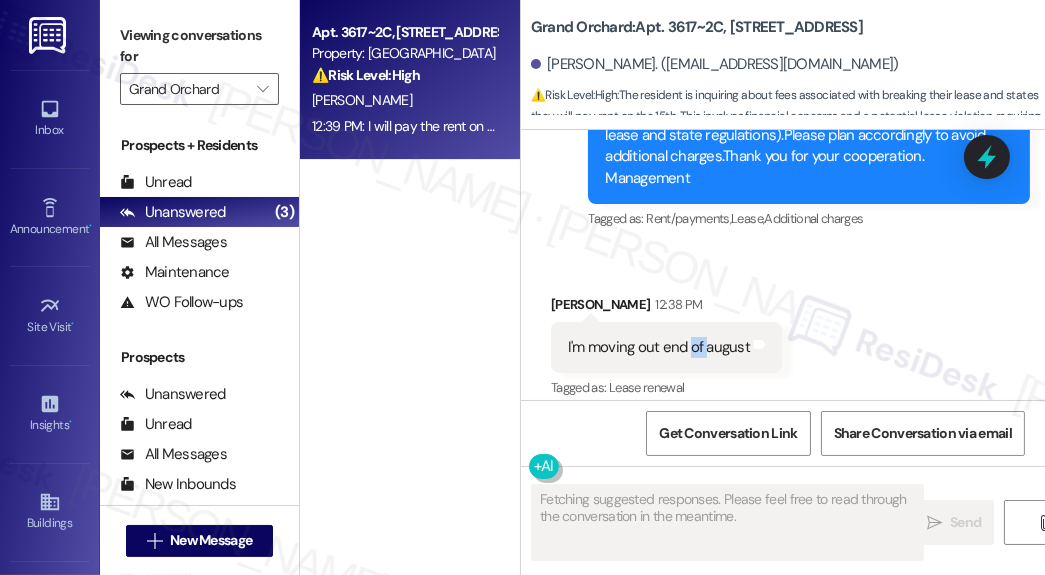 click on "I'm moving out end of august" at bounding box center [659, 347] 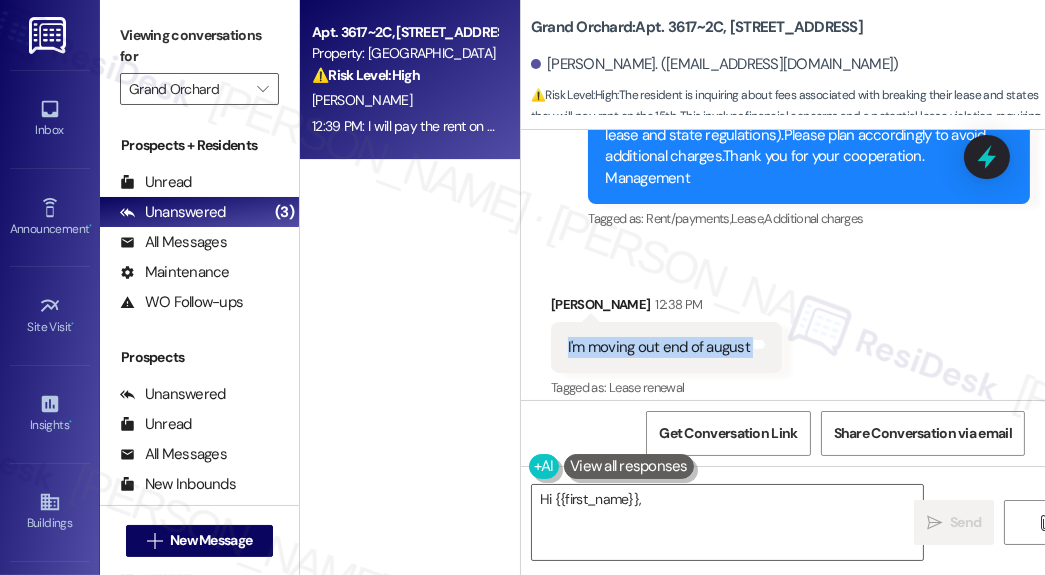 click on "I'm moving out end of august" at bounding box center [659, 347] 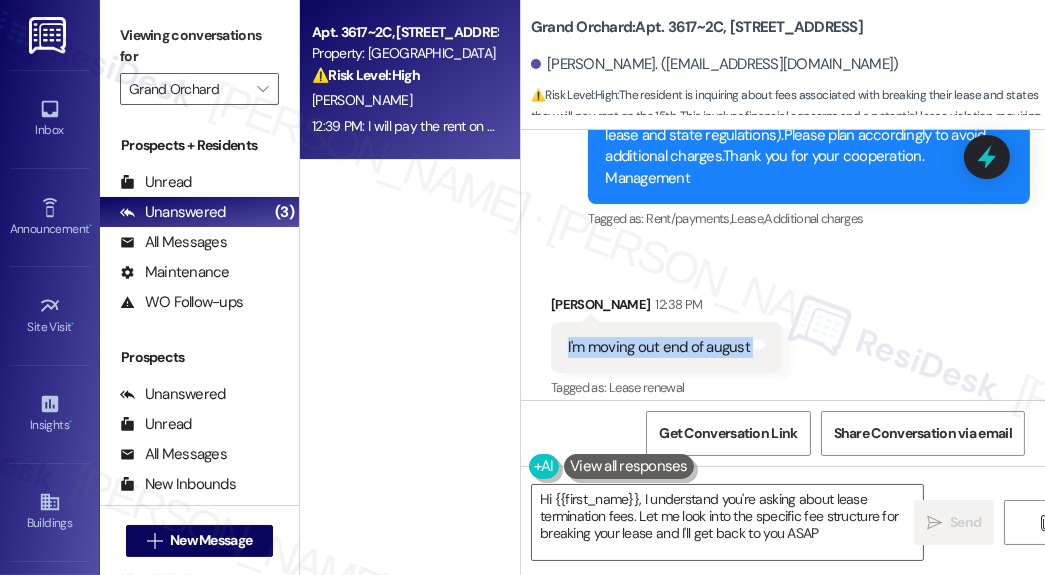 type on "Hi {{first_name}}, I understand you're asking about lease termination fees. Let me look into the specific fee structure for breaking your lease and I'll get back to you ASAP!" 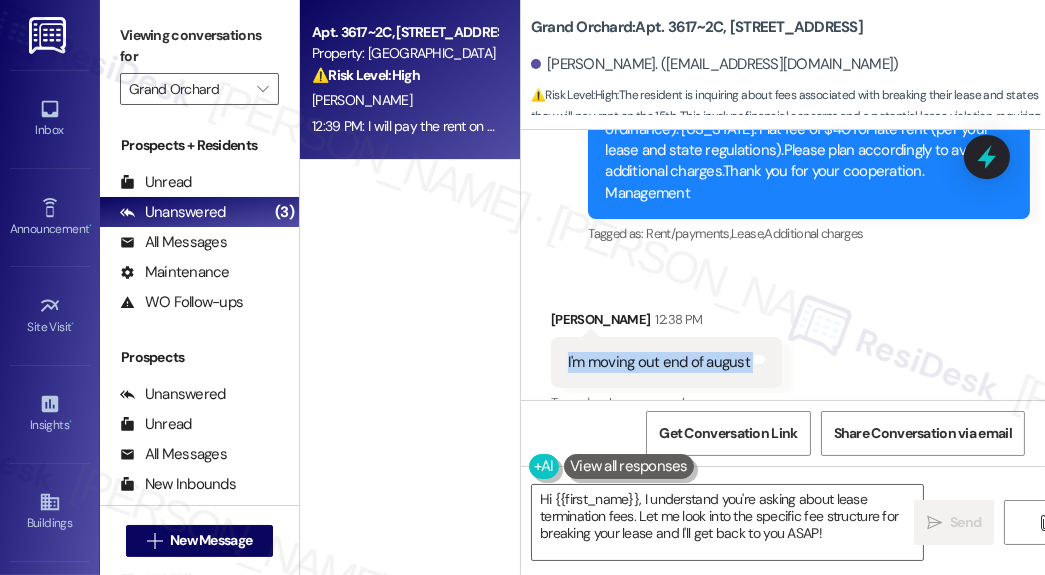 scroll, scrollTop: 6672, scrollLeft: 0, axis: vertical 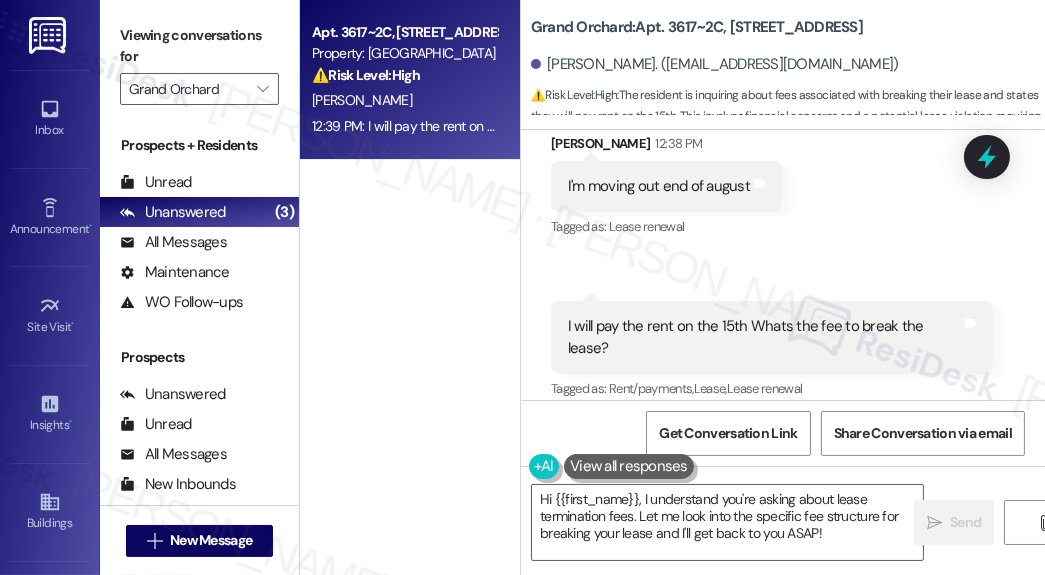click on "I will pay the rent on the 15th Whats the fee to break the lease?" at bounding box center (764, 337) 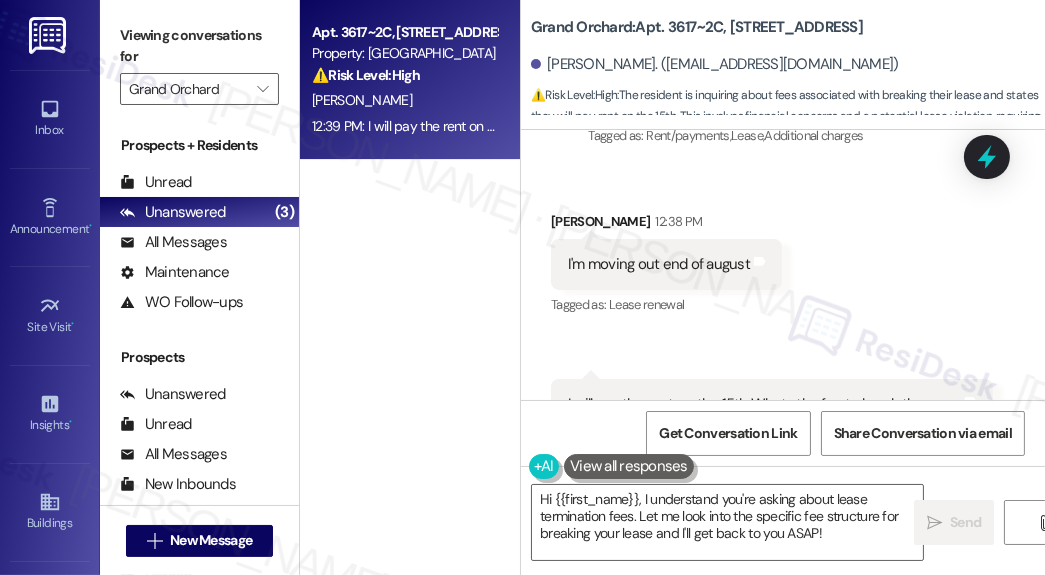 scroll, scrollTop: 6512, scrollLeft: 0, axis: vertical 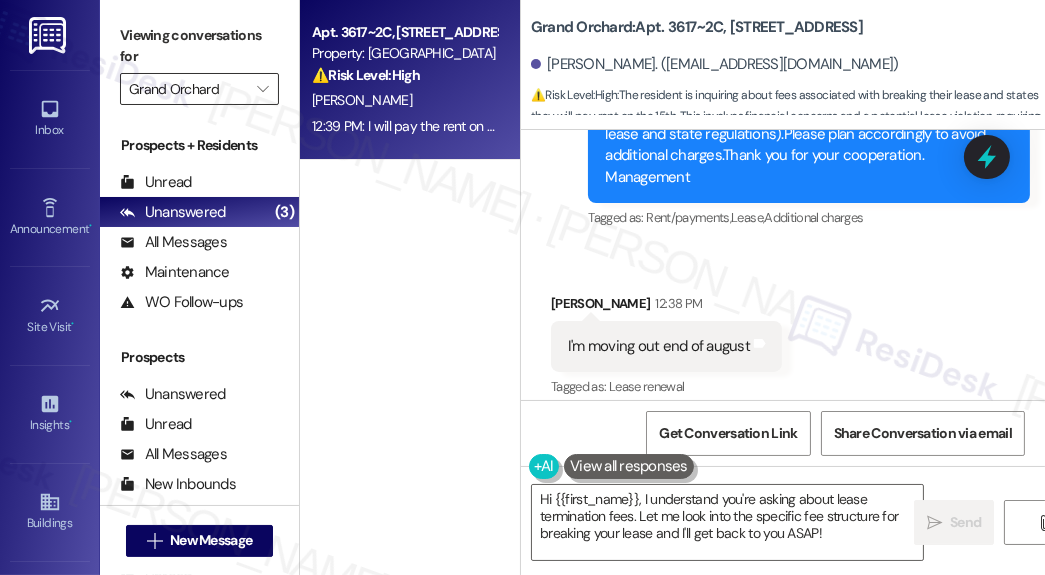 click on "Grand Orchard" at bounding box center [188, 89] 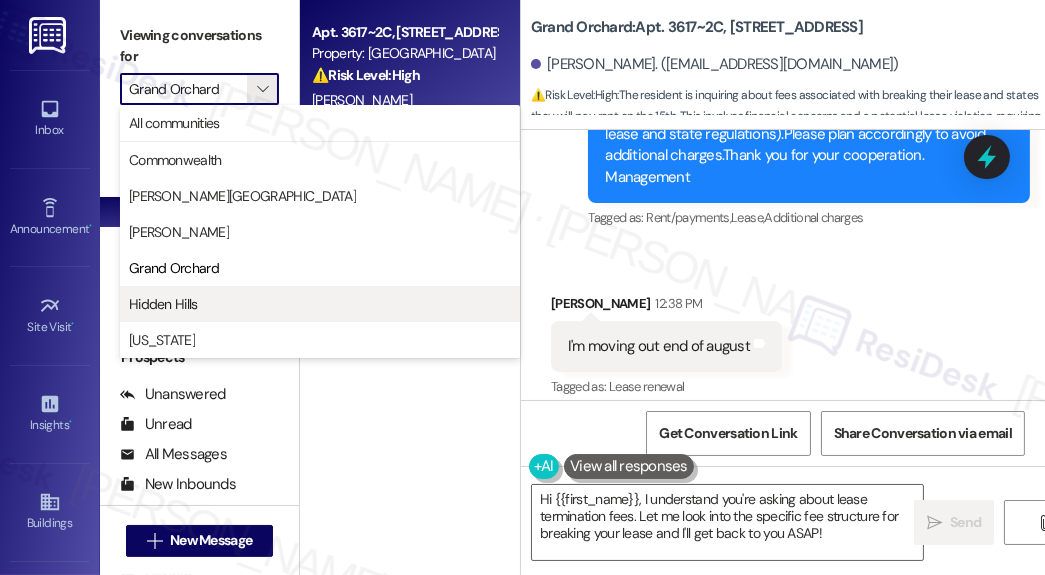 click on "Hidden Hills" at bounding box center (320, 304) 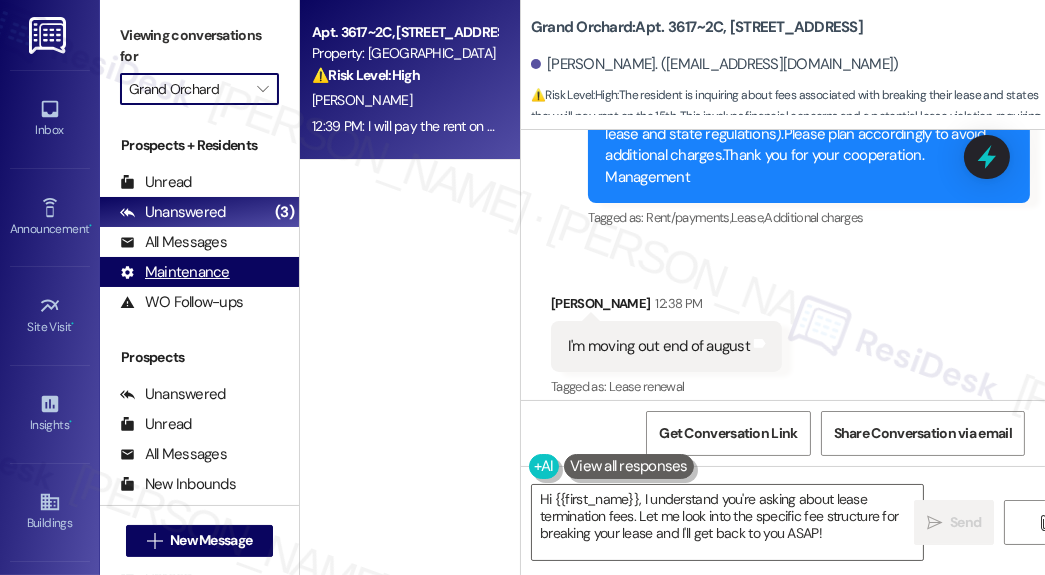 type on "Hidden Hills" 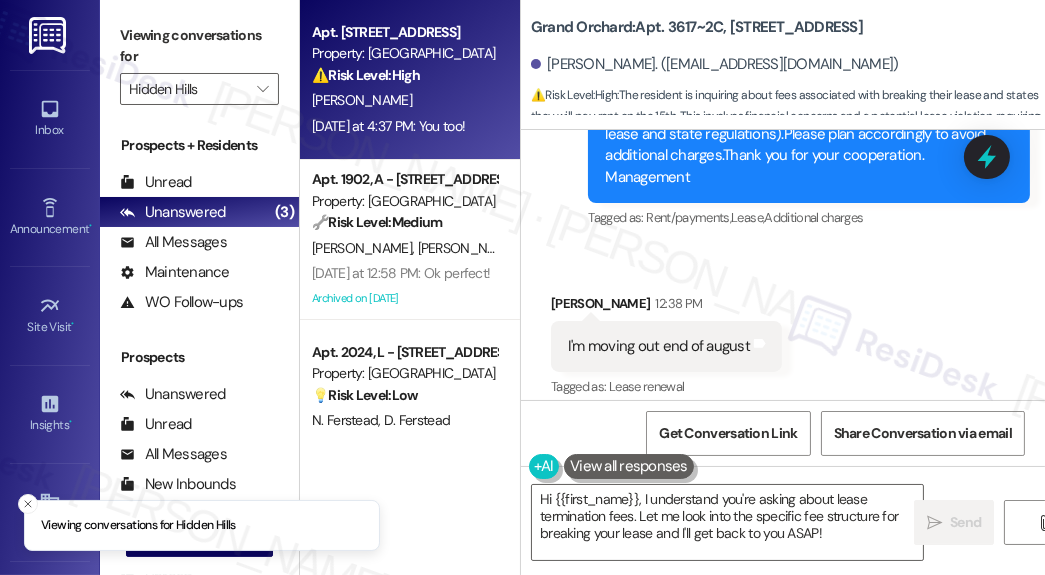 click on "Property: [GEOGRAPHIC_DATA]" at bounding box center [404, 53] 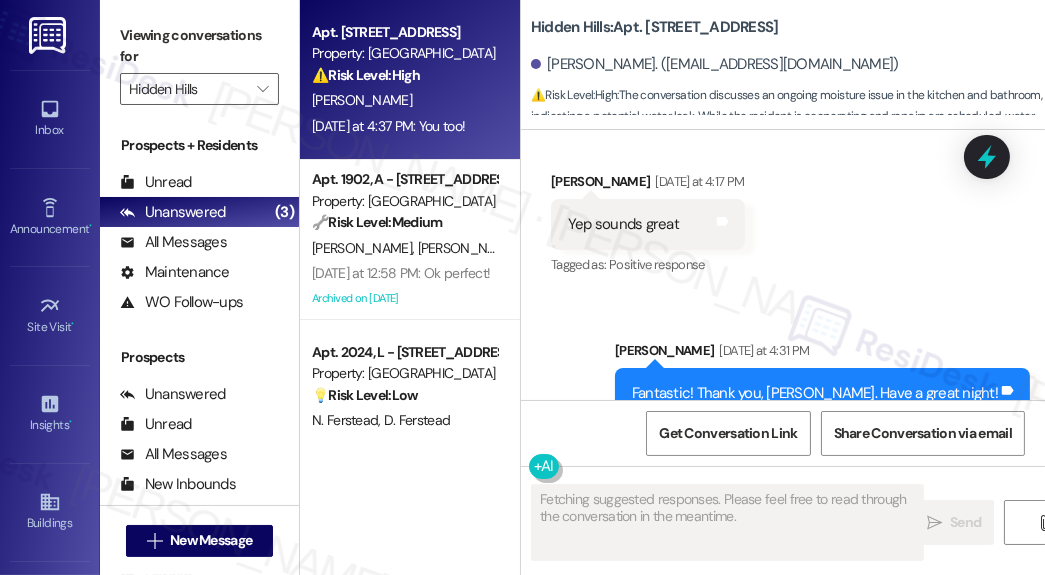 scroll, scrollTop: 28407, scrollLeft: 0, axis: vertical 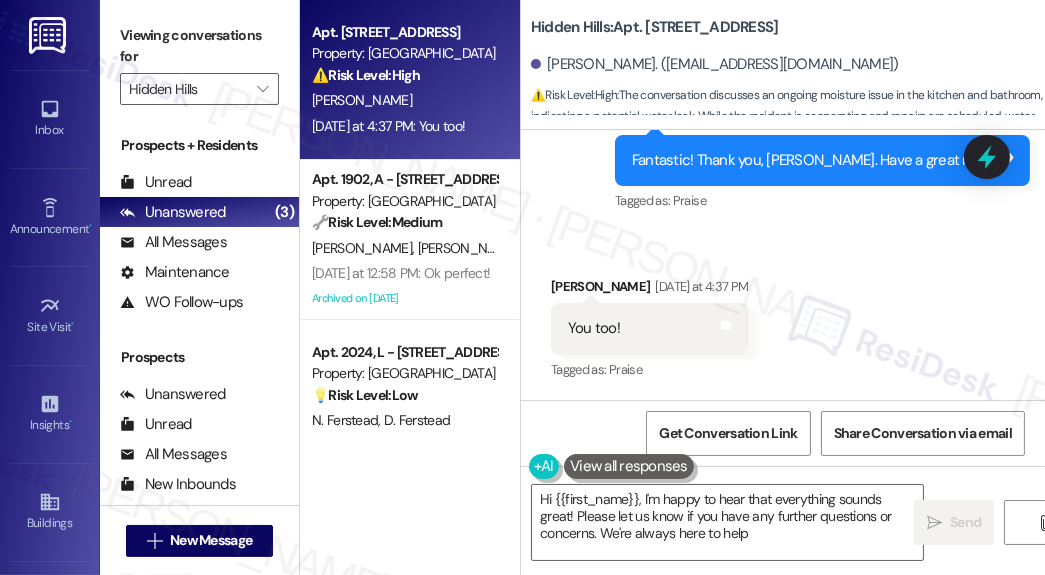 type on "Hi {{first_name}}, I'm happy to hear that everything sounds great! Please let us know if you have any further questions or concerns. We're always here to help!" 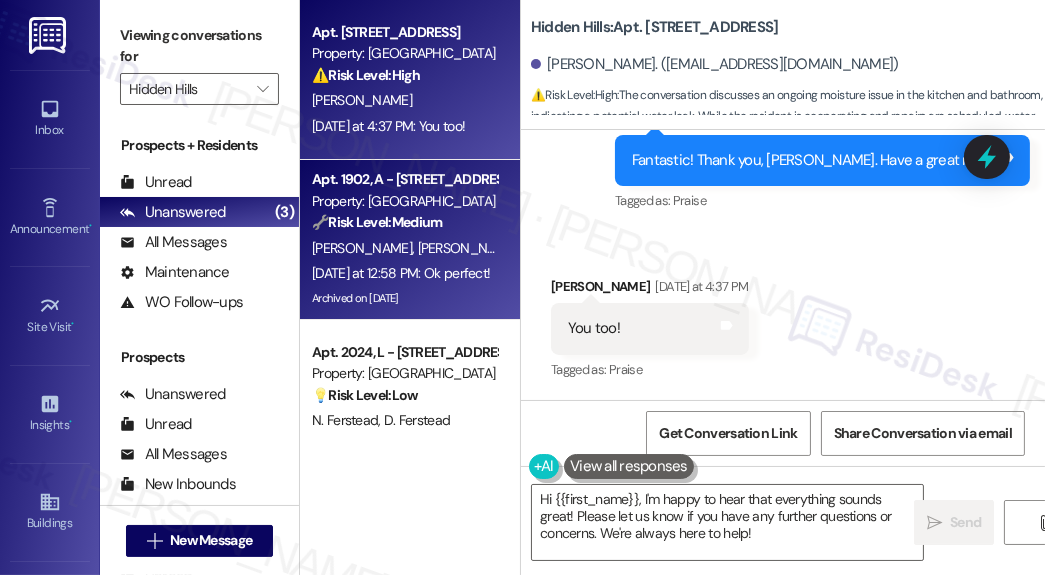 click on "Property: [GEOGRAPHIC_DATA]" at bounding box center [404, 201] 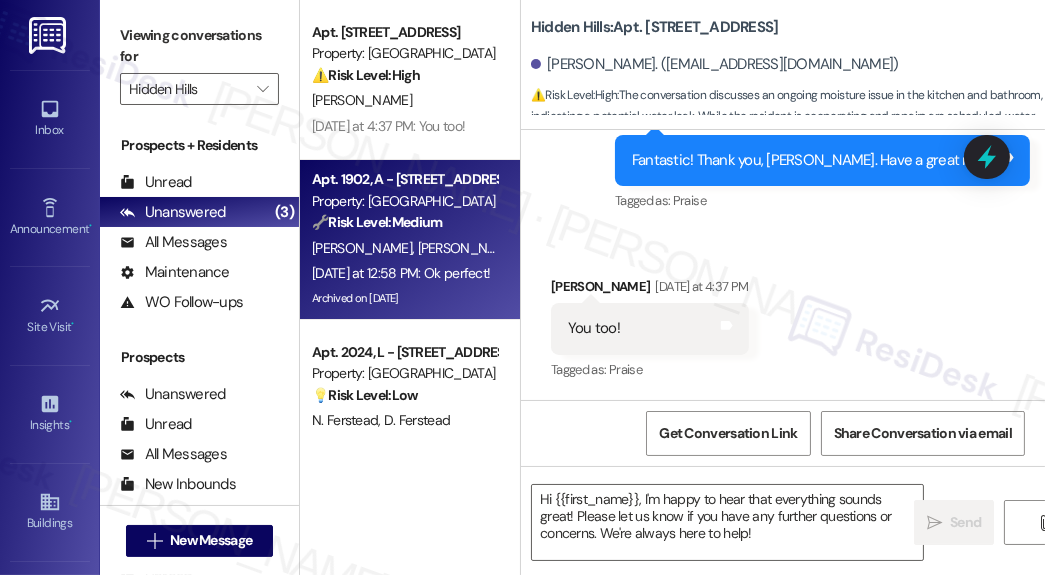 type on "Fetching suggested responses. Please feel free to read through the conversation in the meantime." 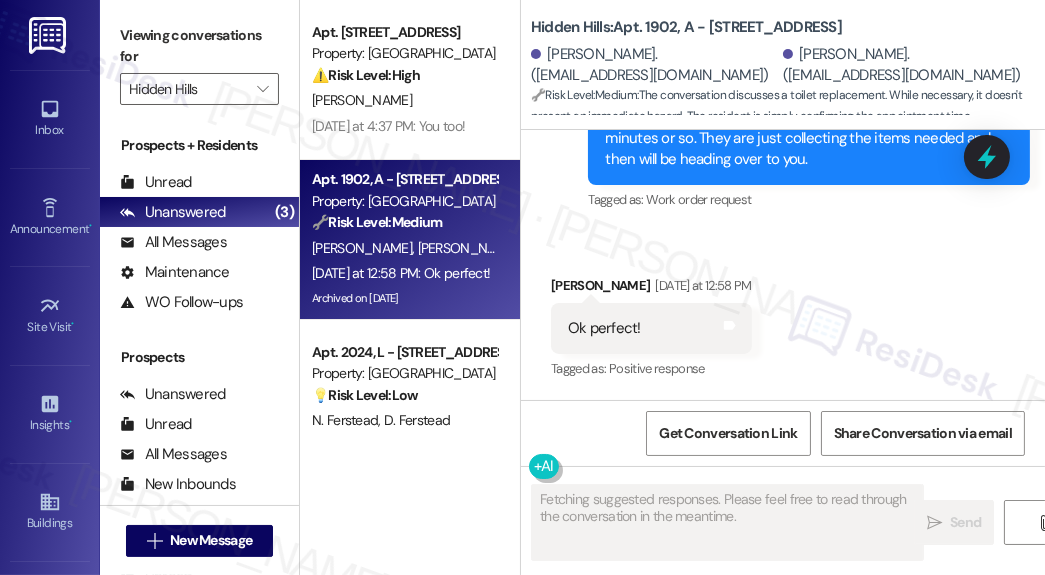 scroll, scrollTop: 36117, scrollLeft: 0, axis: vertical 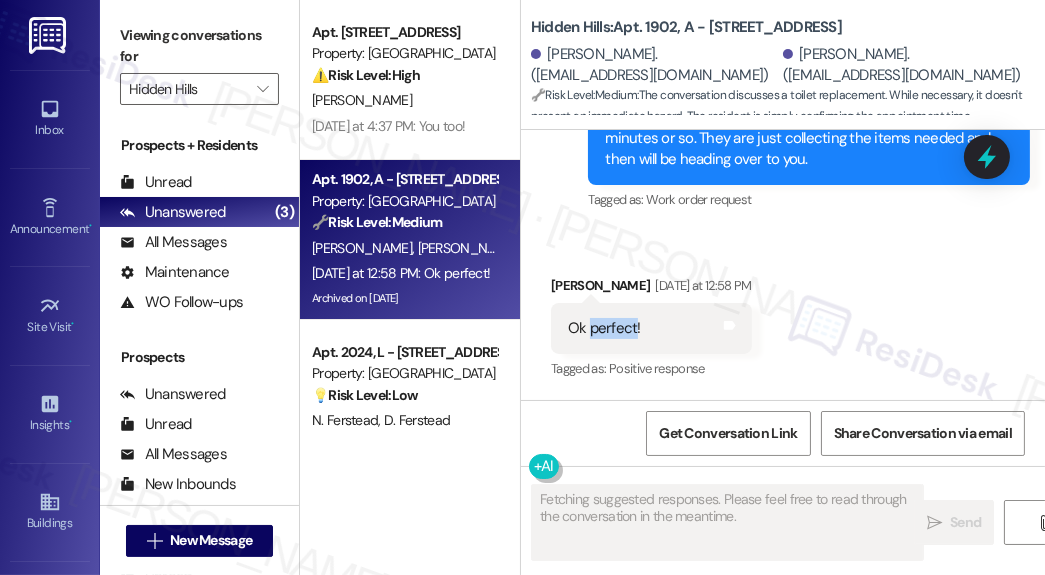 click on "Ok perfect!" at bounding box center (604, 328) 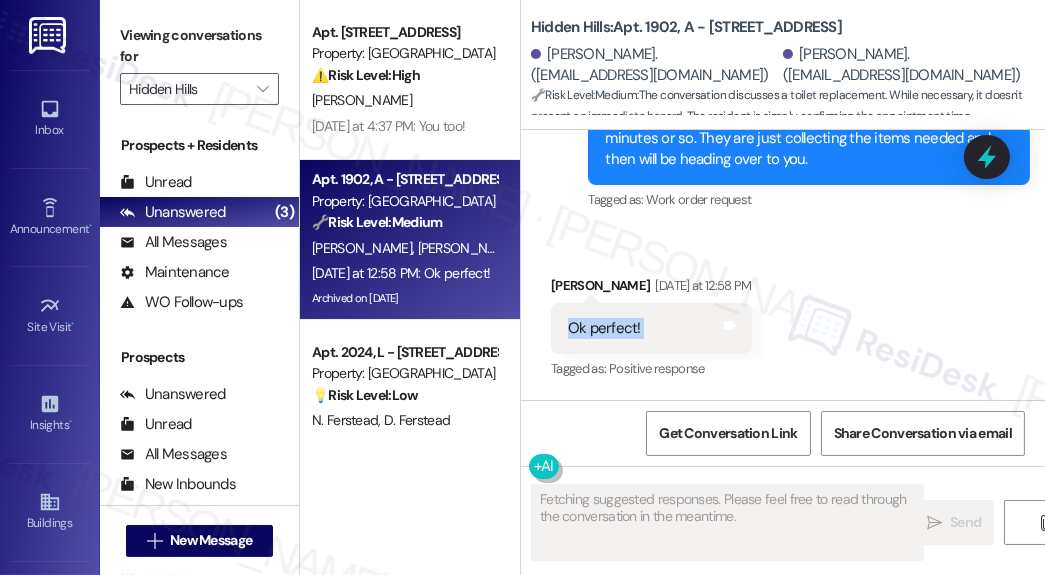 click on "Ok perfect!" at bounding box center (604, 328) 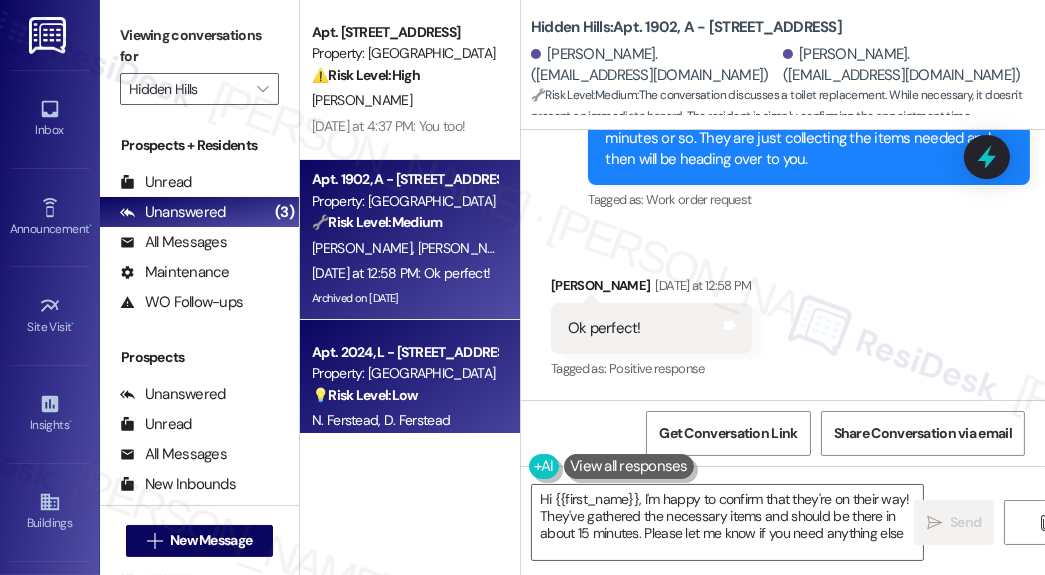 type on "Hi {{first_name}}, I'm happy to confirm that they're on their way! They've gathered the necessary items and should be there in about 15 minutes. Please let me know if you need anything else!" 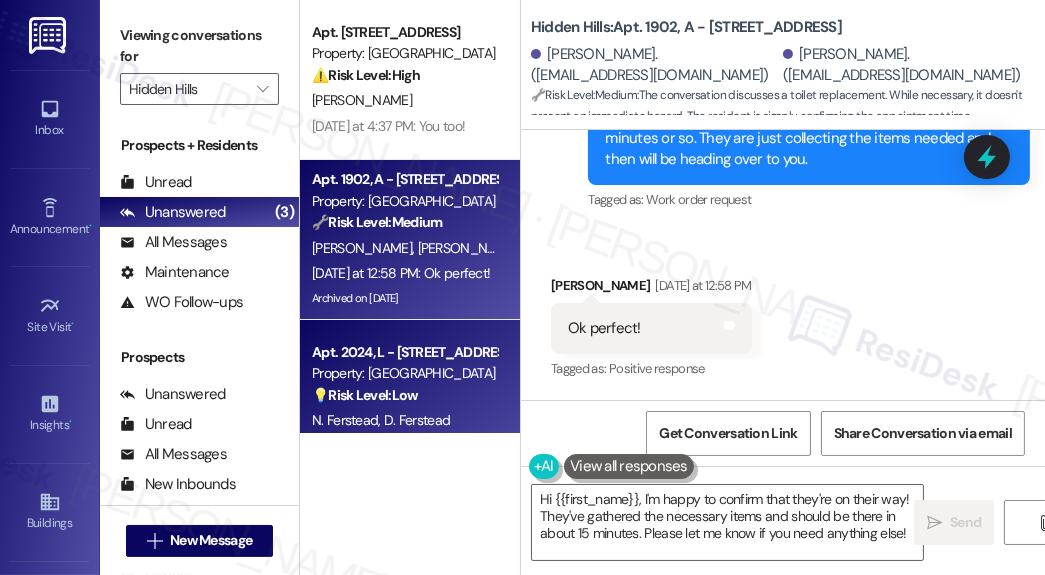 click on "💡  Risk Level:  Low The resident is asking how to book an appointment for the pet grooming services. This is a non-essential request related to a new amenity offering." at bounding box center (404, 395) 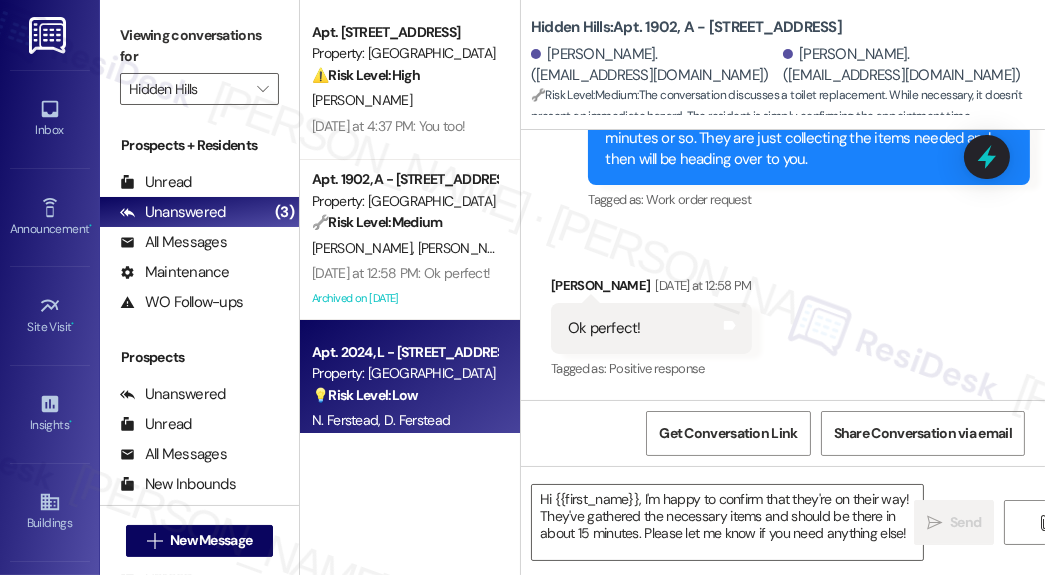 type on "Fetching suggested responses. Please feel free to read through the conversation in the meantime." 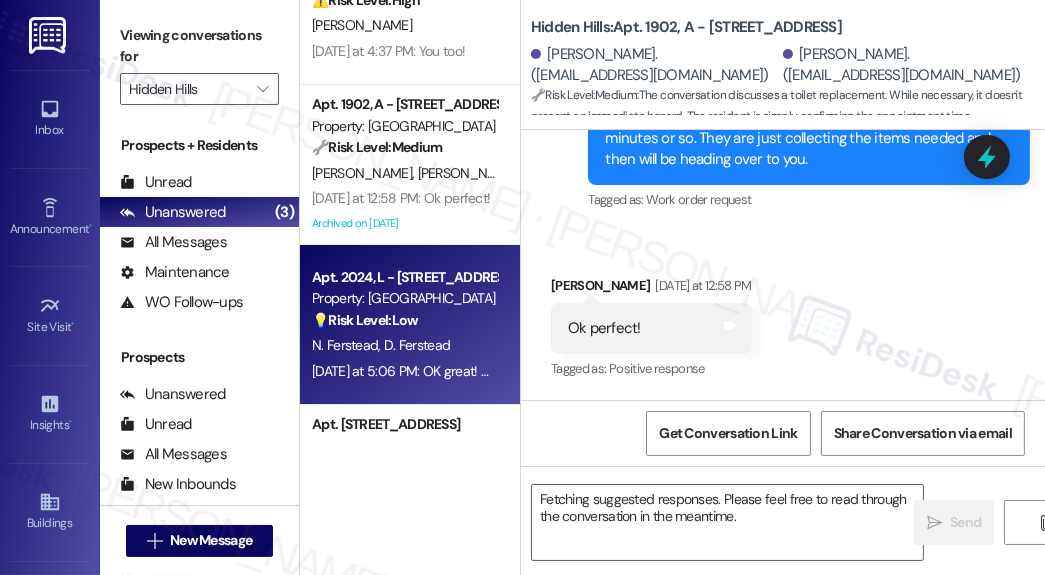 scroll, scrollTop: 320, scrollLeft: 0, axis: vertical 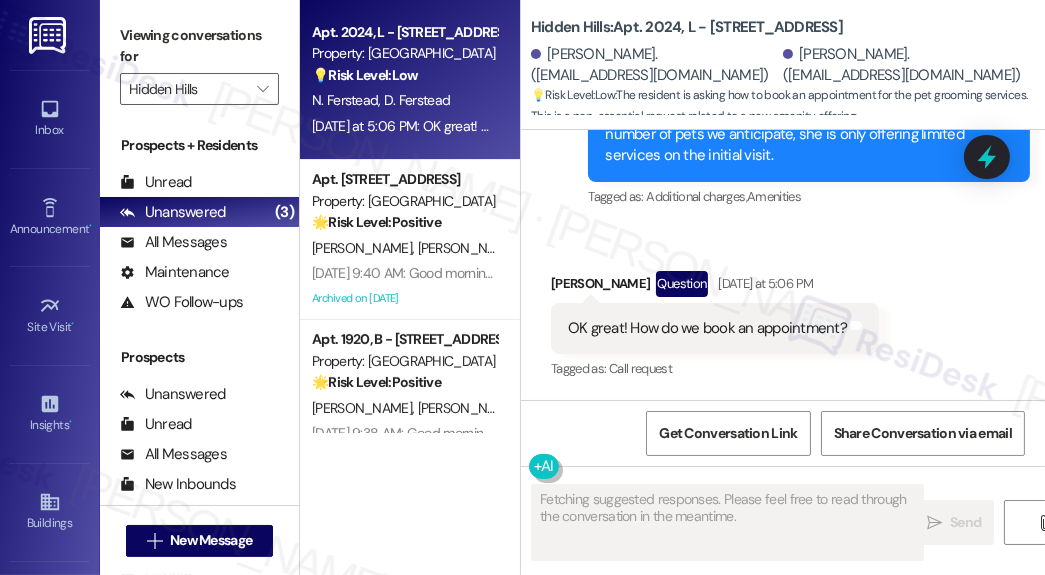 click on "OK great! How do we book an appointment?" at bounding box center [707, 328] 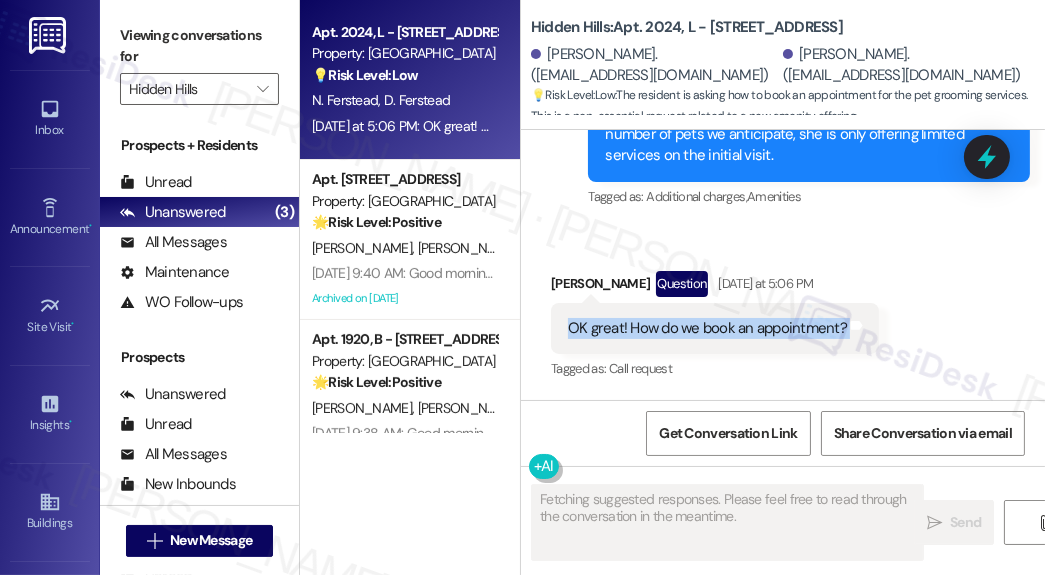 click on "OK great! How do we book an appointment?" at bounding box center [707, 328] 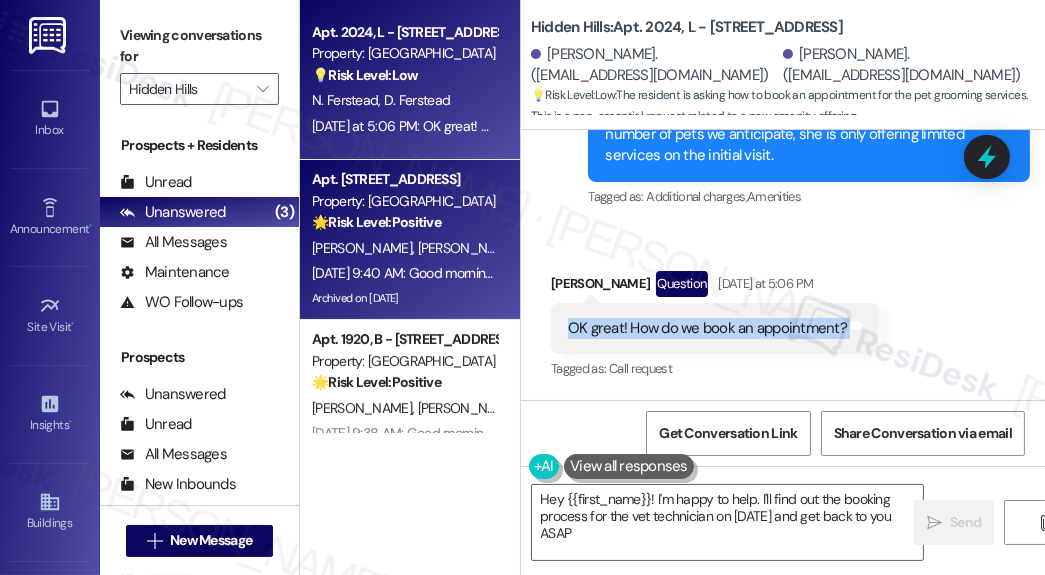 type on "Hey {{first_name}}! I'm happy to help. I'll find out the booking process for the vet technician on August 15th and get back to you ASAP!" 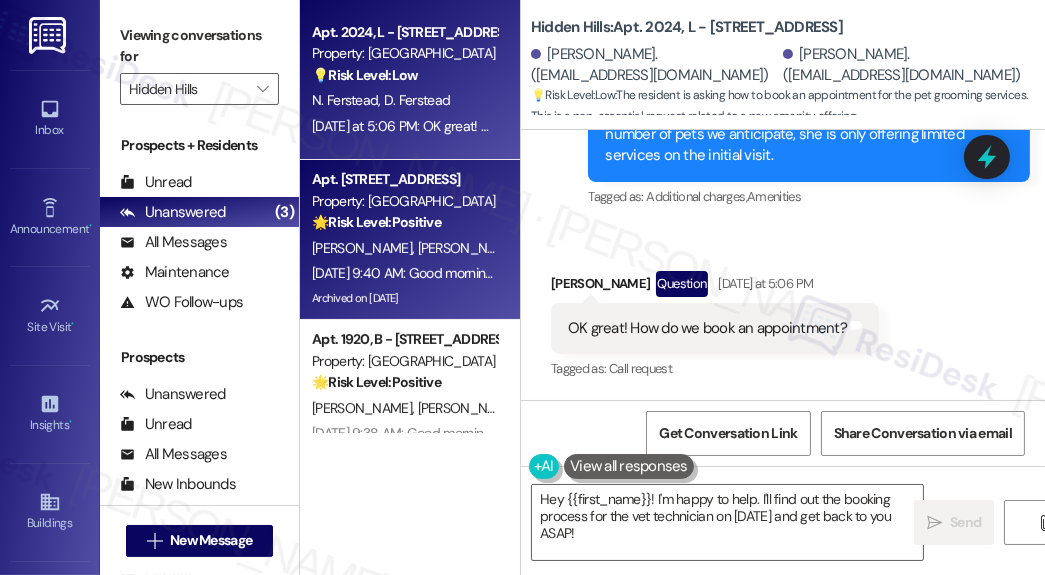 click on "Jul 22, 2025 at 9:40 AM: Good morning!  We want to make you aware that we have contractors on the property to work on an erosion project and also the dumpster corrals.  We know this is going to cause a mess for a few days but, please be patient with us as we work to improve the property.  There will be a couple of piles of "riff raff" (large stones) that will be cautioned off.  Please make sure to provide our contractors with space, use caution when in the area and refrain from climbing on the rock piles.  Thank you for your help and patience!" at bounding box center (1859, 273) 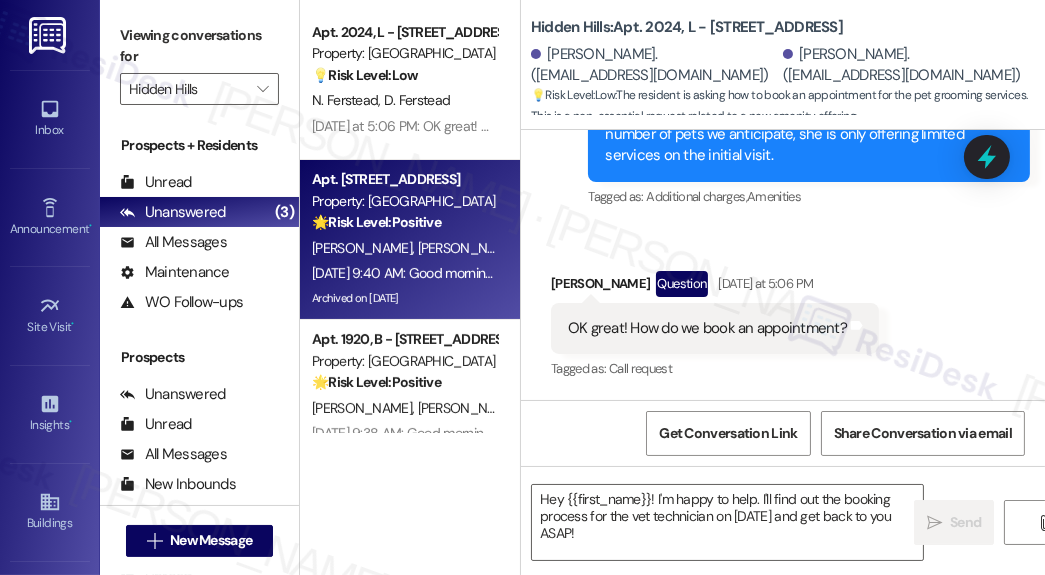 type on "Fetching suggested responses. Please feel free to read through the conversation in the meantime." 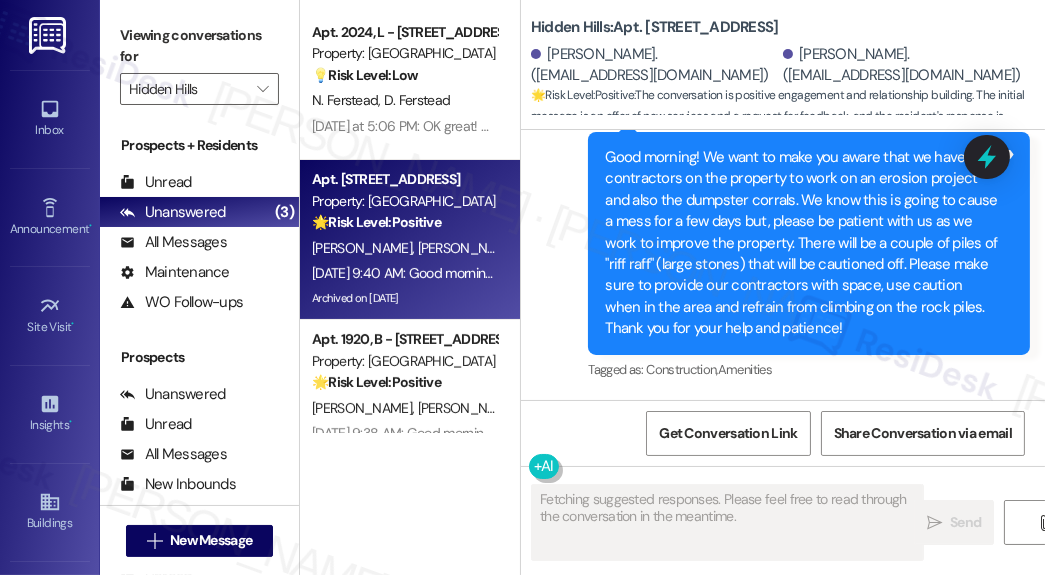 scroll, scrollTop: 34615, scrollLeft: 0, axis: vertical 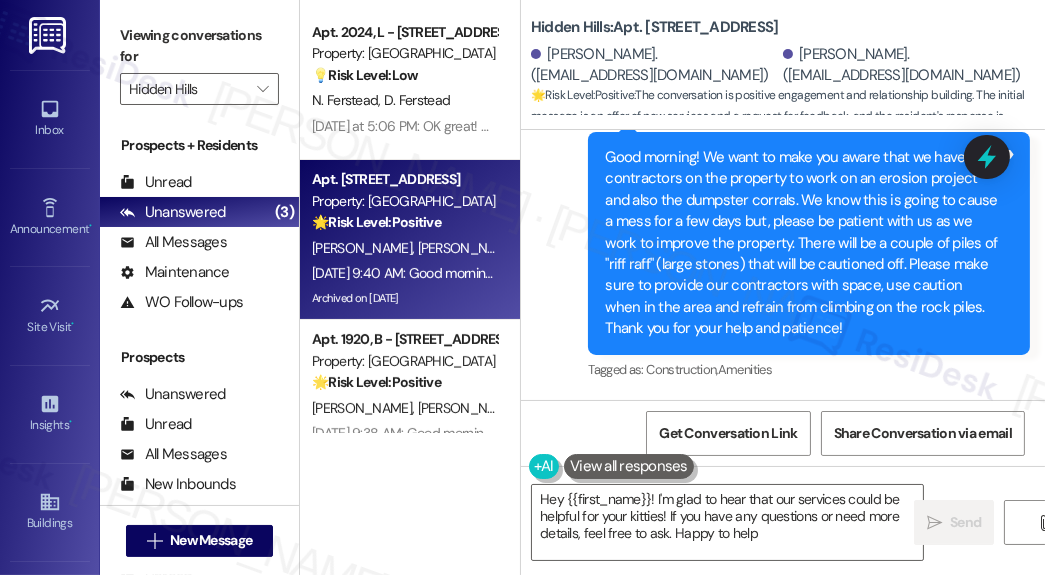 type on "Hey {{first_name}}! I'm glad to hear that our services could be helpful for your kitties! If you have any questions or need more details, feel free to ask. Happy to help!" 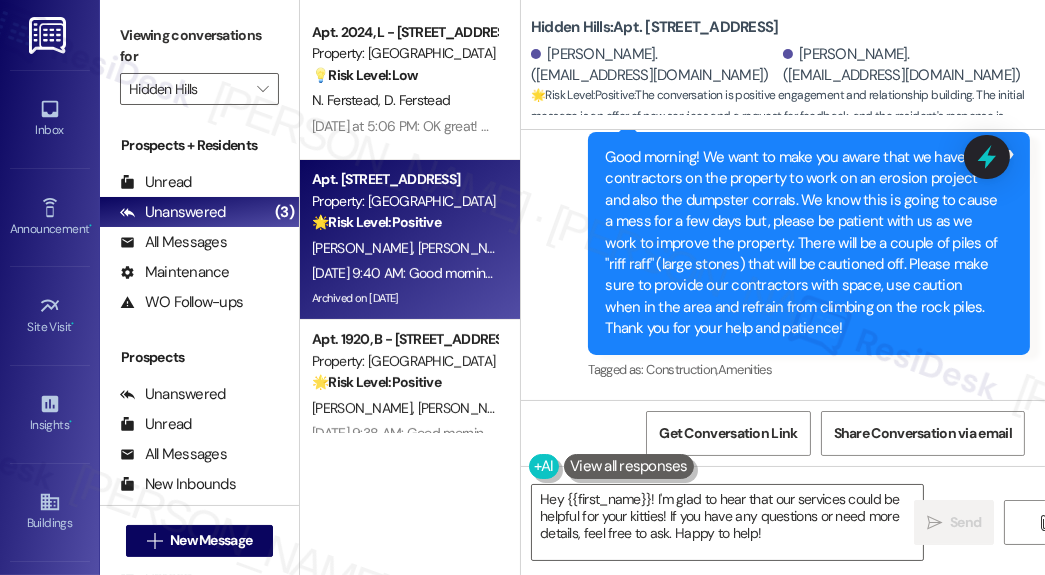 scroll, scrollTop: 34956, scrollLeft: 0, axis: vertical 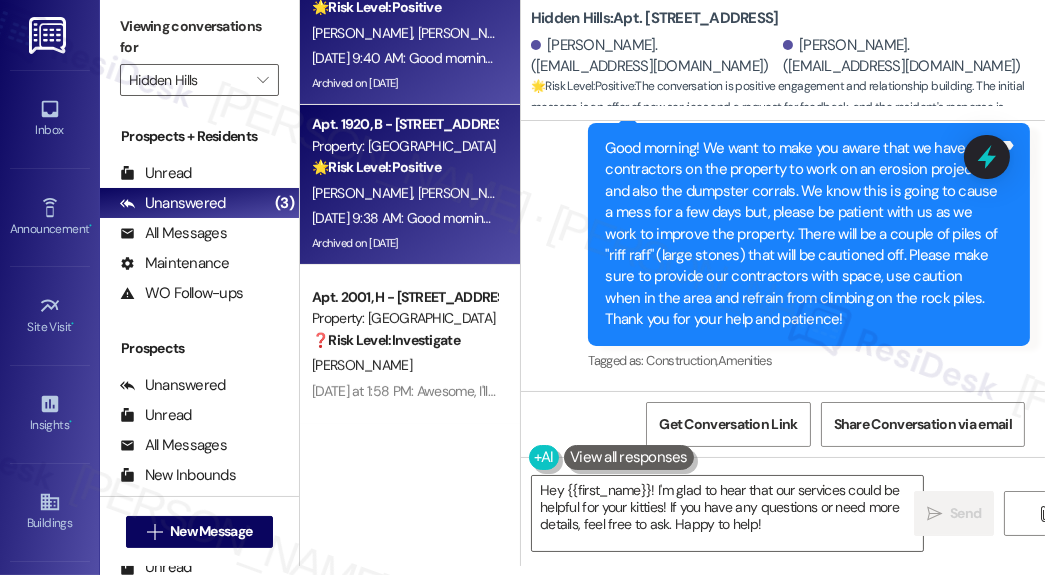 click on "F. Lillard J. Silva" at bounding box center [404, 193] 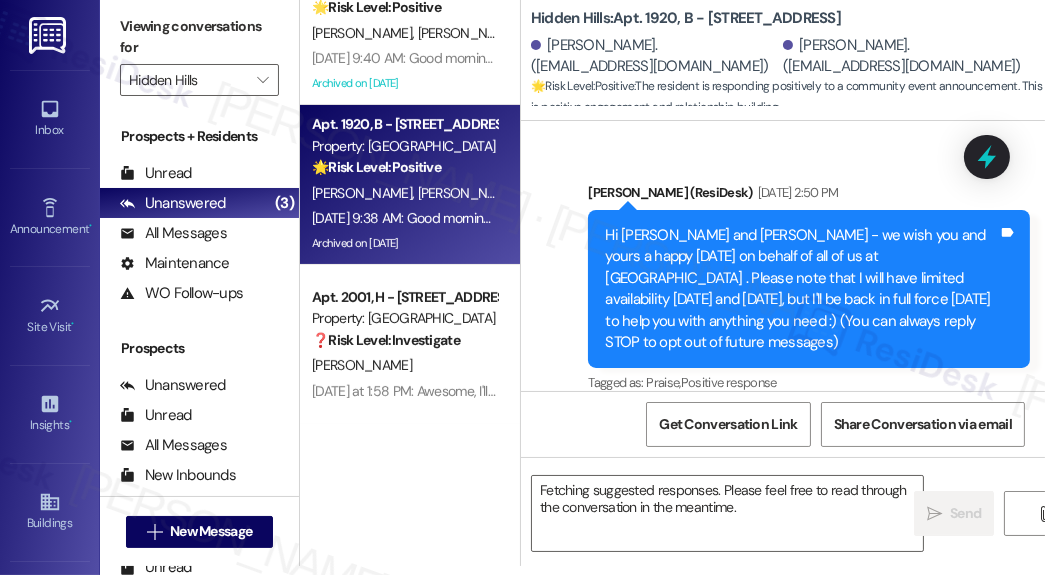 scroll, scrollTop: 43157, scrollLeft: 0, axis: vertical 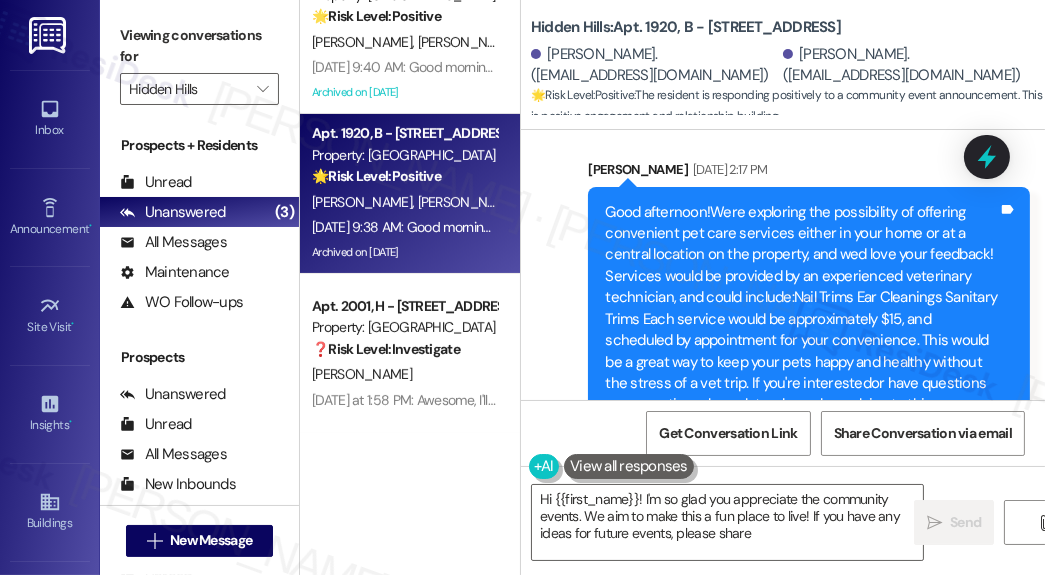 type on "Hi {{first_name}}! I'm so glad you appreciate the community events. We aim to make this a fun place to live! If you have any ideas for future events, please share!" 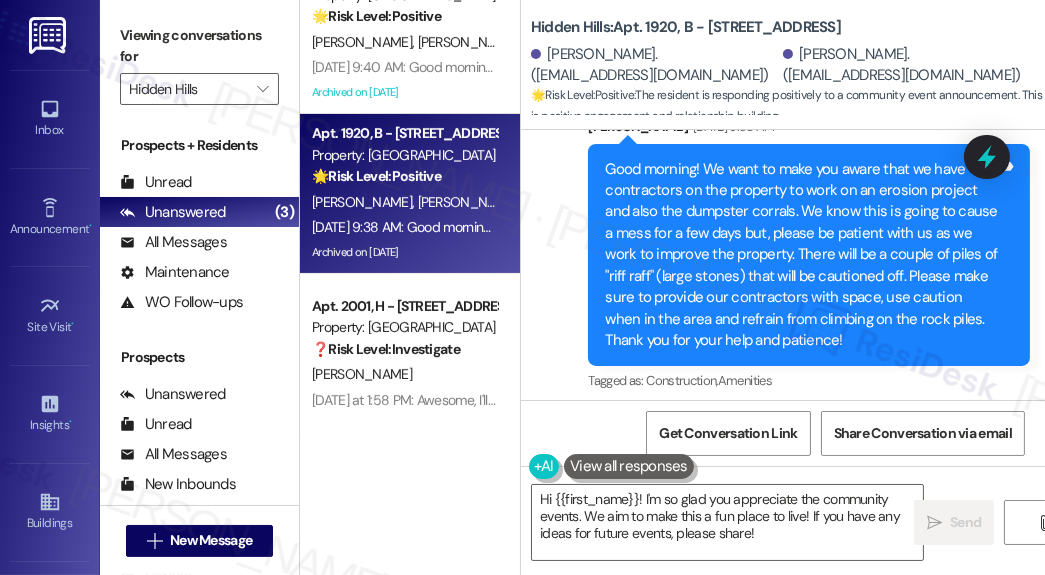 scroll, scrollTop: 43558, scrollLeft: 0, axis: vertical 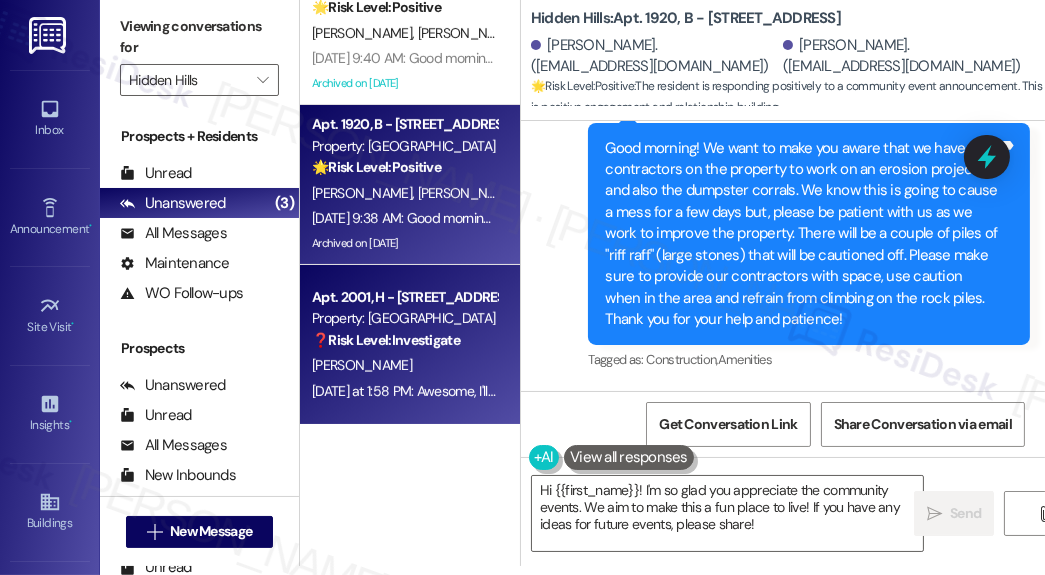 click on "❓  Risk Level:  Investigate" at bounding box center [386, 340] 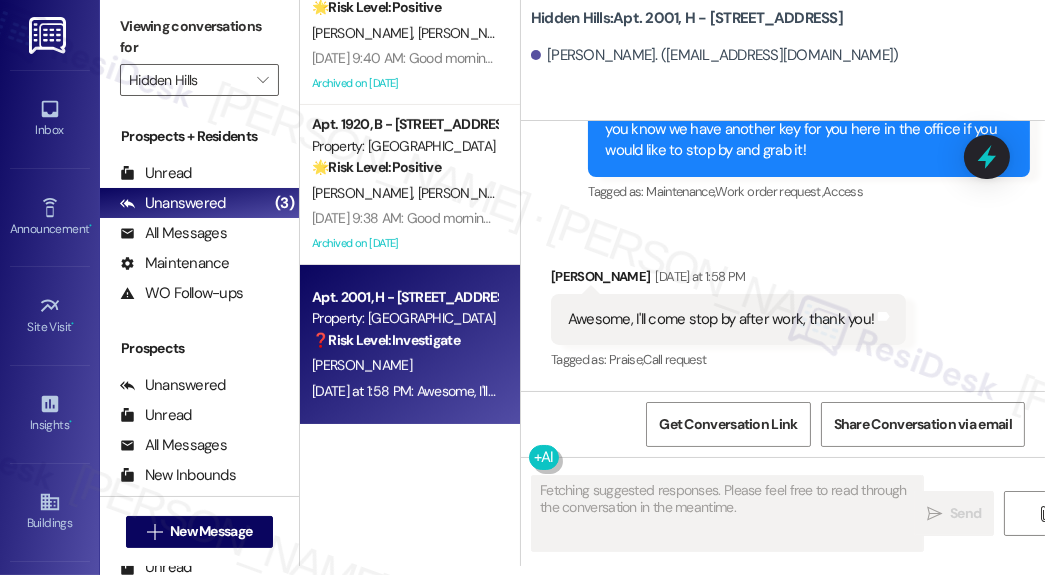 scroll, scrollTop: 2853, scrollLeft: 0, axis: vertical 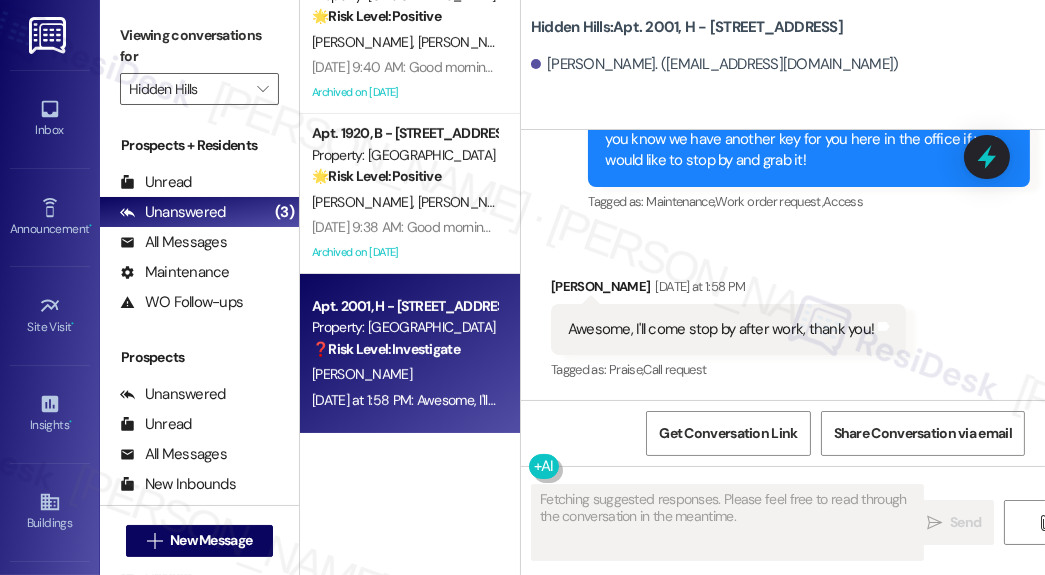 click on "Awesome, I'll come stop by after work, thank you!  Tags and notes" at bounding box center [728, 329] 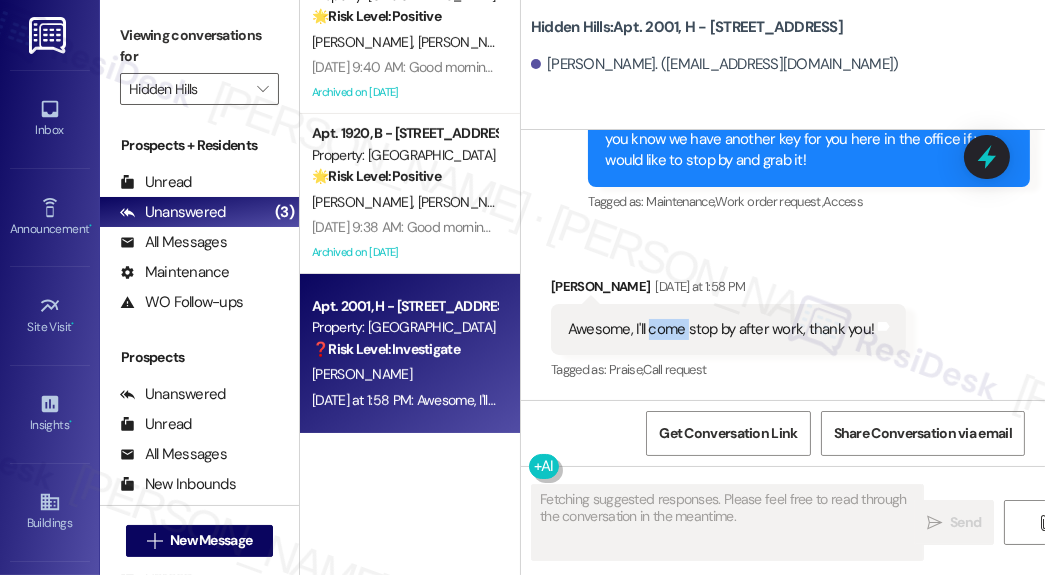 click on "Awesome, I'll come stop by after work, thank you!  Tags and notes" at bounding box center [728, 329] 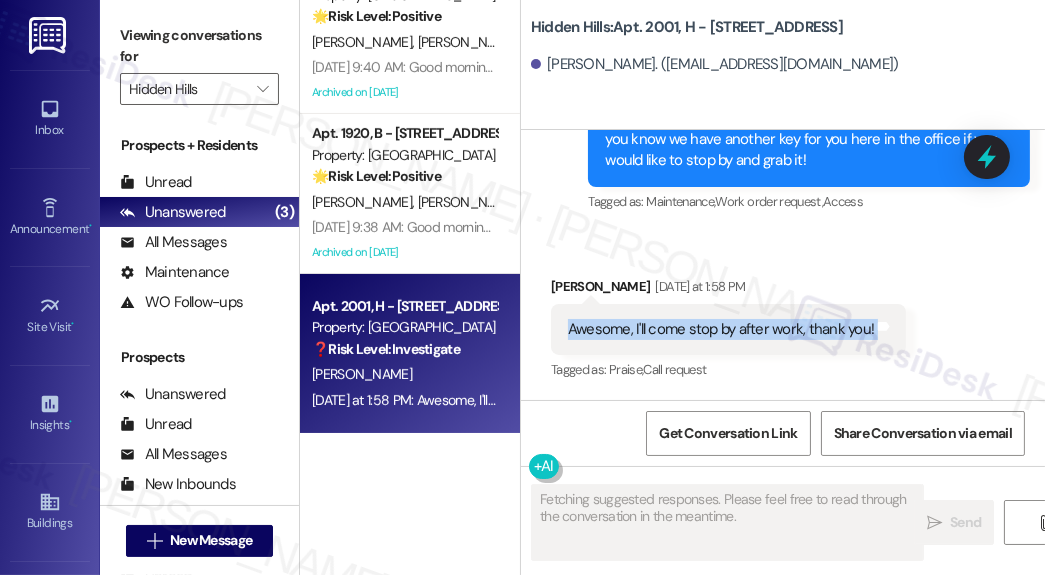 click on "Awesome, I'll come stop by after work, thank you!  Tags and notes" at bounding box center [728, 329] 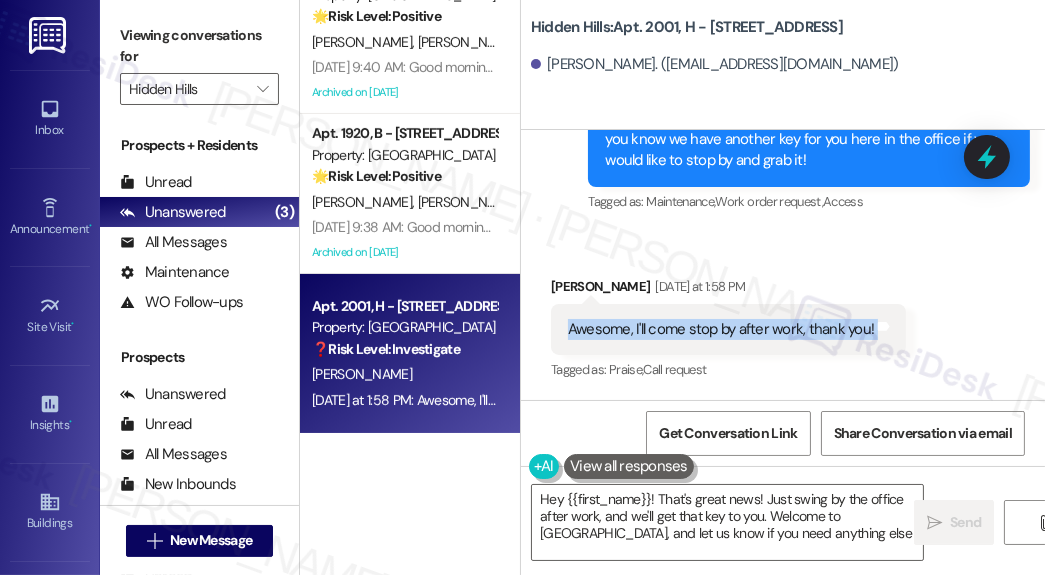 type on "Hey {{first_name}}! That's great news! Just swing by the office after work, and we'll get that key to you. Welcome to Hidden Hills, and let us know if you need anything else!" 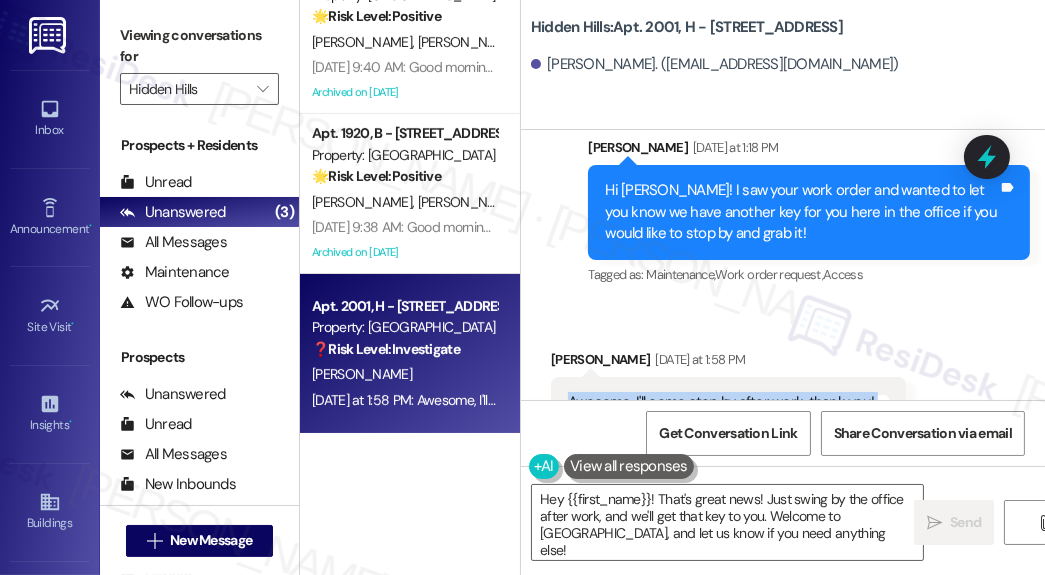 scroll, scrollTop: 2693, scrollLeft: 0, axis: vertical 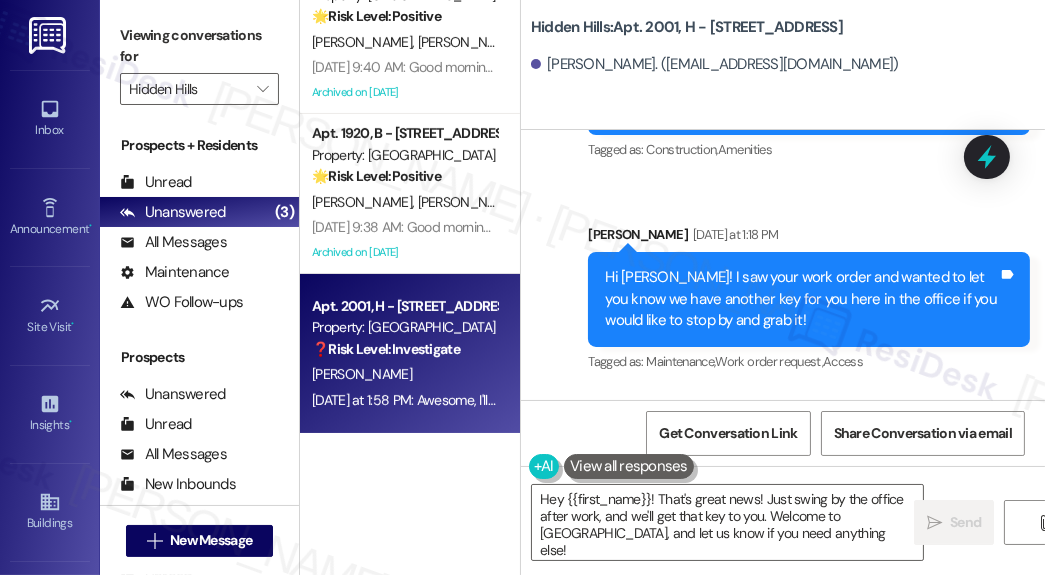 click on "Hi Caden! I saw your work order and wanted to let you know we have another key for you here in the office if you would like to stop by and grab it!" at bounding box center [801, 299] 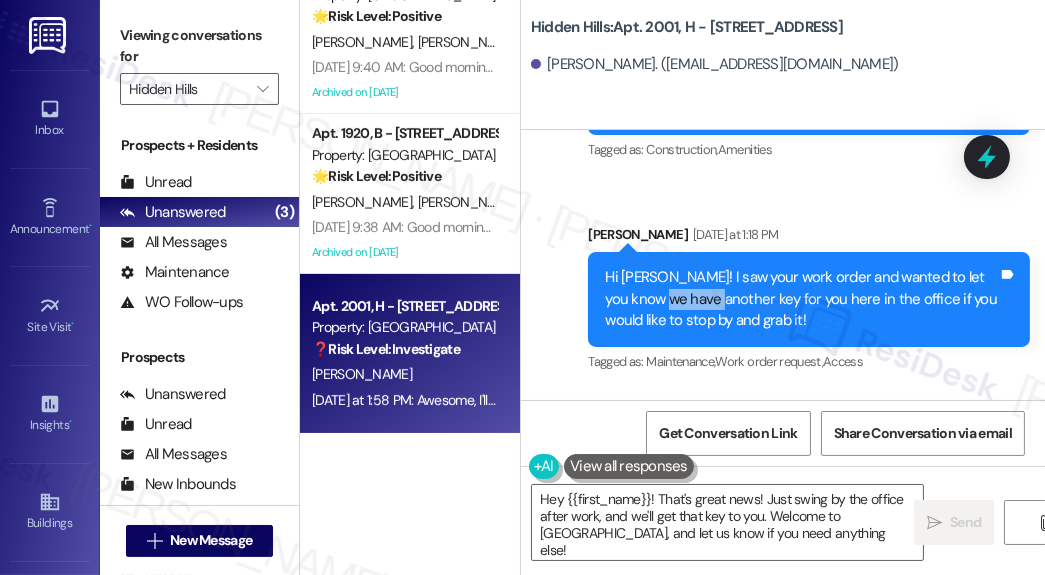 click on "Hi Caden! I saw your work order and wanted to let you know we have another key for you here in the office if you would like to stop by and grab it!" at bounding box center (801, 299) 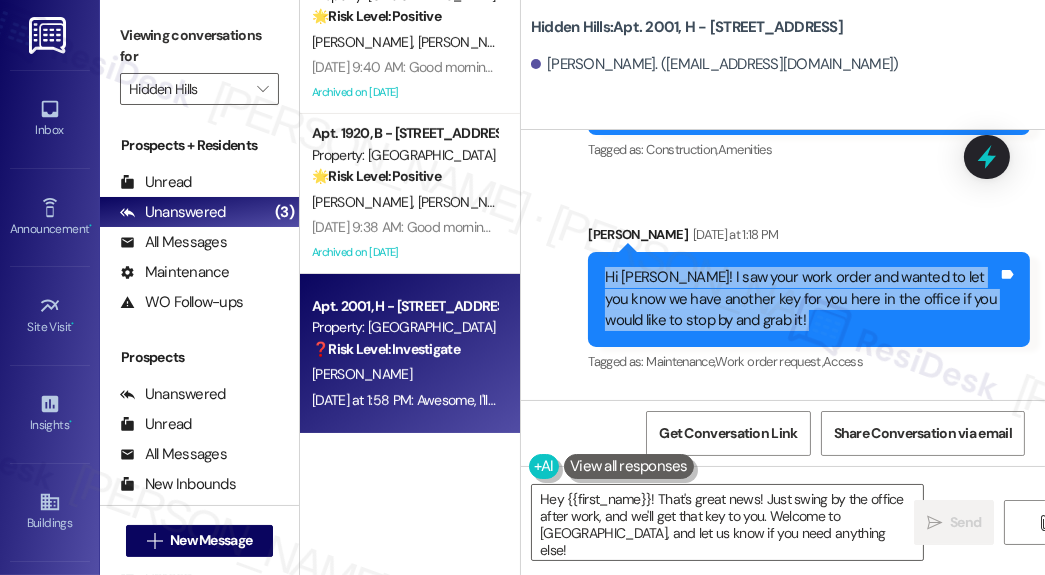 click on "Hi Caden! I saw your work order and wanted to let you know we have another key for you here in the office if you would like to stop by and grab it!" at bounding box center [801, 299] 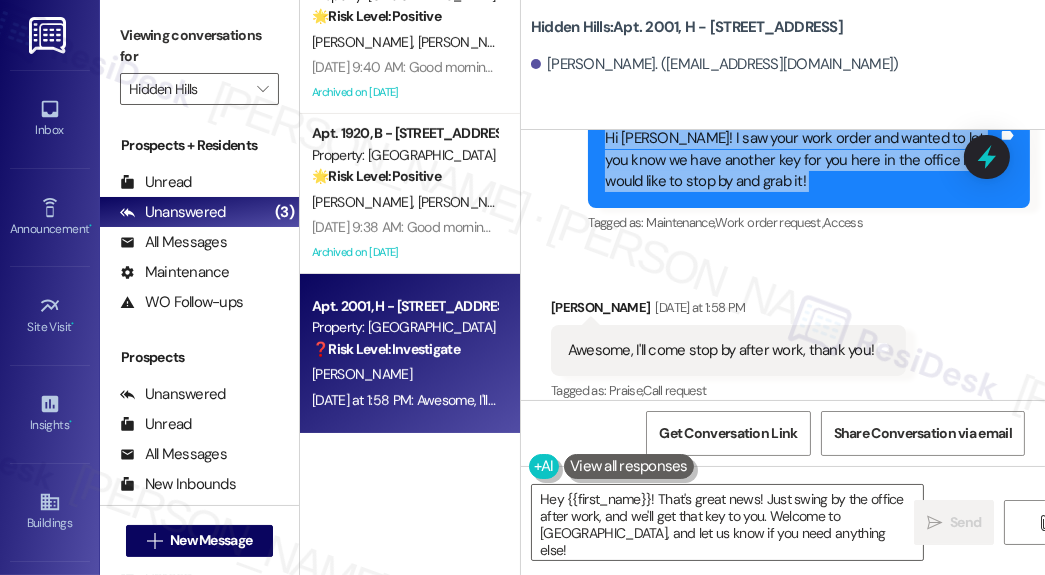 scroll, scrollTop: 2853, scrollLeft: 0, axis: vertical 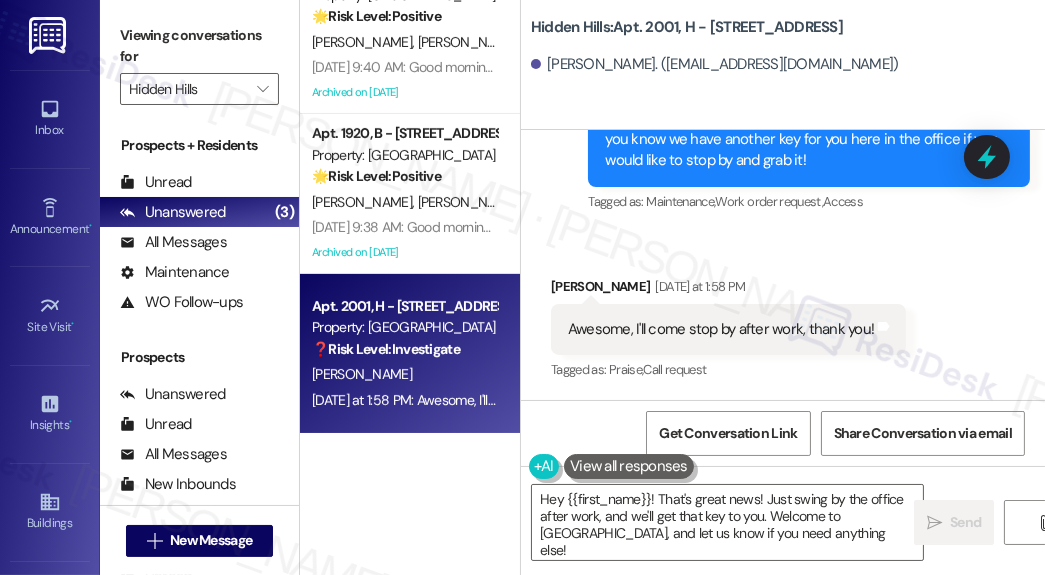 click on "Awesome, I'll come stop by after work, thank you!  Tags and notes" at bounding box center [728, 329] 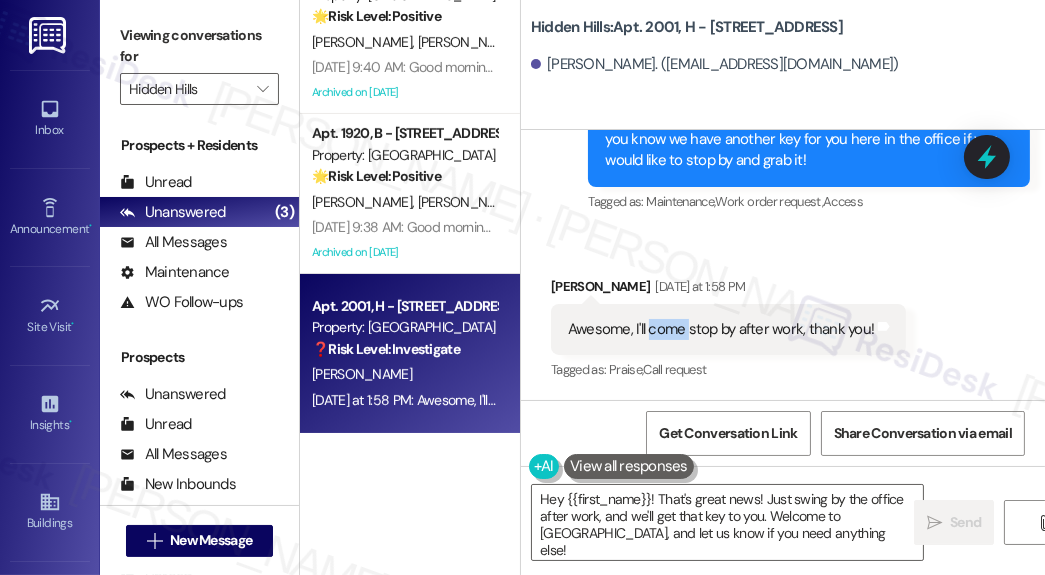 click on "Awesome, I'll come stop by after work, thank you!  Tags and notes" at bounding box center (728, 329) 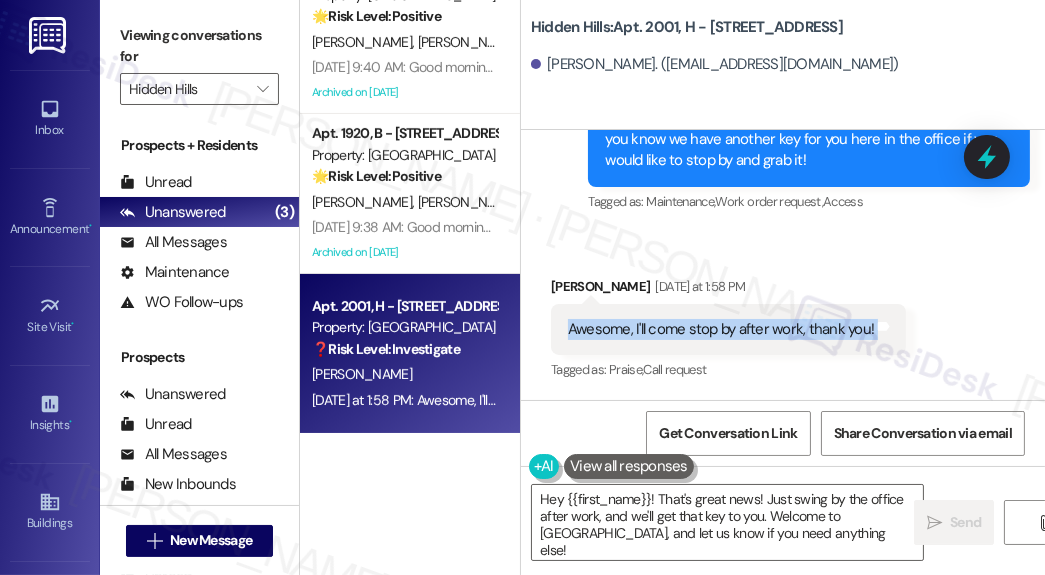 click on "Awesome, I'll come stop by after work, thank you!  Tags and notes" at bounding box center (728, 329) 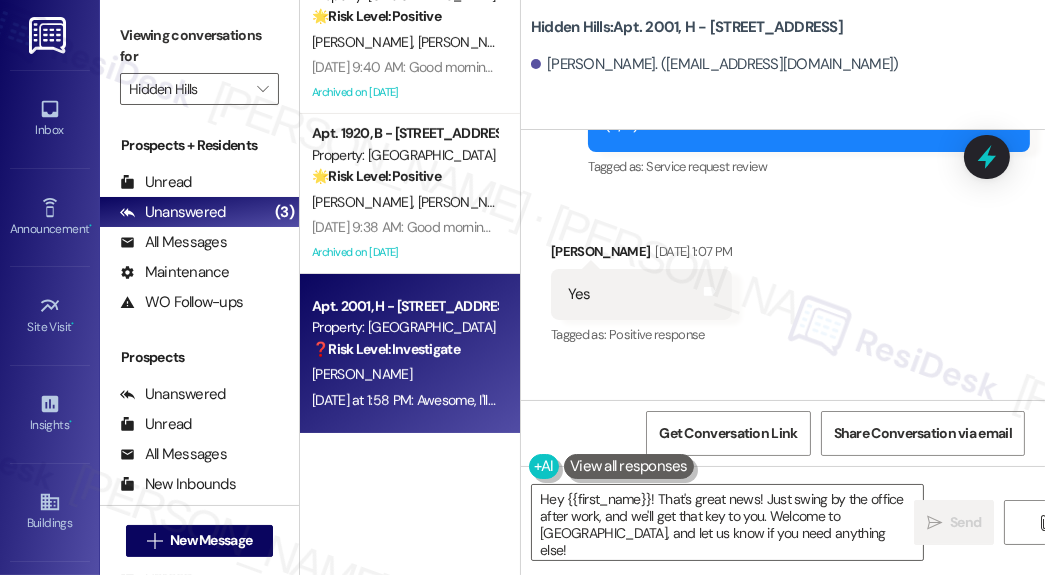 scroll, scrollTop: 1733, scrollLeft: 0, axis: vertical 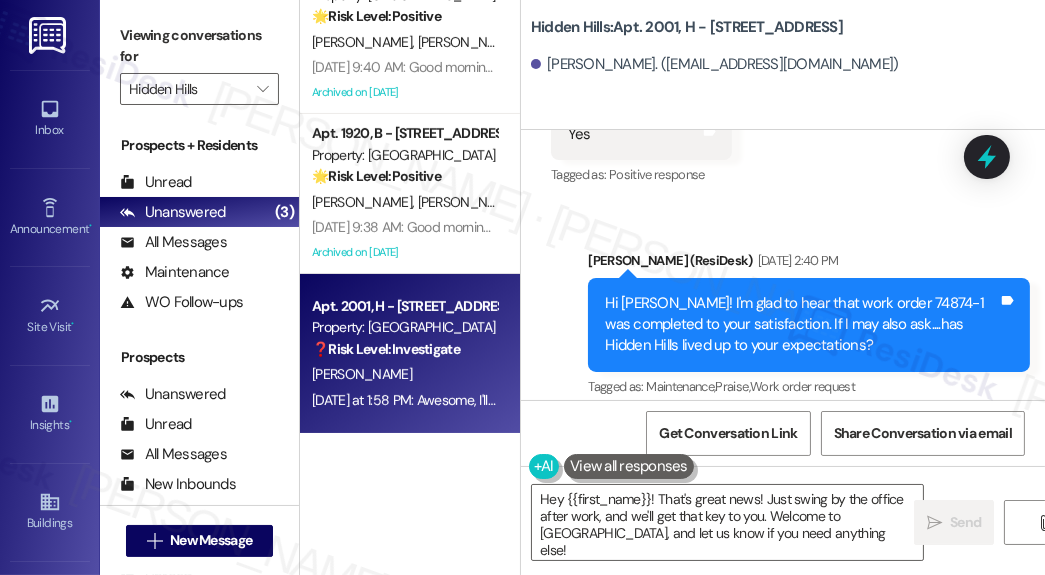 click on "Hi Caden! I'm glad to hear that work order 74874-1 was completed to your satisfaction. If I may also ask....has Hidden Hills lived up to your expectations?" at bounding box center (801, 325) 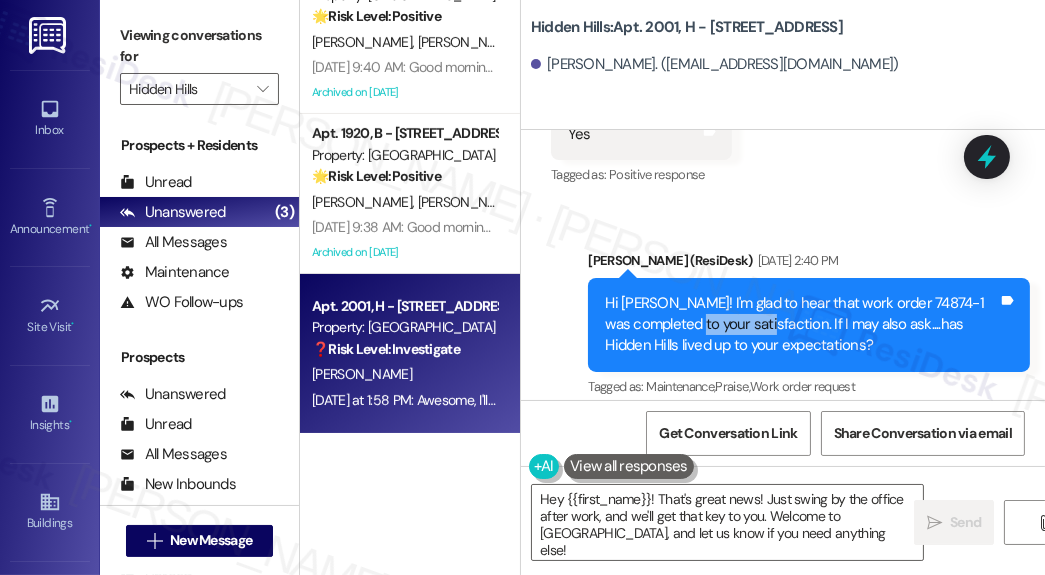 click on "Hi Caden! I'm glad to hear that work order 74874-1 was completed to your satisfaction. If I may also ask....has Hidden Hills lived up to your expectations?" at bounding box center [801, 325] 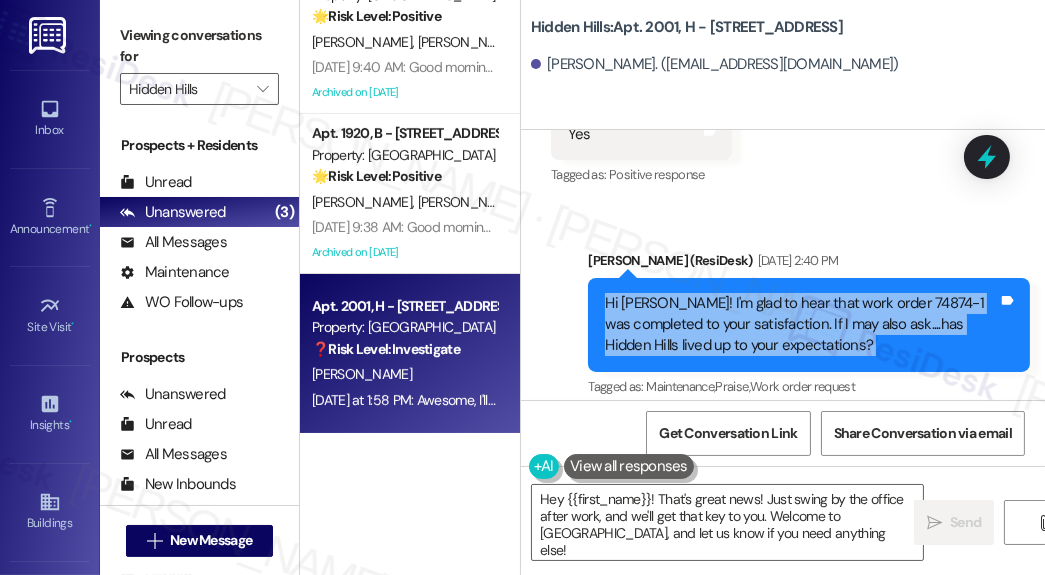 click on "Hi Caden! I'm glad to hear that work order 74874-1 was completed to your satisfaction. If I may also ask....has Hidden Hills lived up to your expectations?" at bounding box center (801, 325) 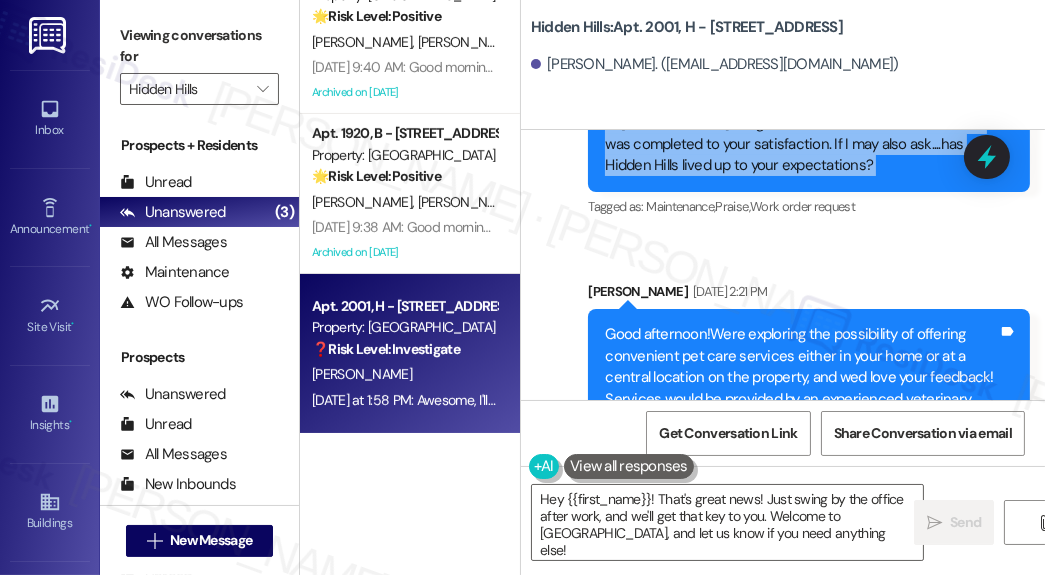 scroll, scrollTop: 2053, scrollLeft: 0, axis: vertical 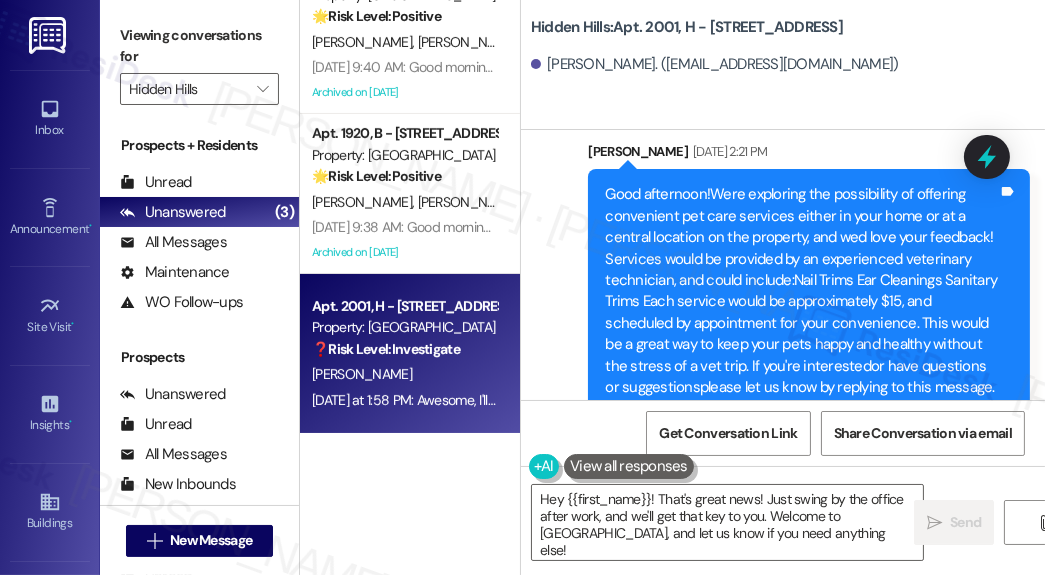 click on "Good afternoon!Were exploring the possibility of offering convenient pet care services either in your home or at a central location on the property, and wed love your feedback!  Services would be provided by an experienced veterinary technician, and could include:Nail Trims Ear Cleanings Sanitary Trims Each service would be approximately $15, and scheduled by appointment for your convenience.  This would be a great way to keep your pets happy and healthy without the stress of a vet trip.  If you're interestedor have questions or suggestionsplease let us know by replying to this message.  Thank you, and we look forward to hearing from you!" at bounding box center [801, 302] 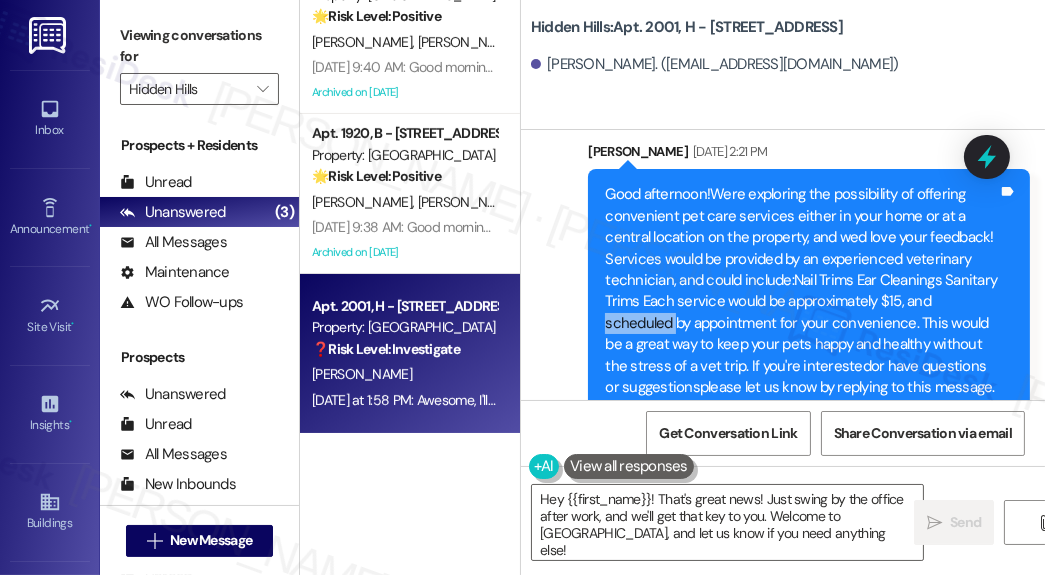 click on "Good afternoon!Were exploring the possibility of offering convenient pet care services either in your home or at a central location on the property, and wed love your feedback!  Services would be provided by an experienced veterinary technician, and could include:Nail Trims Ear Cleanings Sanitary Trims Each service would be approximately $15, and scheduled by appointment for your convenience.  This would be a great way to keep your pets happy and healthy without the stress of a vet trip.  If you're interestedor have questions or suggestionsplease let us know by replying to this message.  Thank you, and we look forward to hearing from you!" at bounding box center [801, 302] 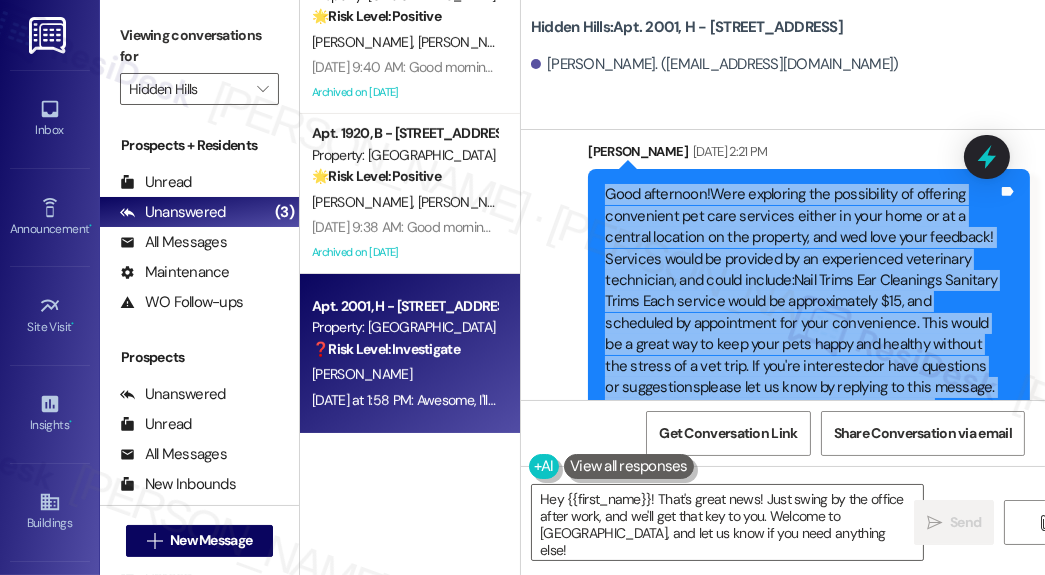 click on "Good afternoon!Were exploring the possibility of offering convenient pet care services either in your home or at a central location on the property, and wed love your feedback!  Services would be provided by an experienced veterinary technician, and could include:Nail Trims Ear Cleanings Sanitary Trims Each service would be approximately $15, and scheduled by appointment for your convenience.  This would be a great way to keep your pets happy and healthy without the stress of a vet trip.  If you're interestedor have questions or suggestionsplease let us know by replying to this message.  Thank you, and we look forward to hearing from you!" at bounding box center [801, 302] 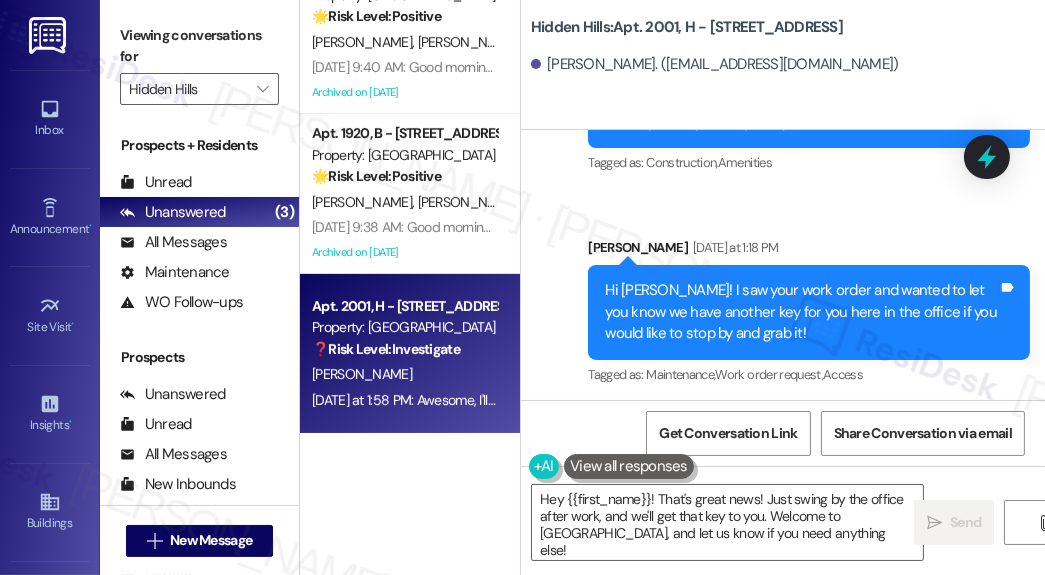 scroll, scrollTop: 2773, scrollLeft: 0, axis: vertical 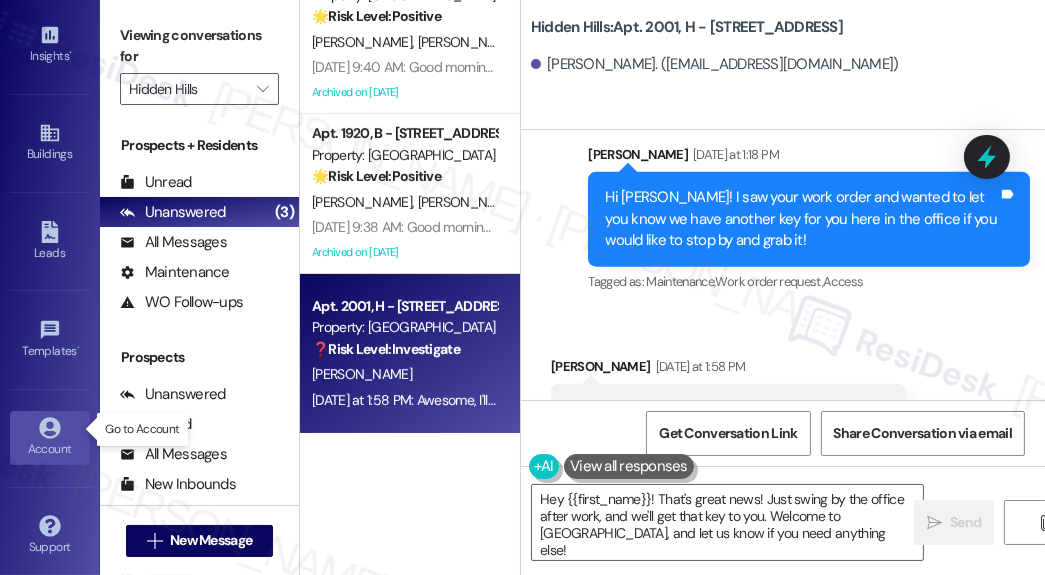click on "Account" at bounding box center (50, 438) 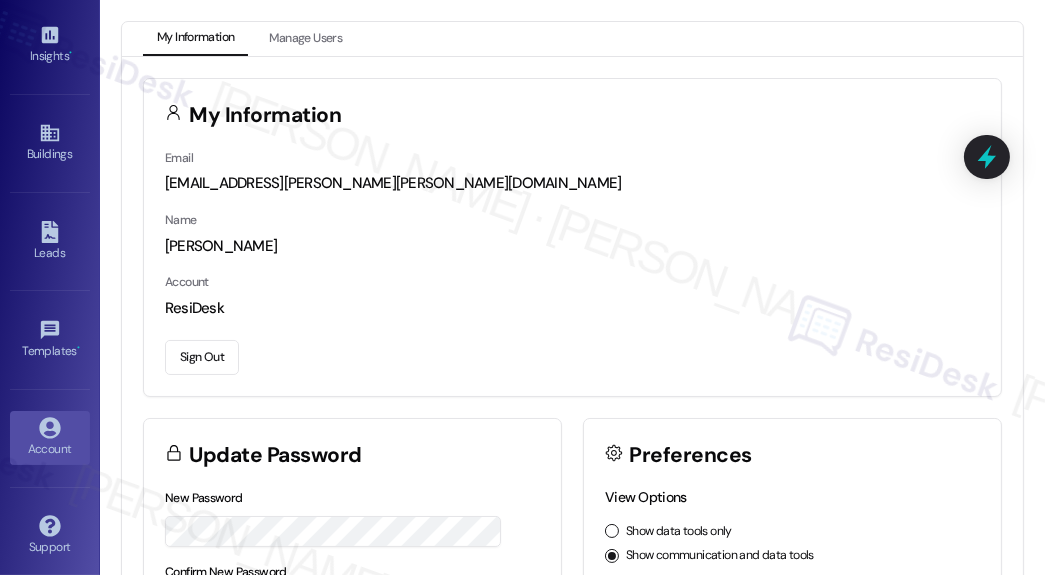 click on "Sign Out" at bounding box center [202, 357] 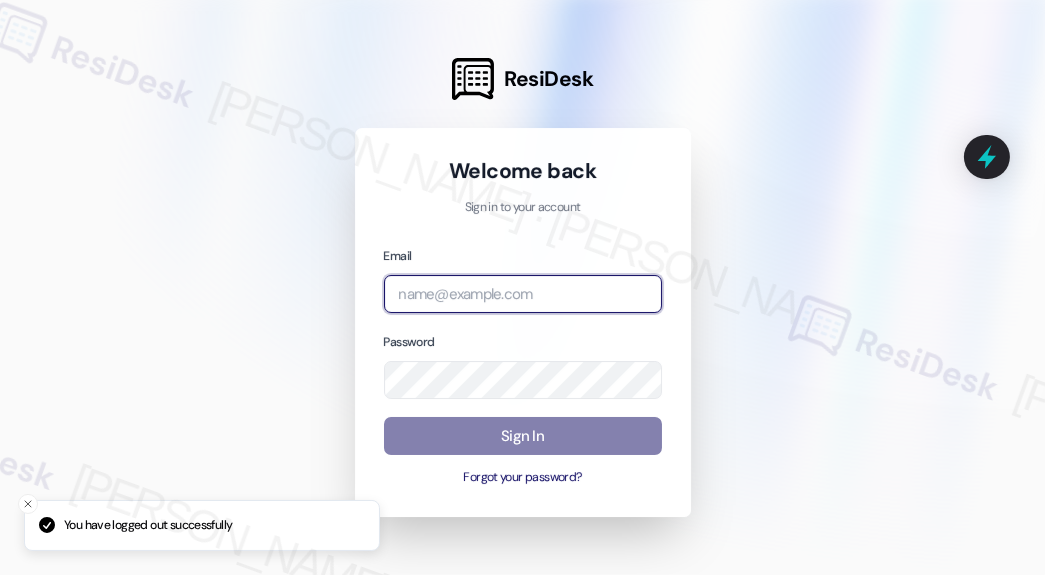 click at bounding box center (523, 294) 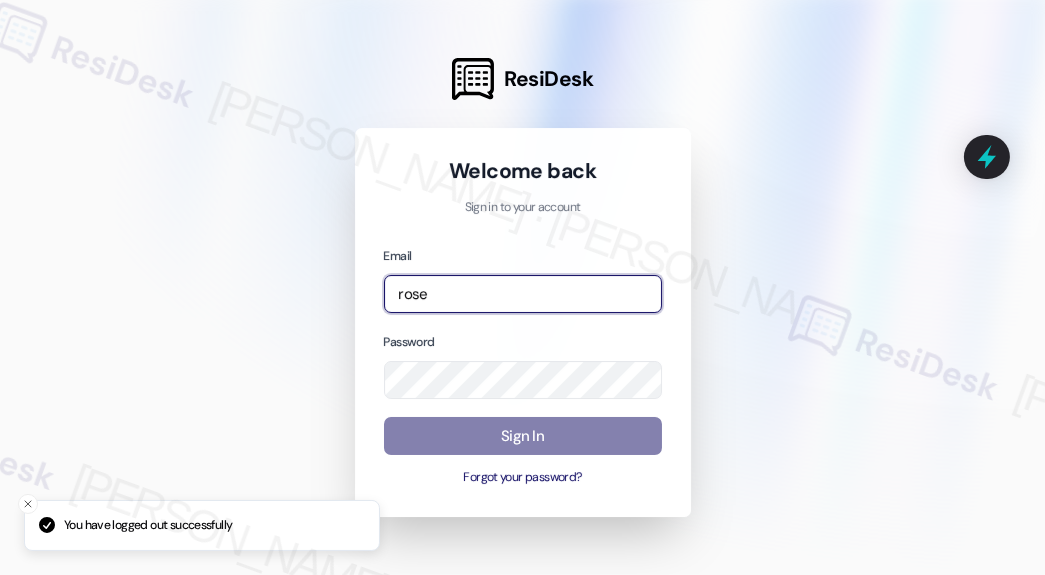 type on "automated-surveys-rose_life-katrina.lopez@rose_life.com" 